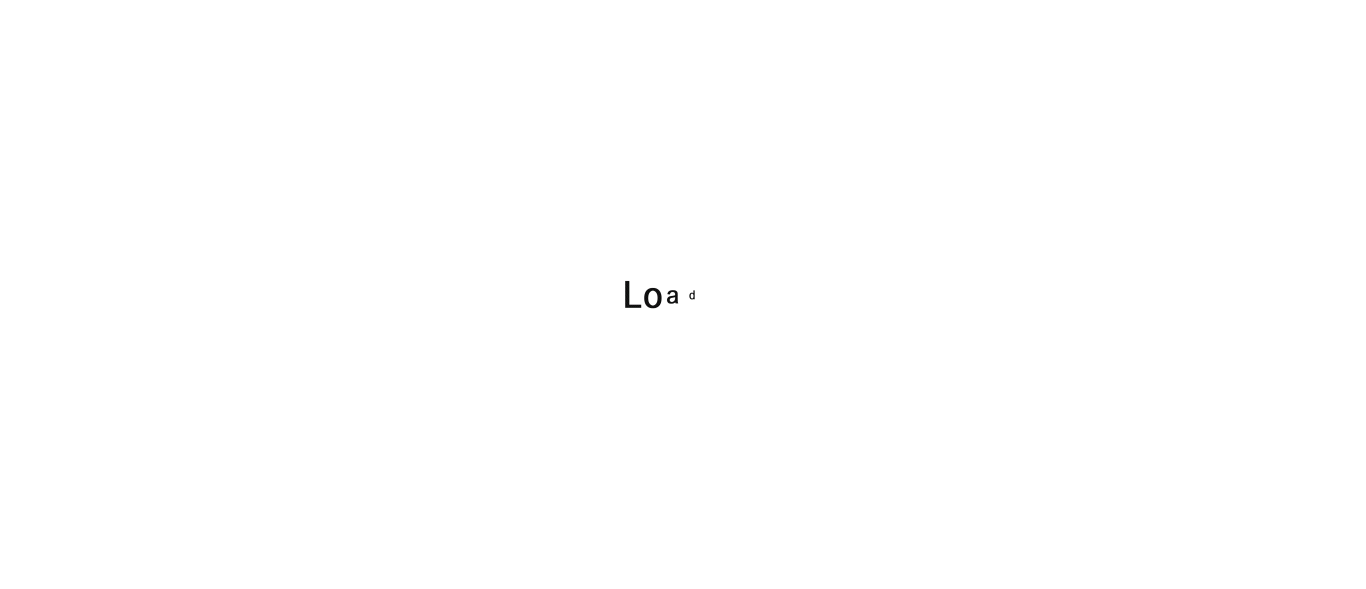 scroll, scrollTop: 0, scrollLeft: 0, axis: both 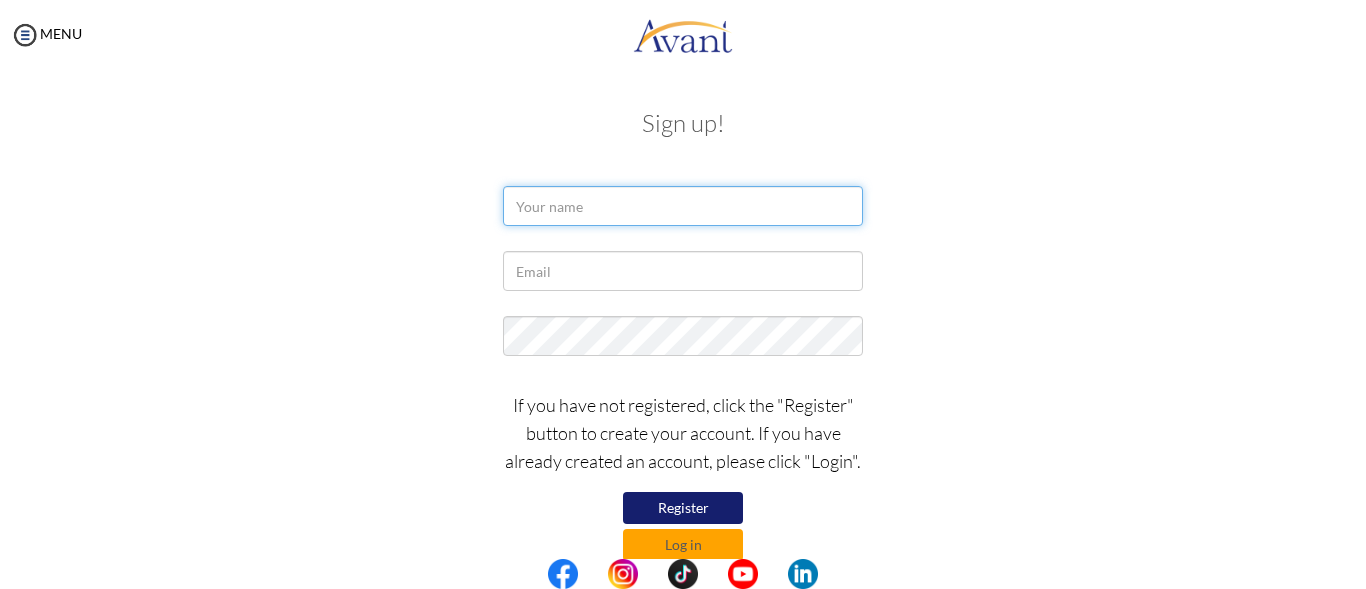 click at bounding box center [683, 206] 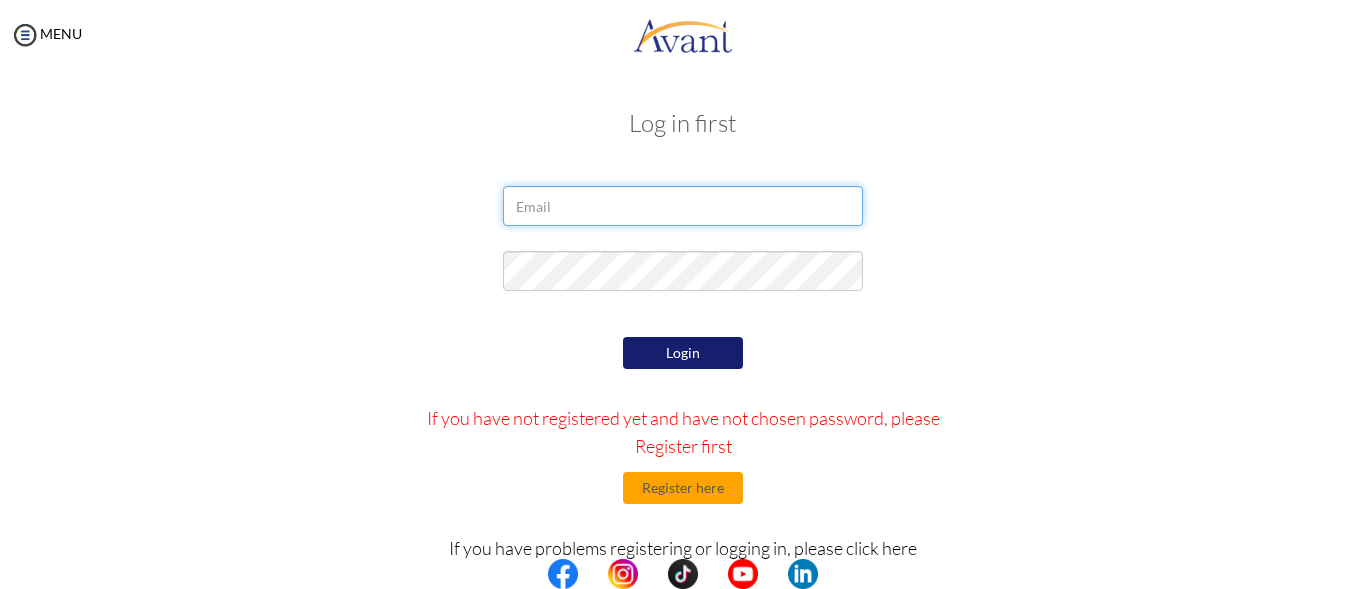 click at bounding box center [683, 206] 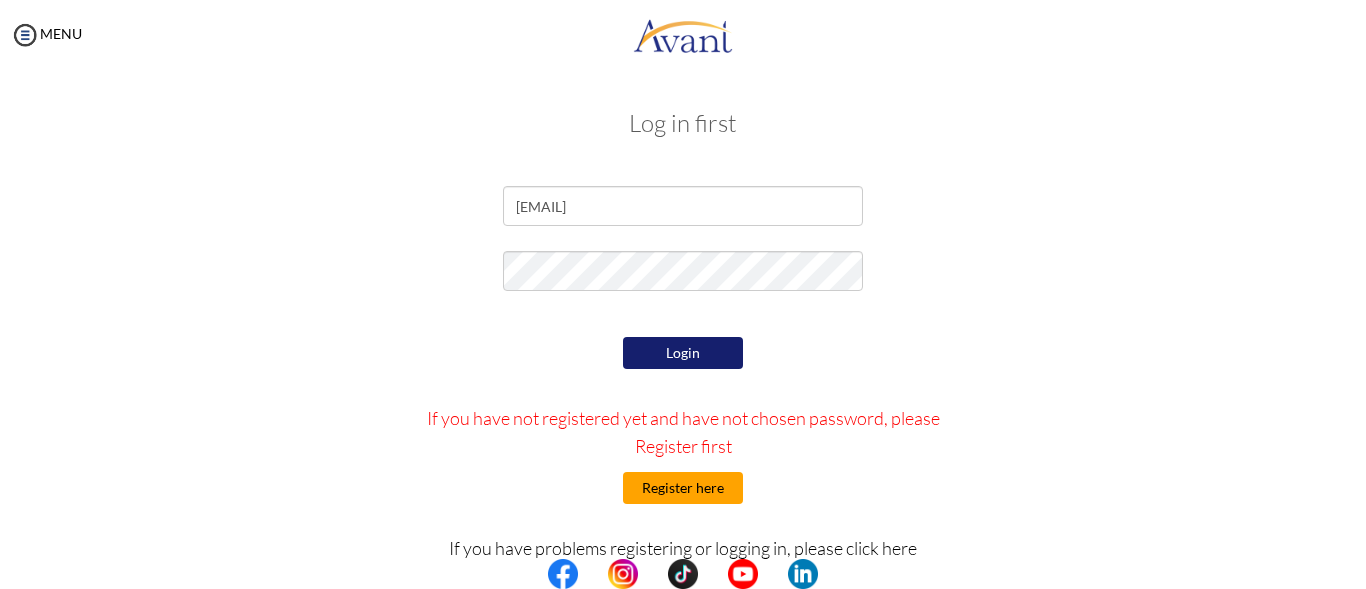 click on "Register here" at bounding box center (683, 488) 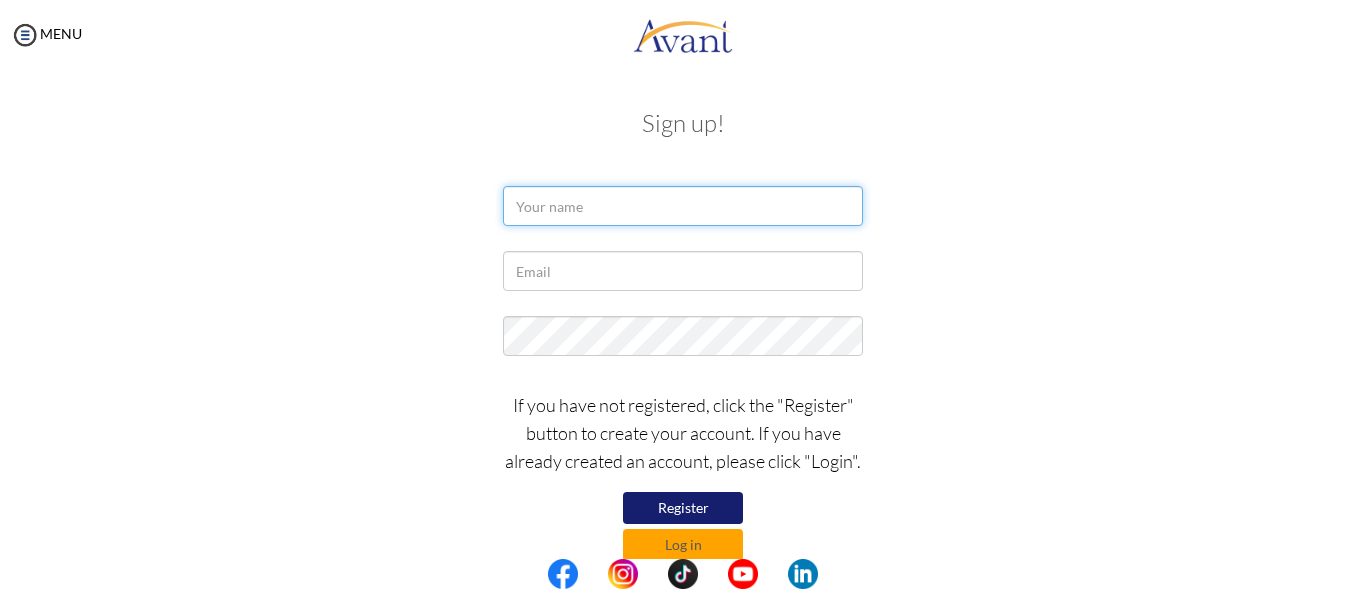 click at bounding box center (683, 206) 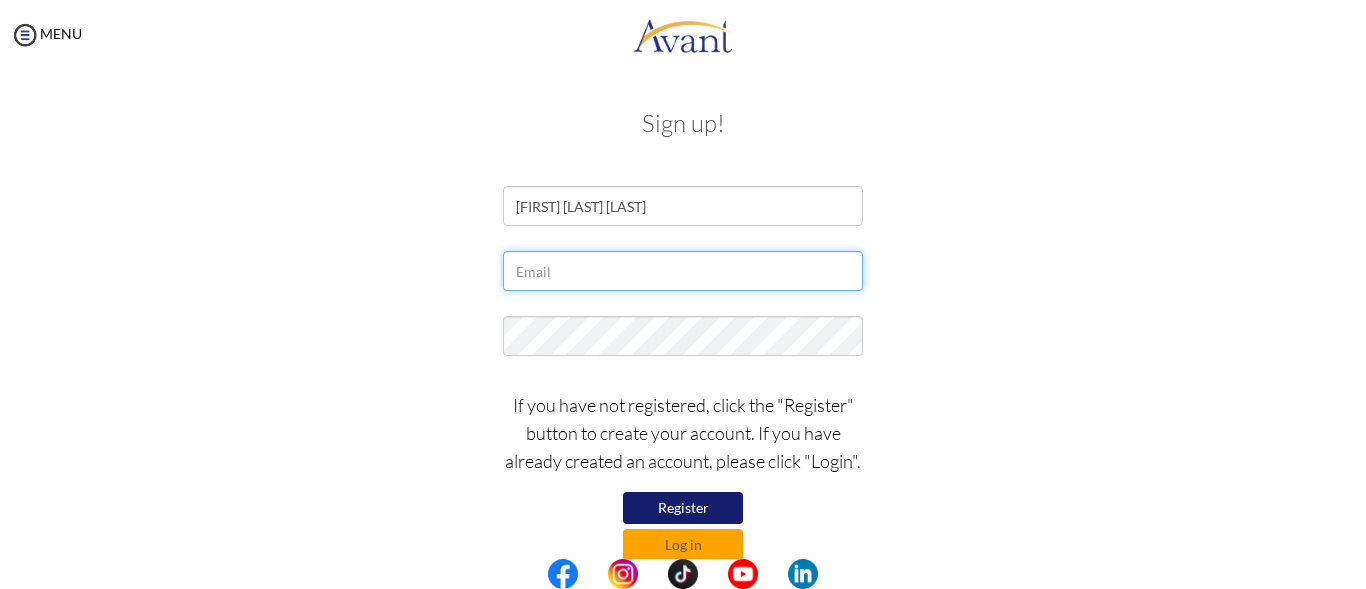 click at bounding box center (683, 271) 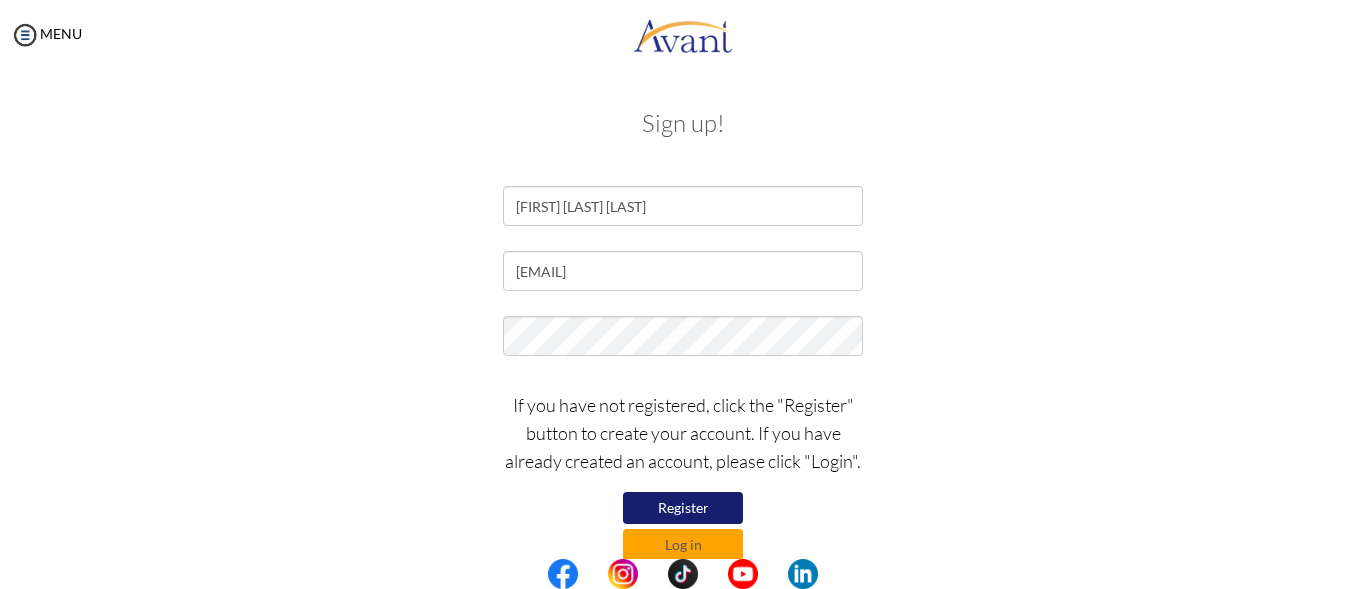 click on "Register" at bounding box center [683, 508] 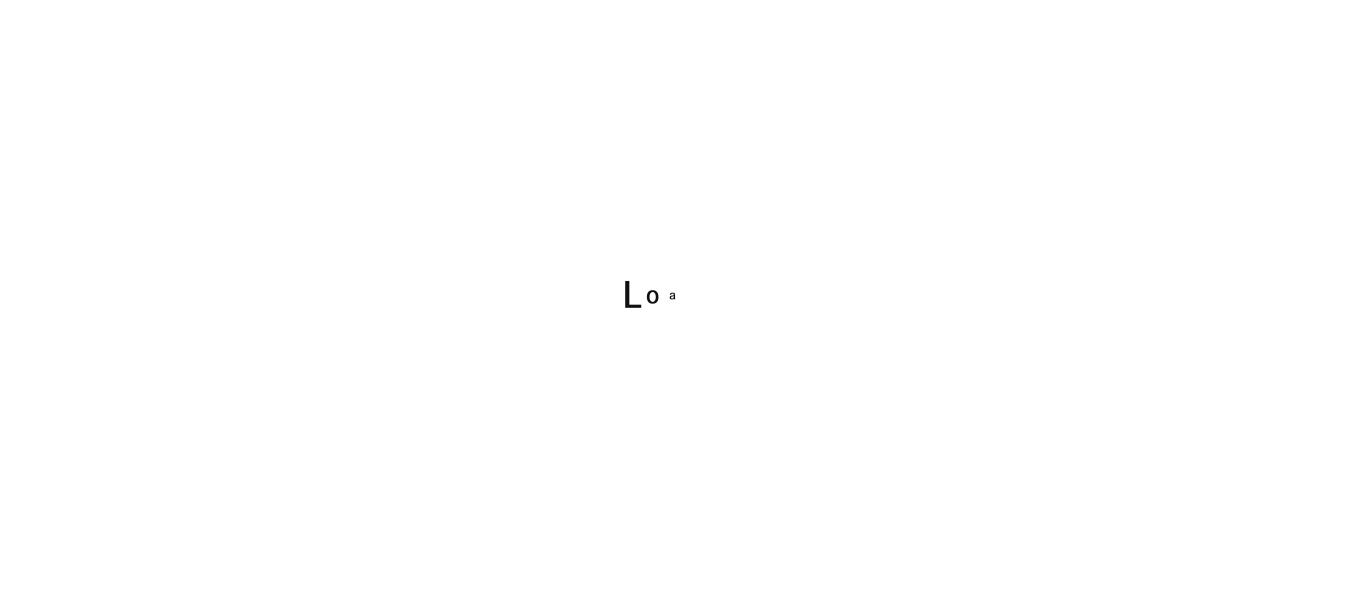 scroll, scrollTop: 0, scrollLeft: 0, axis: both 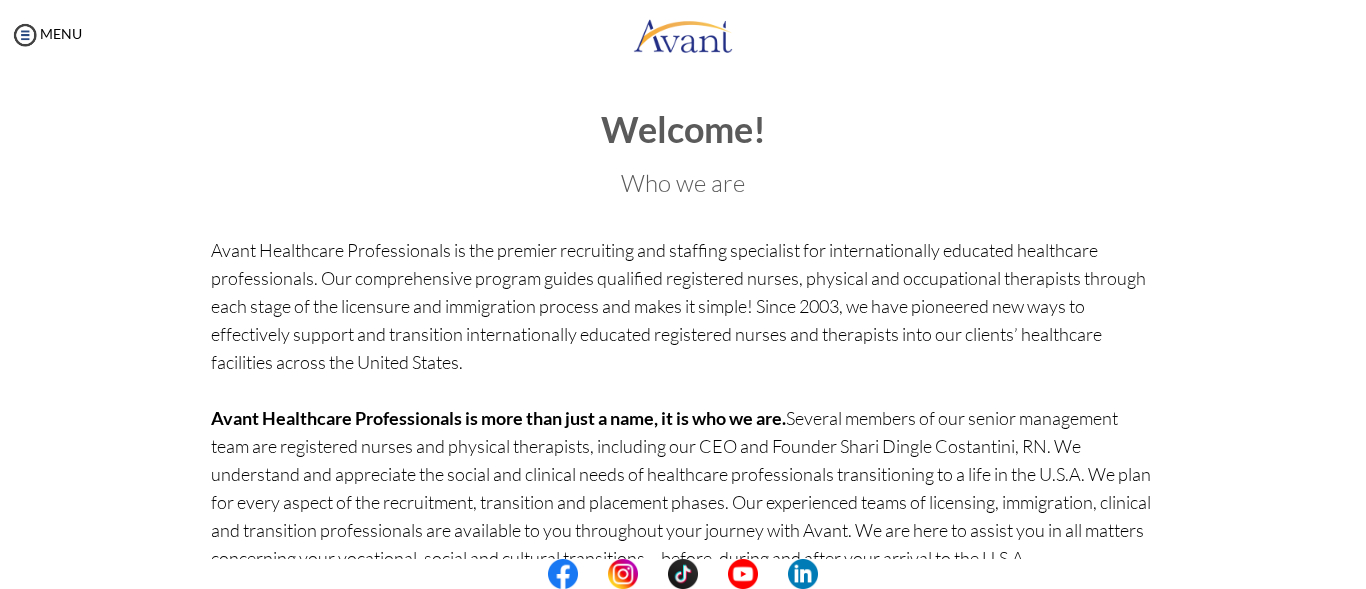 drag, startPoint x: 216, startPoint y: 305, endPoint x: 831, endPoint y: 363, distance: 617.7289 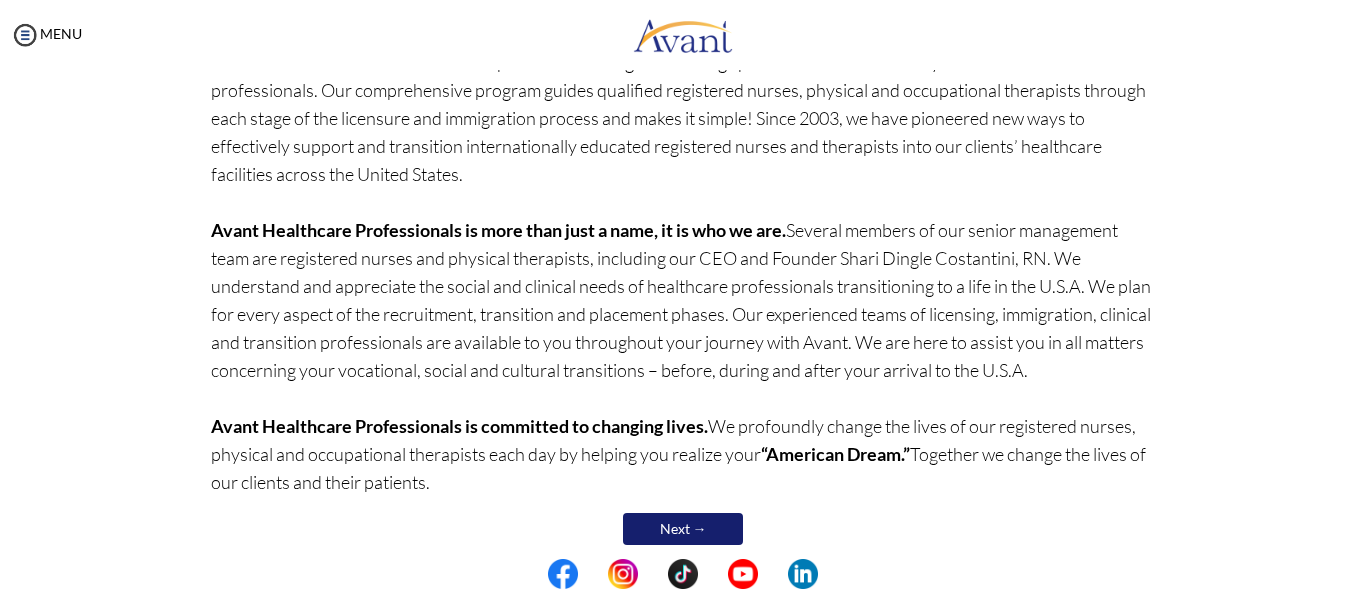 scroll, scrollTop: 200, scrollLeft: 0, axis: vertical 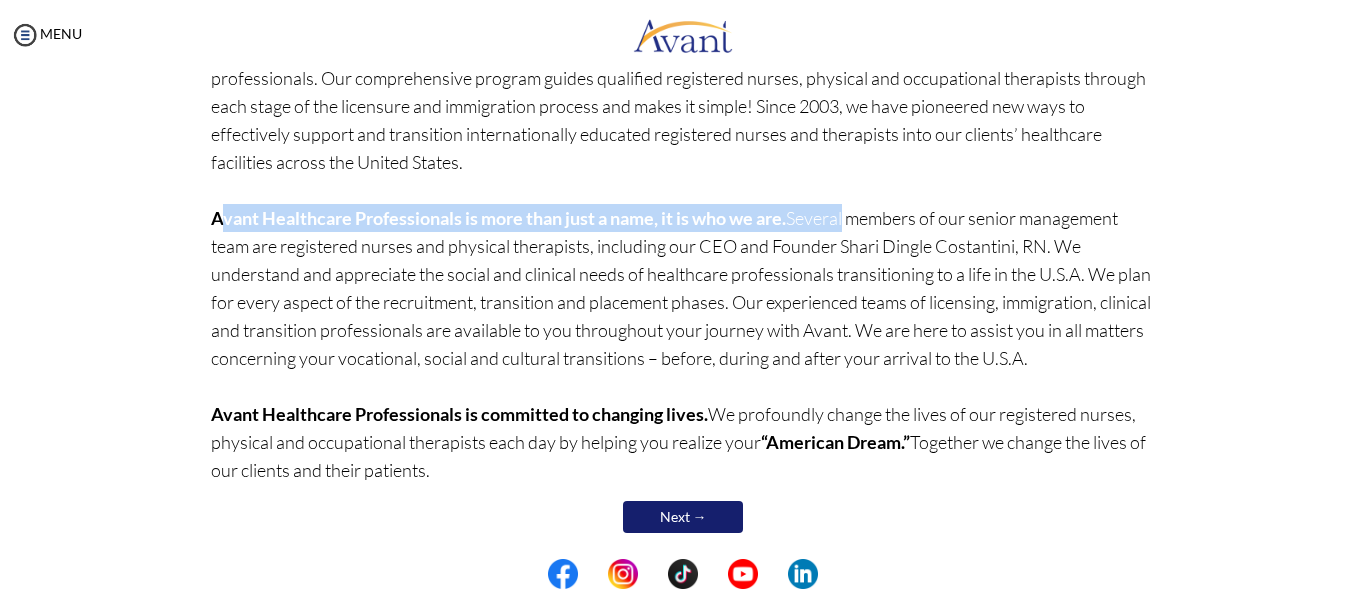 drag, startPoint x: 211, startPoint y: 220, endPoint x: 797, endPoint y: 208, distance: 586.12286 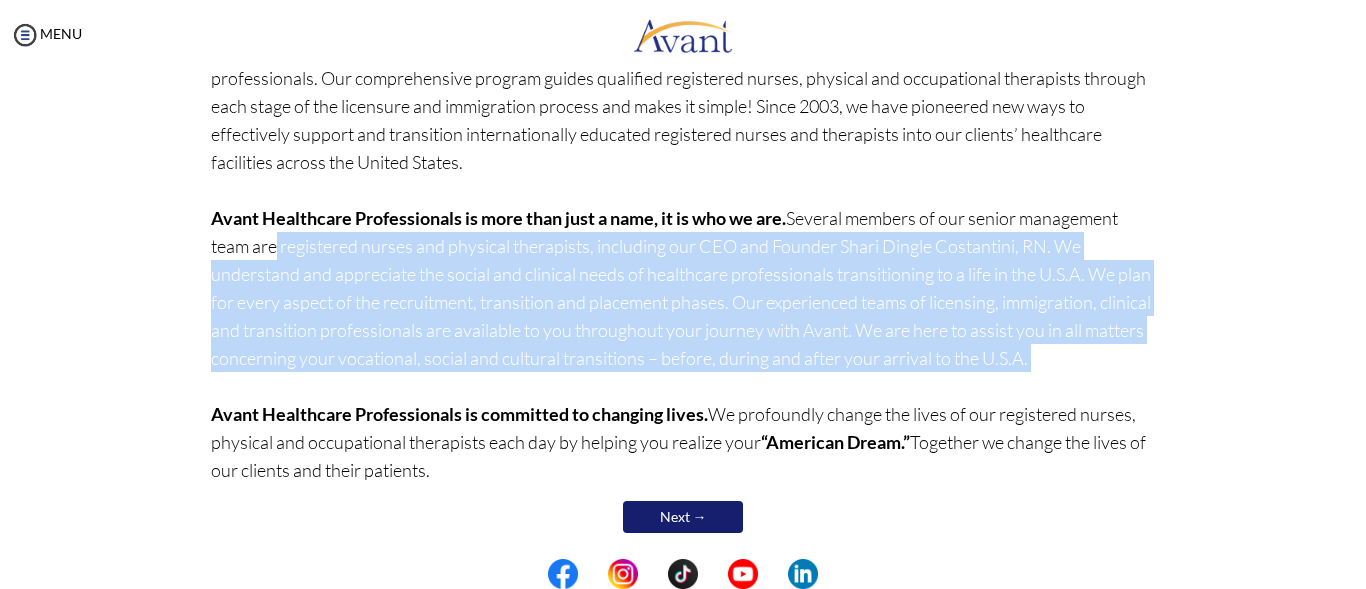 drag, startPoint x: 221, startPoint y: 250, endPoint x: 969, endPoint y: 373, distance: 758.04553 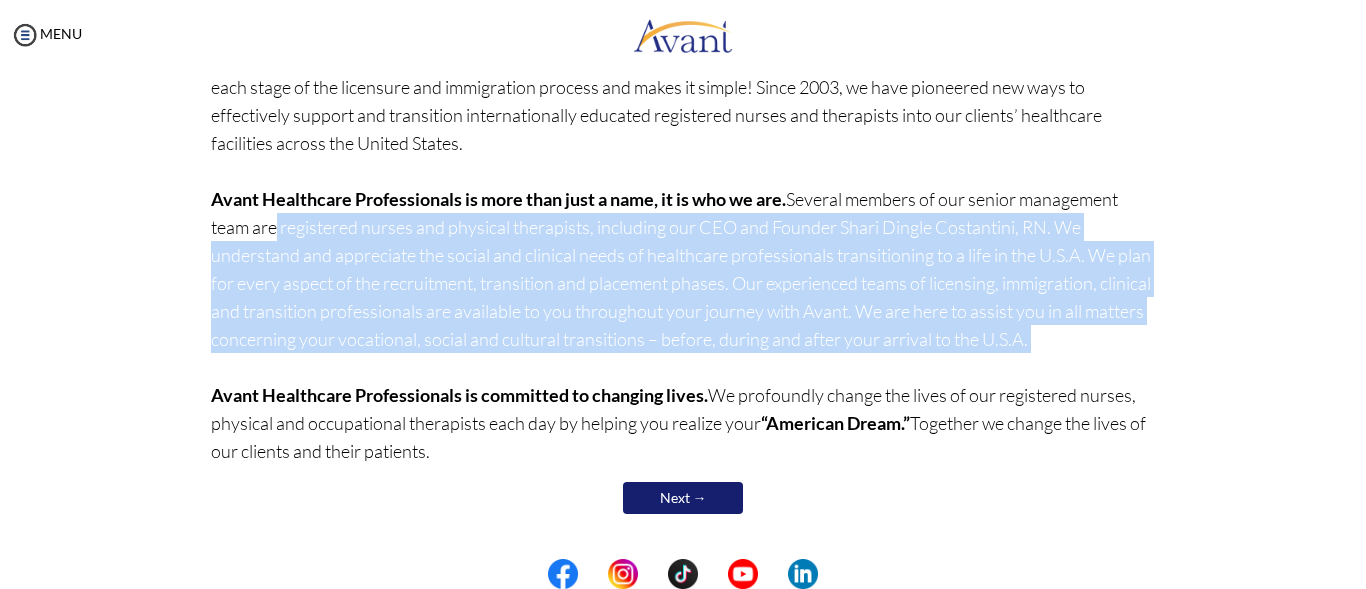 drag, startPoint x: 718, startPoint y: 394, endPoint x: 865, endPoint y: 446, distance: 155.92627 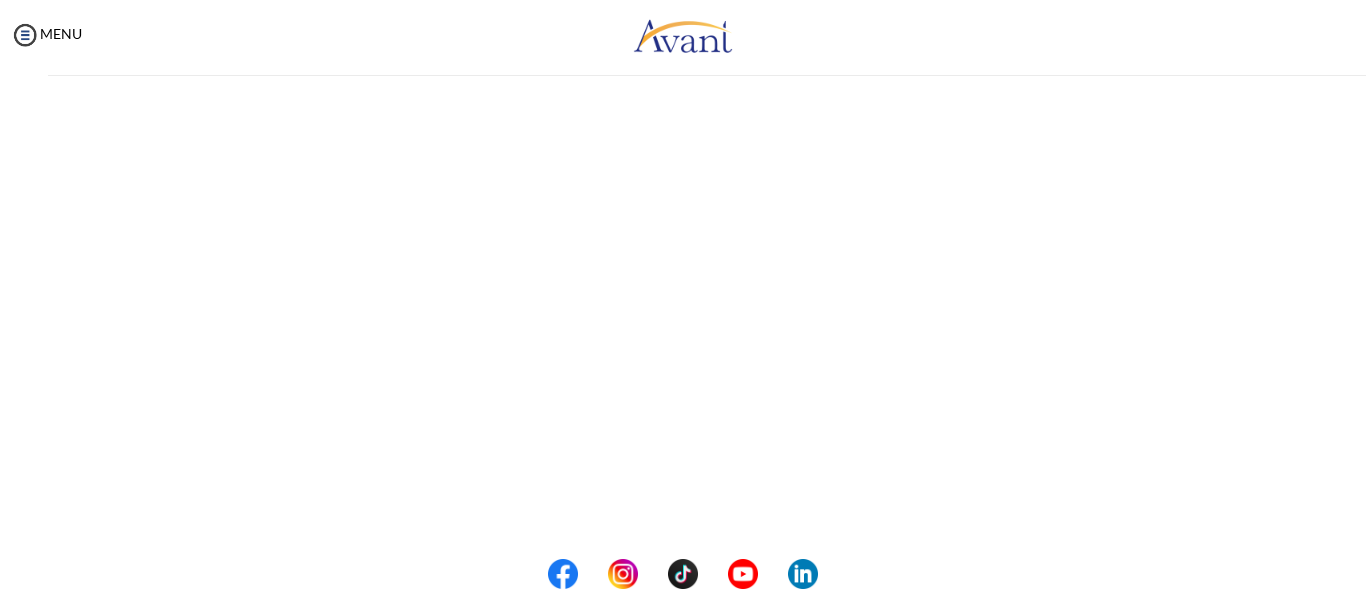 scroll, scrollTop: 221, scrollLeft: 0, axis: vertical 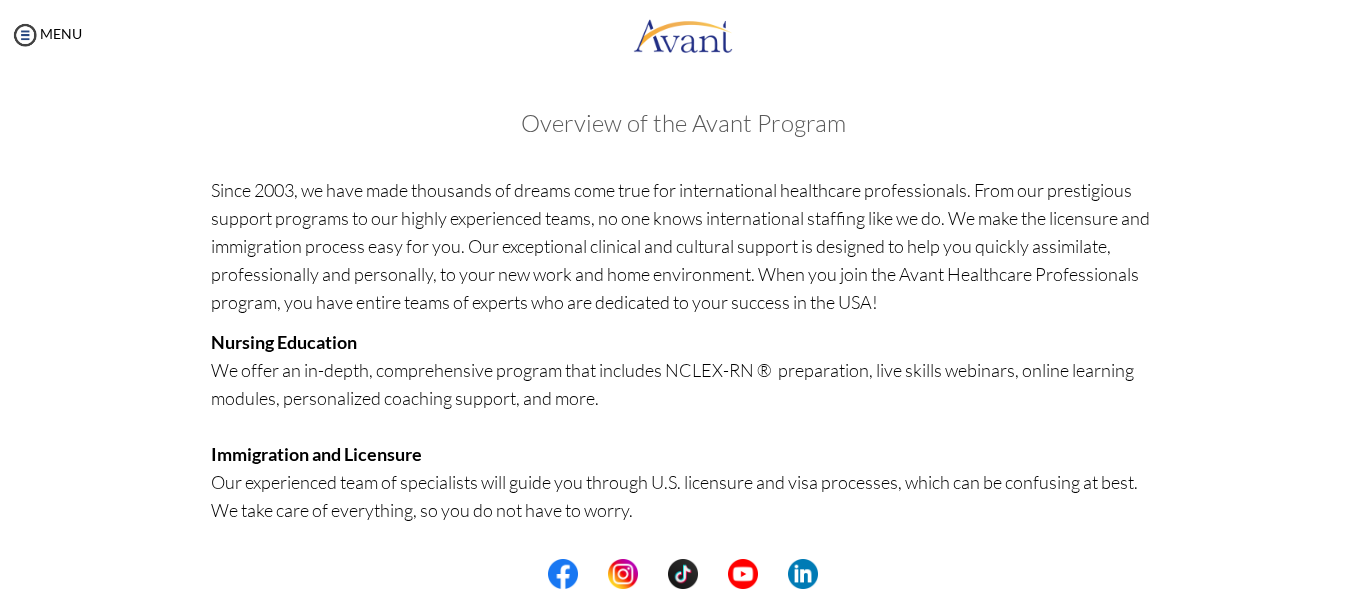 drag, startPoint x: 219, startPoint y: 189, endPoint x: 894, endPoint y: 295, distance: 683.2723 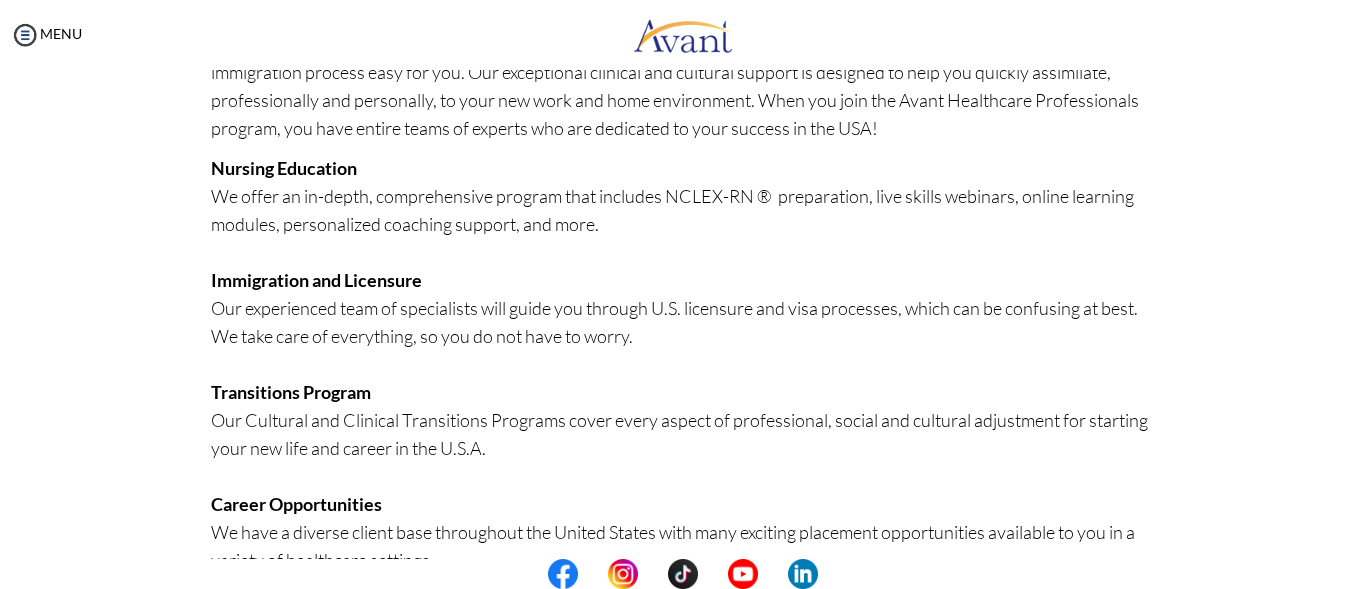 scroll, scrollTop: 200, scrollLeft: 0, axis: vertical 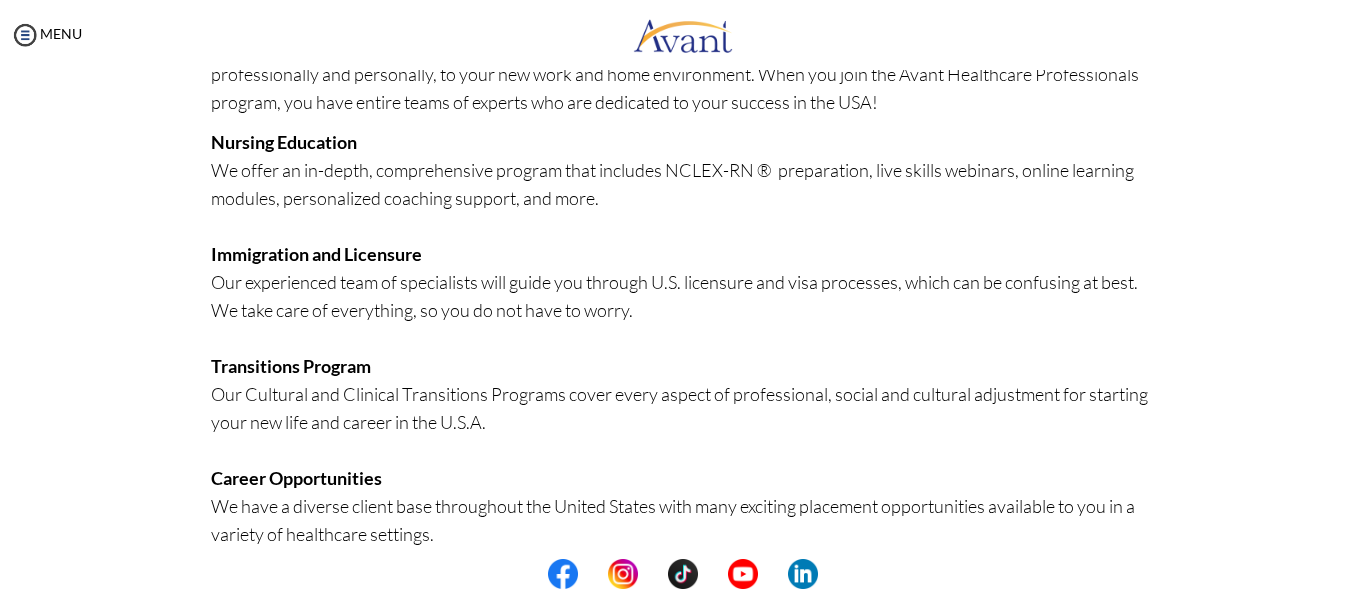 drag, startPoint x: 208, startPoint y: 173, endPoint x: 593, endPoint y: 193, distance: 385.51913 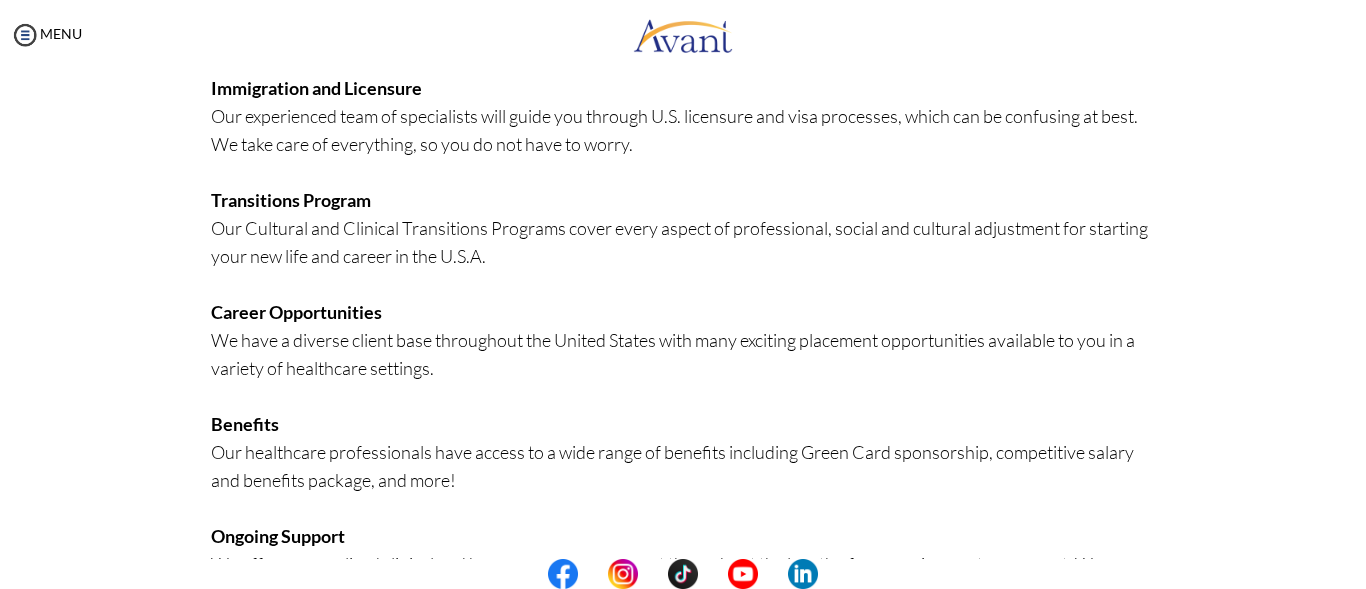 scroll, scrollTop: 400, scrollLeft: 0, axis: vertical 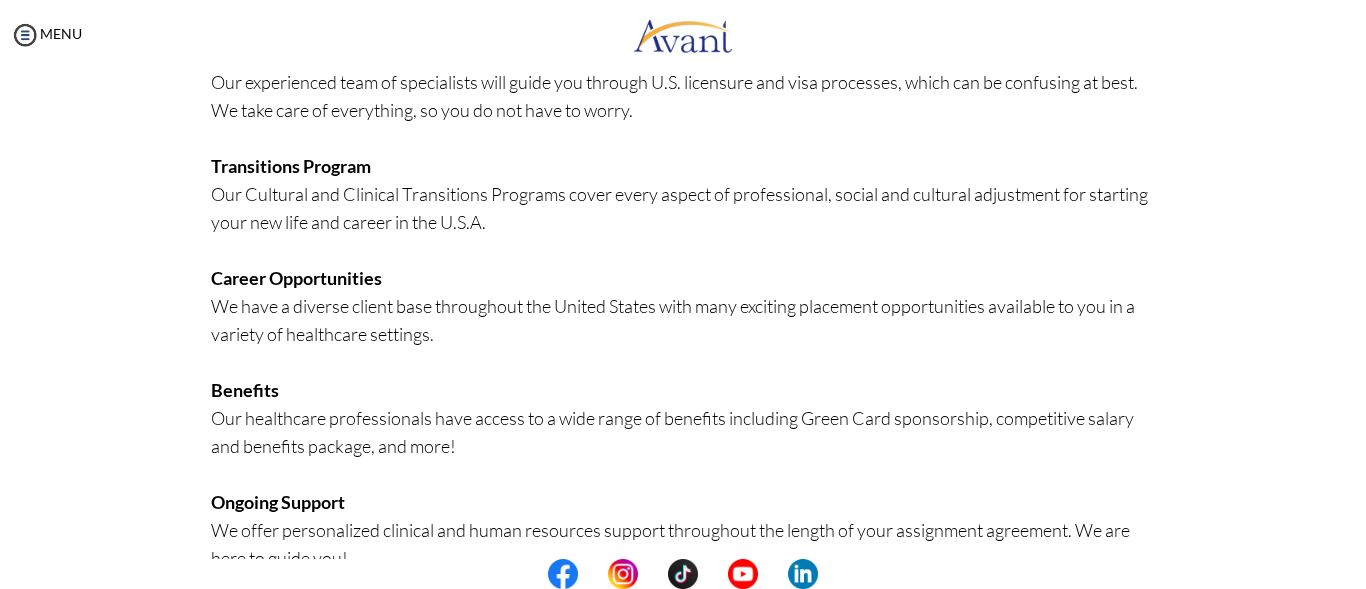 drag, startPoint x: 255, startPoint y: 308, endPoint x: 760, endPoint y: 325, distance: 505.28607 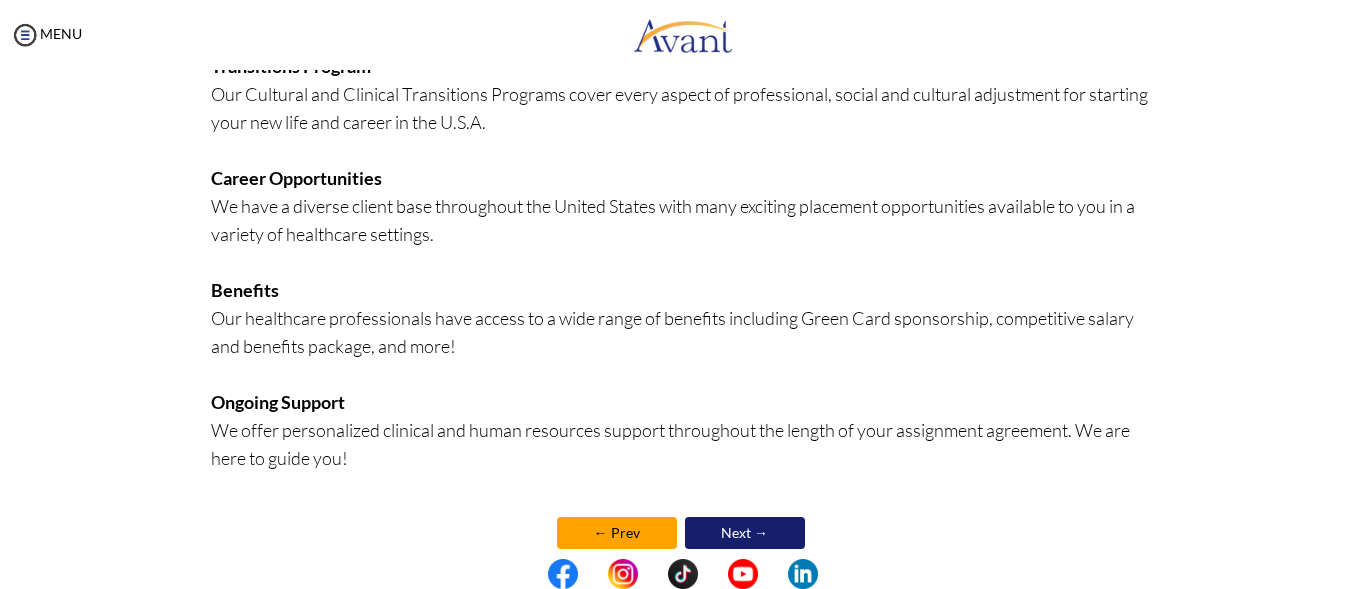 drag, startPoint x: 287, startPoint y: 318, endPoint x: 726, endPoint y: 335, distance: 439.32904 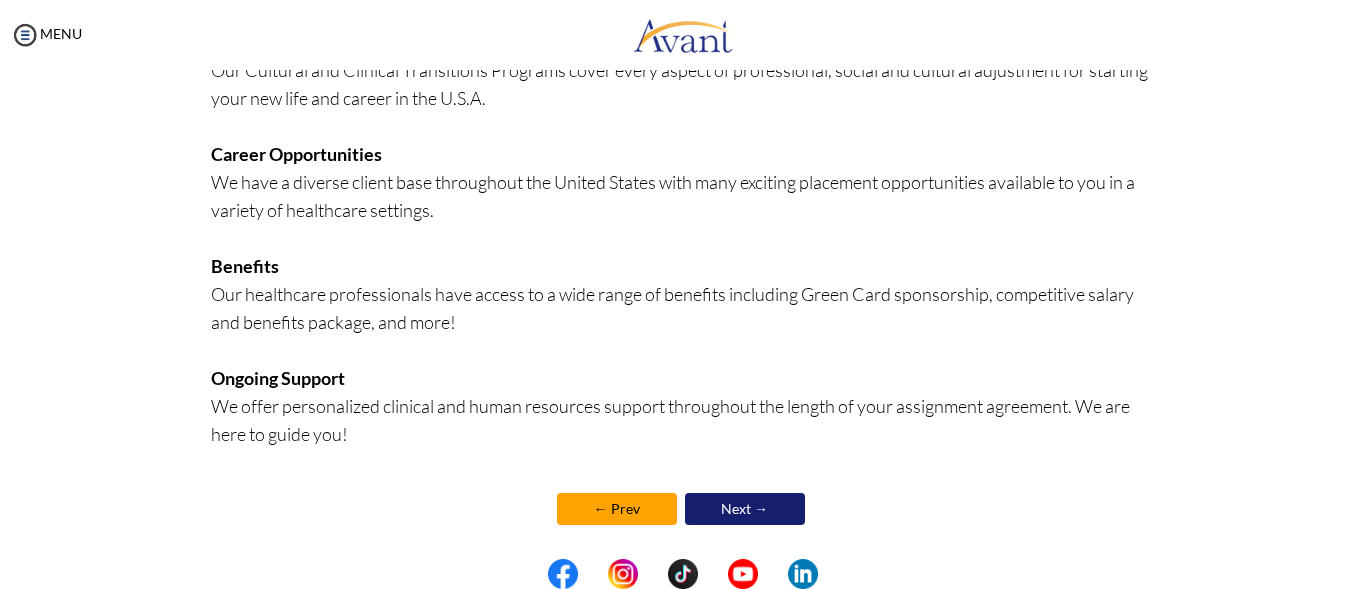 scroll, scrollTop: 535, scrollLeft: 0, axis: vertical 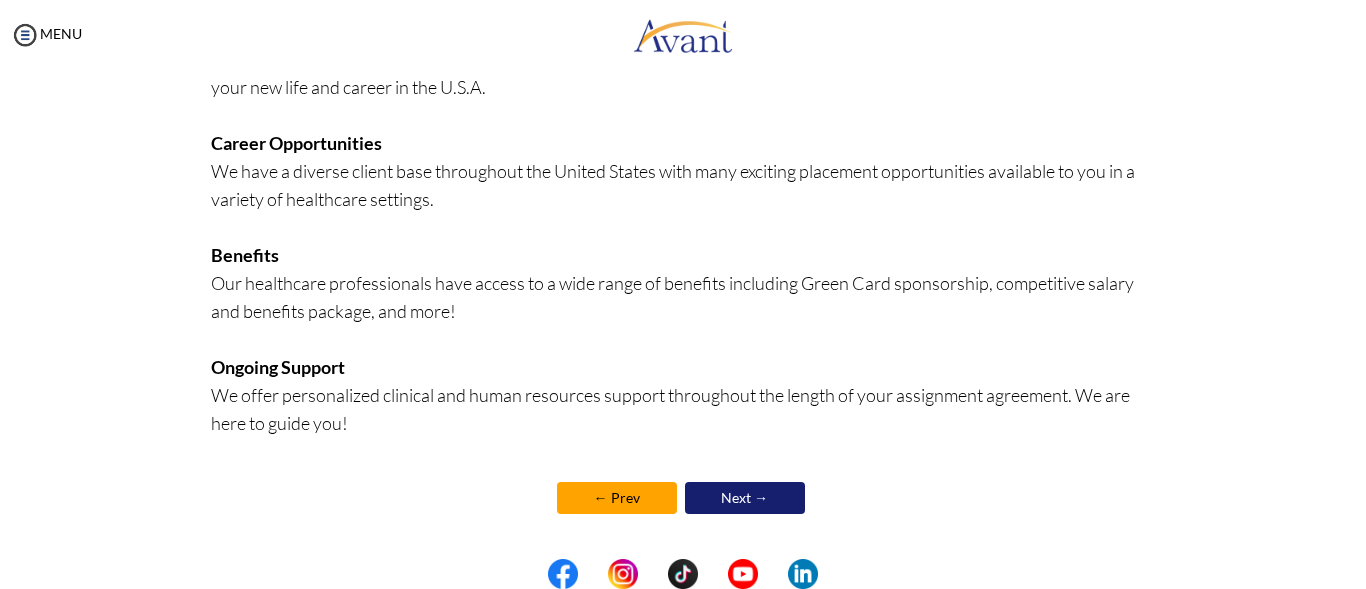 drag, startPoint x: 241, startPoint y: 396, endPoint x: 802, endPoint y: 413, distance: 561.2575 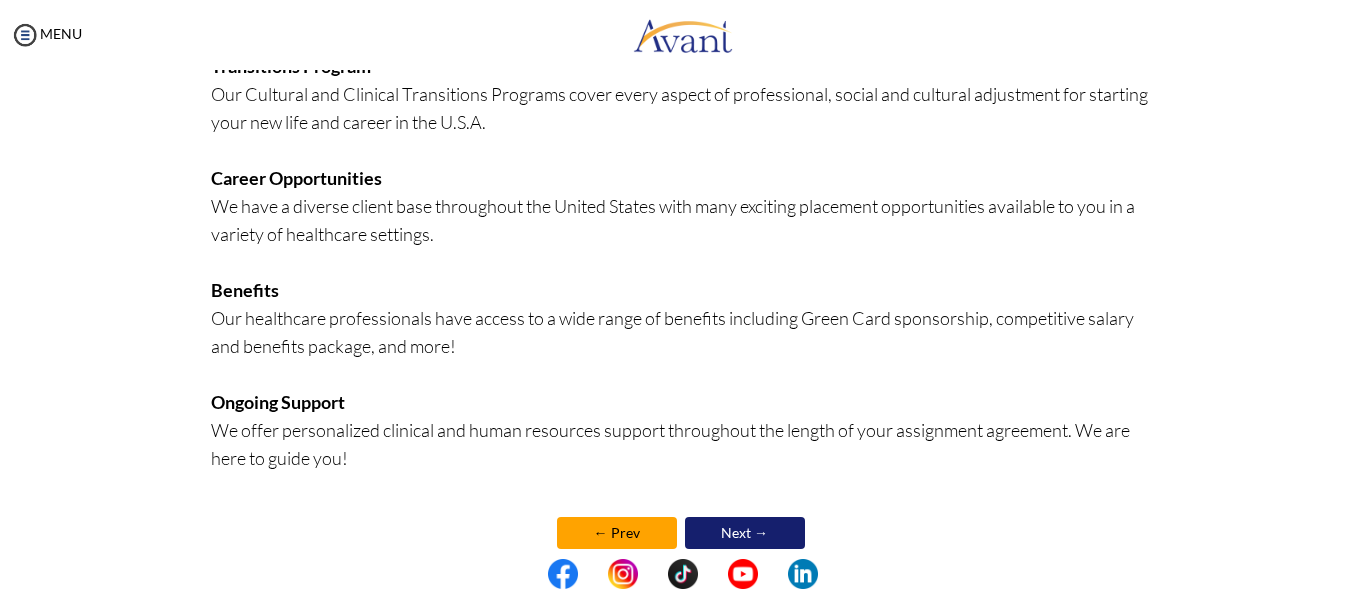 scroll, scrollTop: 535, scrollLeft: 0, axis: vertical 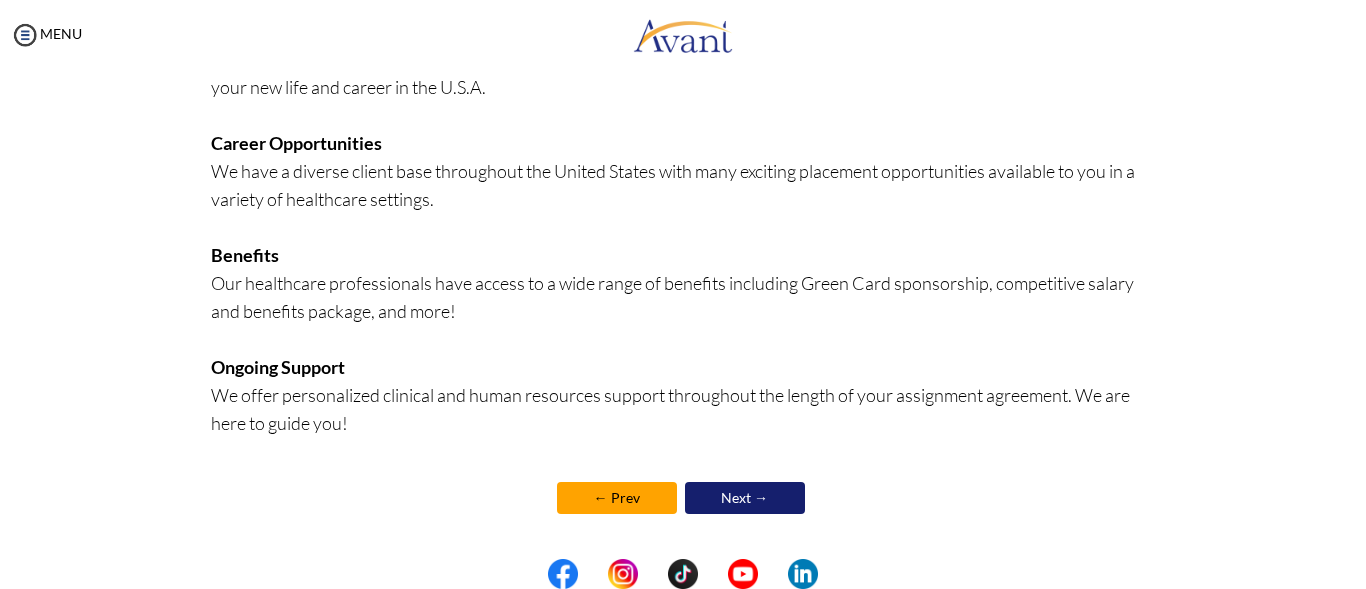 click on "Nursing Education
We offer an in-depth, comprehensive program that includes NCLEX-RN ®  preparation, live skills webinars, online learning modules, personalized coaching support, and more.
Immigration and Licensure
Our experienced team of specialists will guide you through U.S. licensure and visa processes, which can be confusing at best. We take care of everything, so you do not have to worry.
Transitions Program
Our Cultural and Clinical Transitions Programs cover every aspect of professional, social and cultural adjustment for starting your new life and career in the U.S.A.
Career Opportunities
We have a diverse client base throughout the United States with many exciting placement opportunities available to you in a variety of healthcare settings.
Benefits
Our healthcare professionals have access to a wide range of benefits including Green Card sponsorship, competitive salary and benefits package, and more!
Ongoing Support" at bounding box center (683, 129) 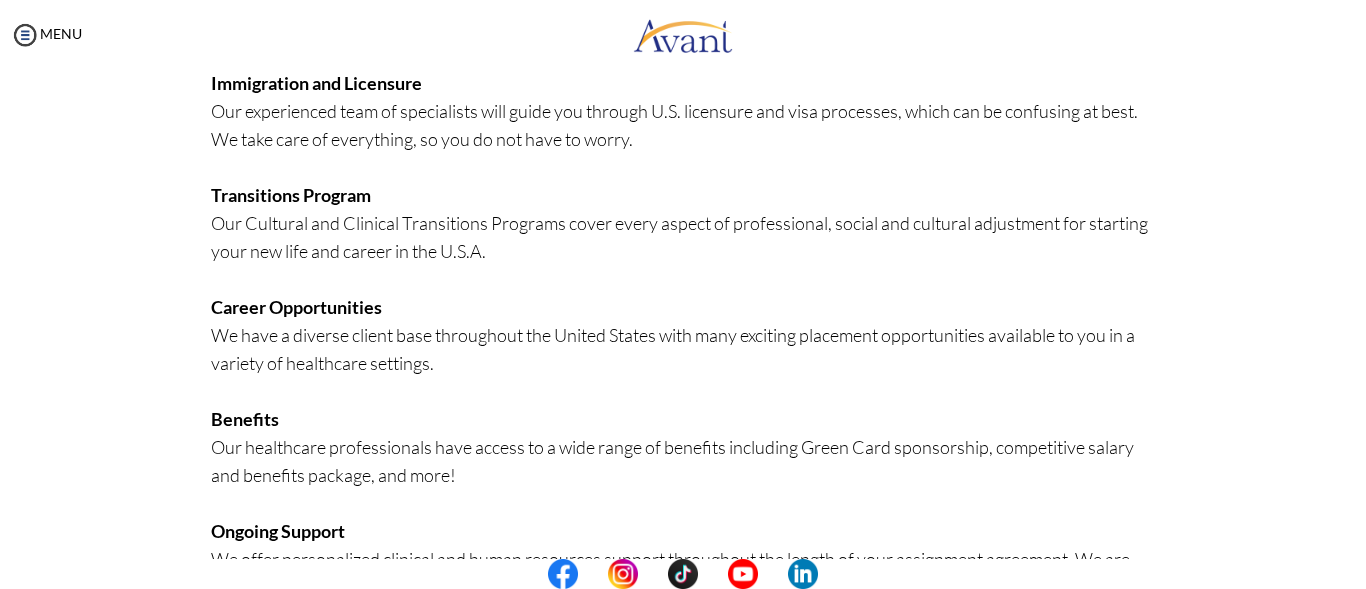 scroll, scrollTop: 0, scrollLeft: 0, axis: both 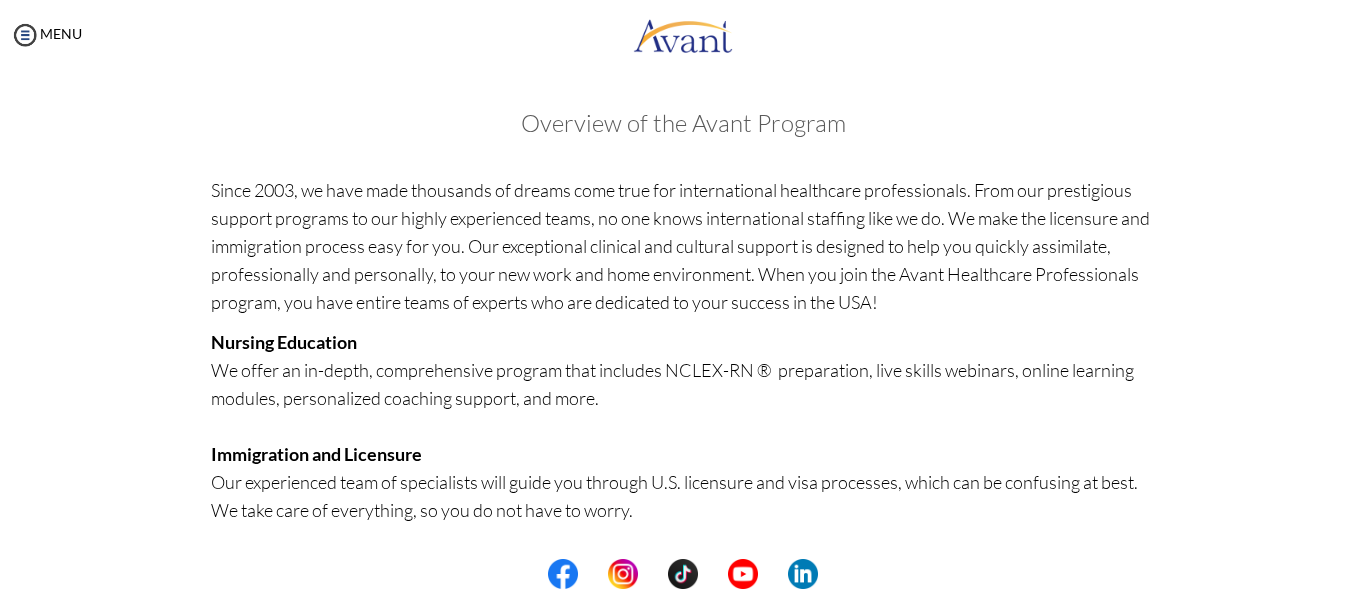 drag, startPoint x: 340, startPoint y: 429, endPoint x: 150, endPoint y: 9, distance: 460.97723 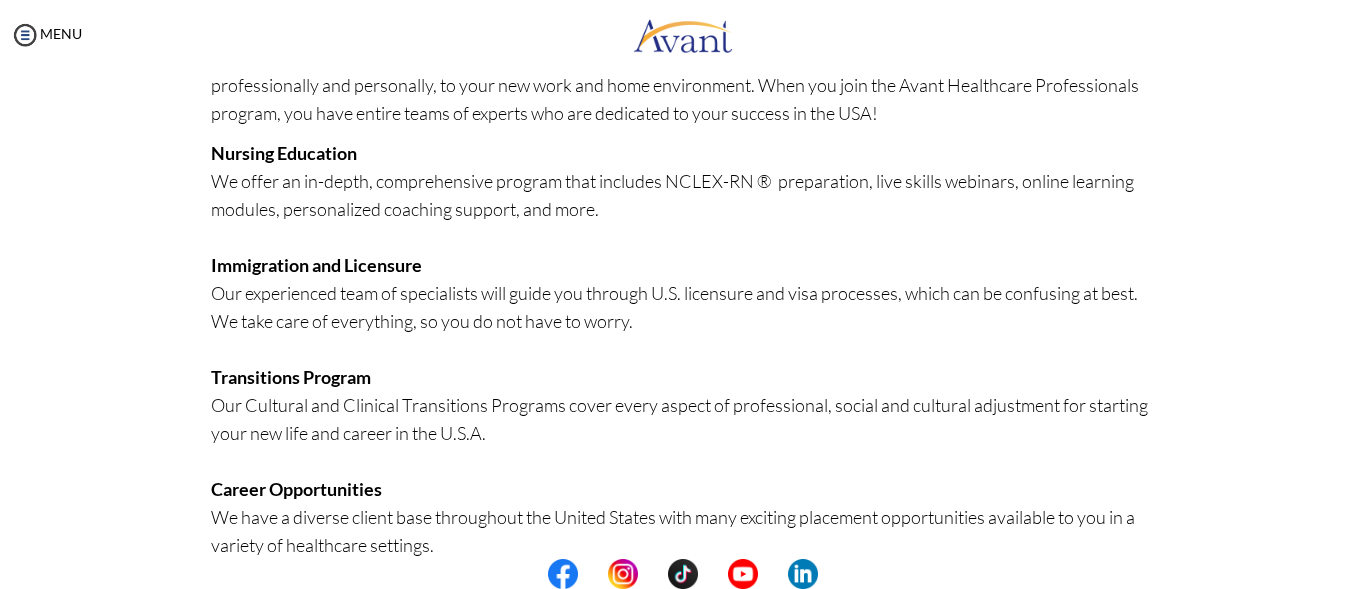 scroll, scrollTop: 200, scrollLeft: 0, axis: vertical 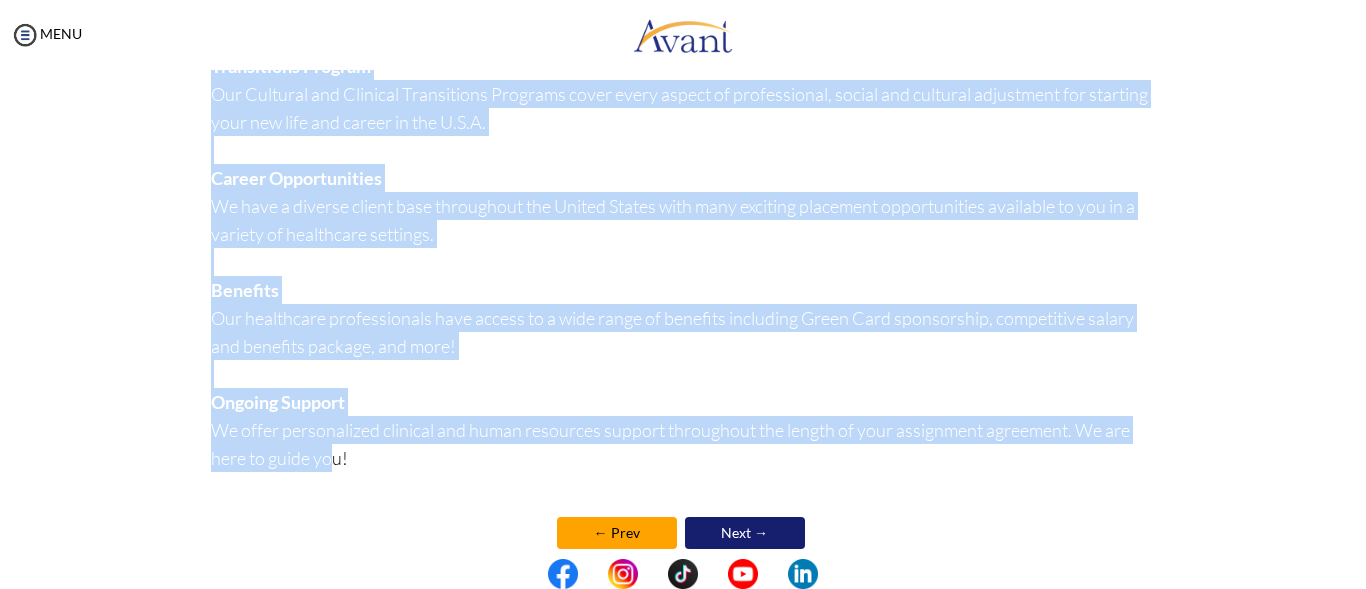 drag, startPoint x: 204, startPoint y: 141, endPoint x: 342, endPoint y: 453, distance: 341.15686 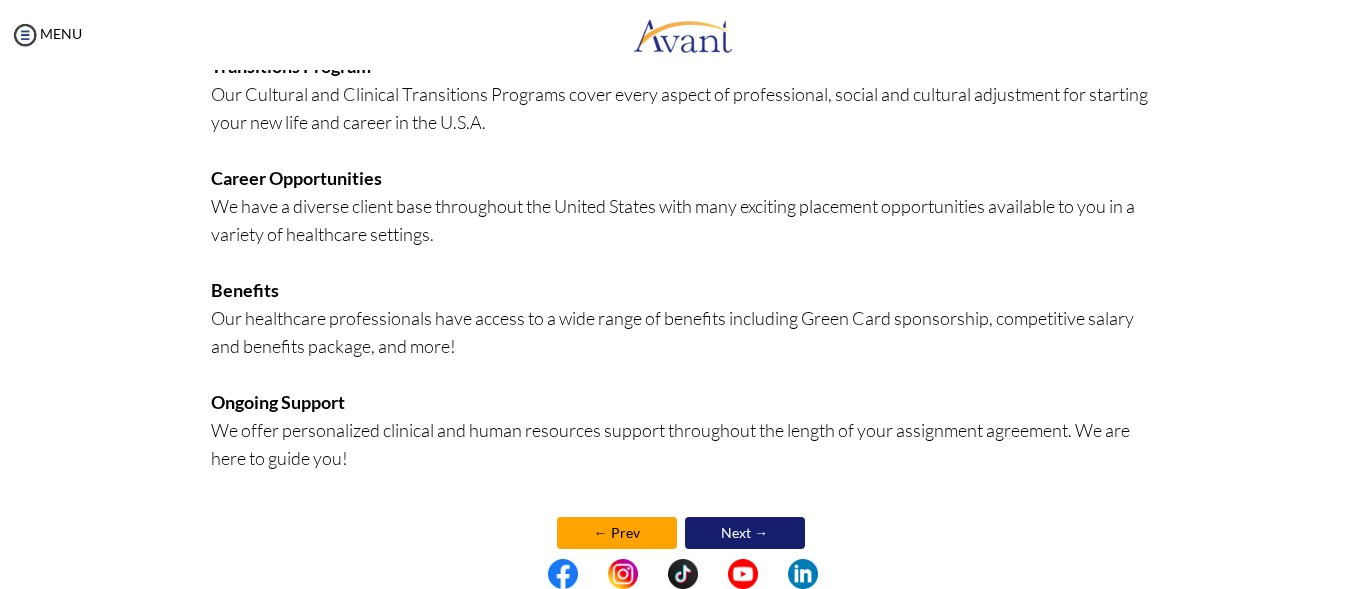 click on "← Prev
Next →" at bounding box center [683, 533] 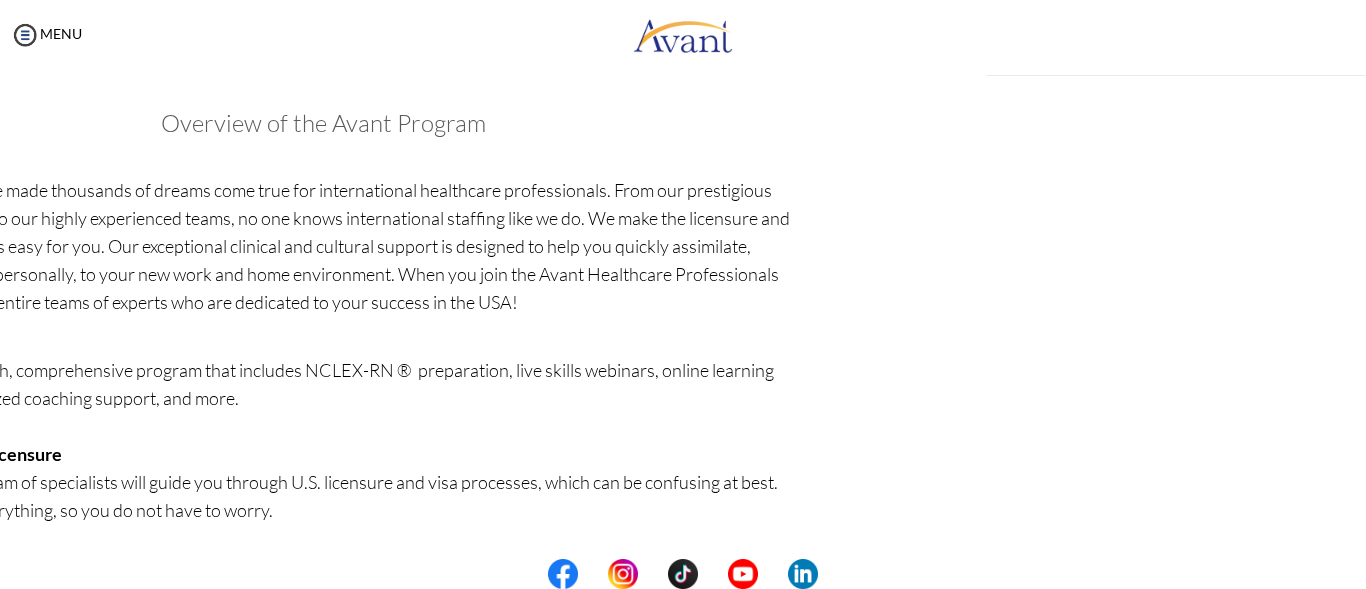 scroll, scrollTop: 537, scrollLeft: 0, axis: vertical 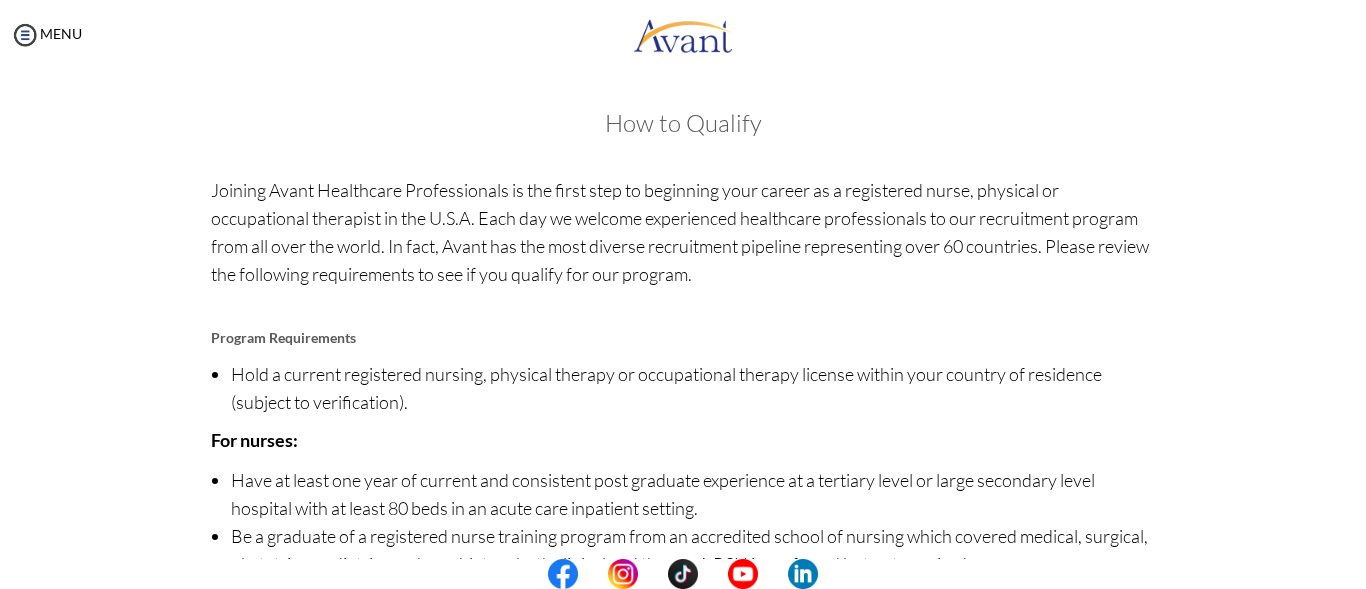 drag, startPoint x: 454, startPoint y: 246, endPoint x: 1032, endPoint y: 267, distance: 578.38135 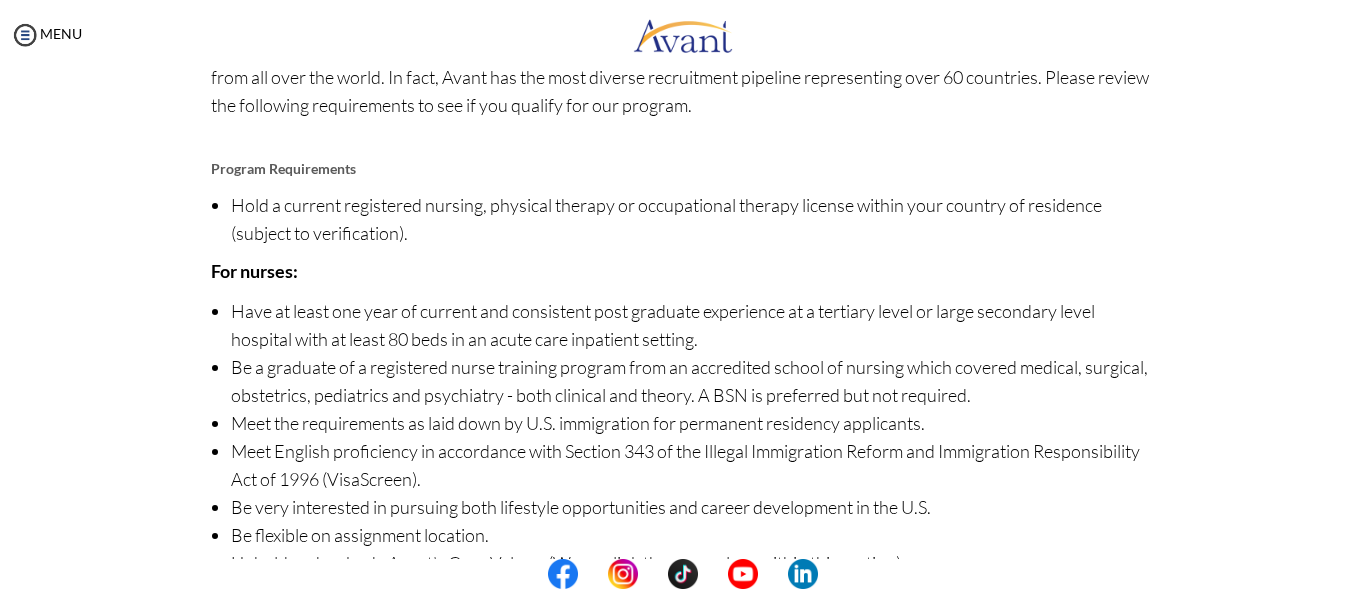 scroll, scrollTop: 200, scrollLeft: 0, axis: vertical 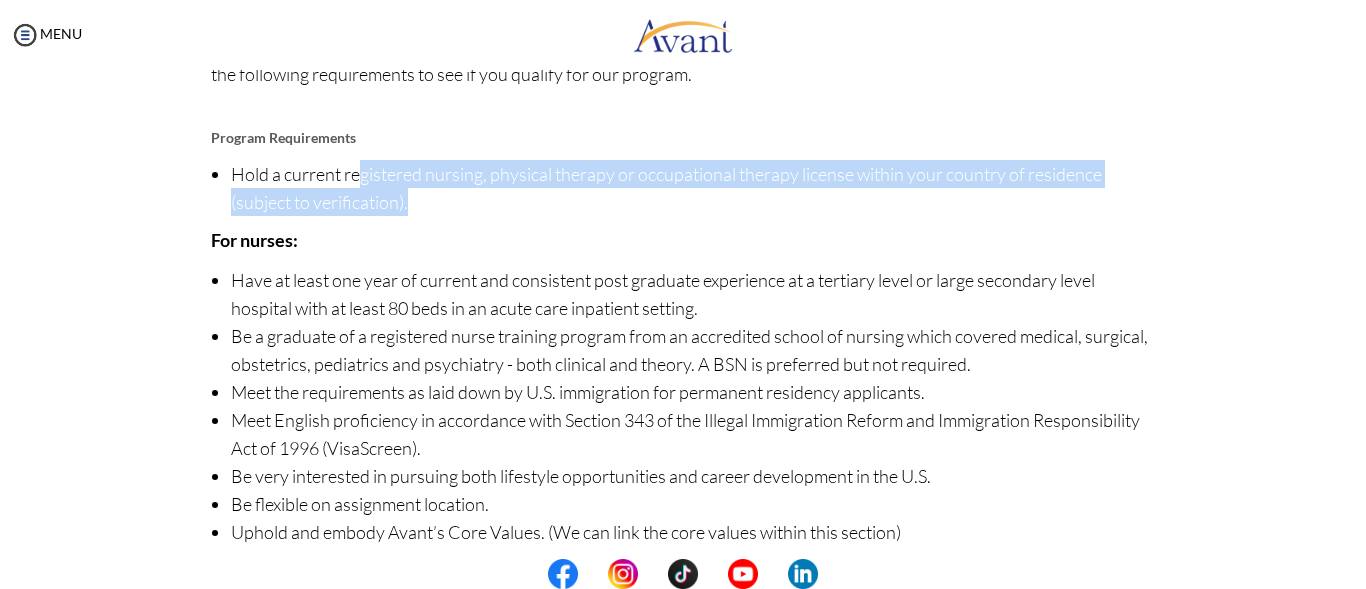 drag, startPoint x: 365, startPoint y: 180, endPoint x: 853, endPoint y: 193, distance: 488.17313 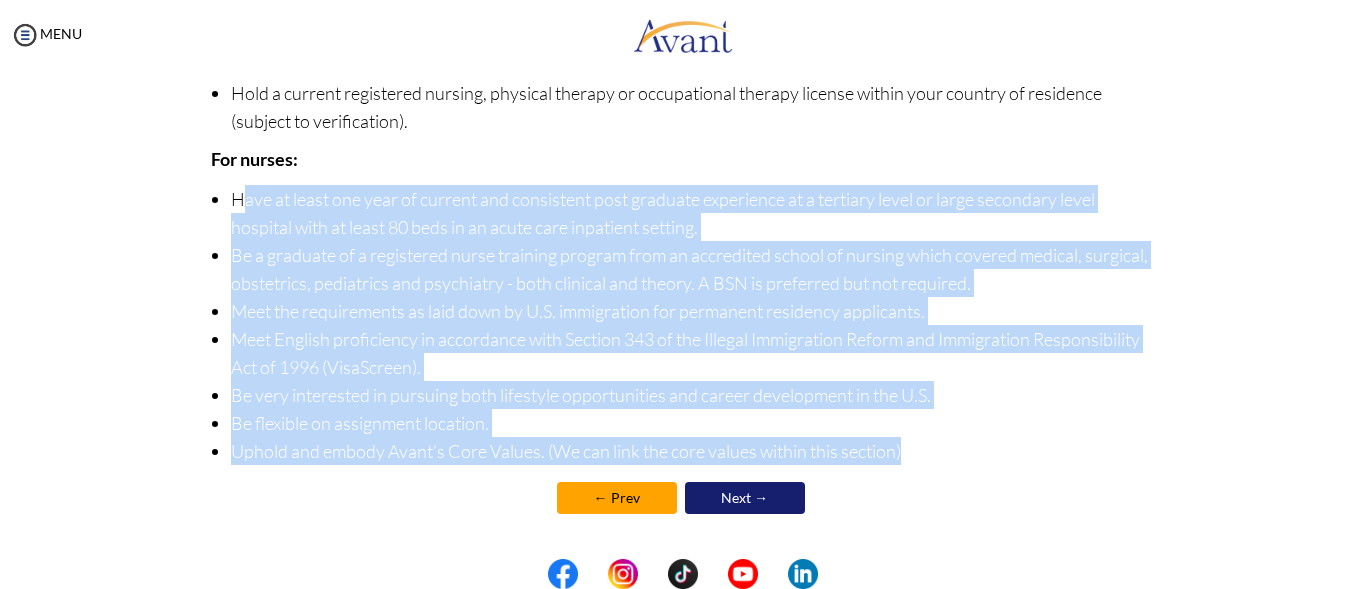 drag, startPoint x: 232, startPoint y: 197, endPoint x: 782, endPoint y: 400, distance: 586.267 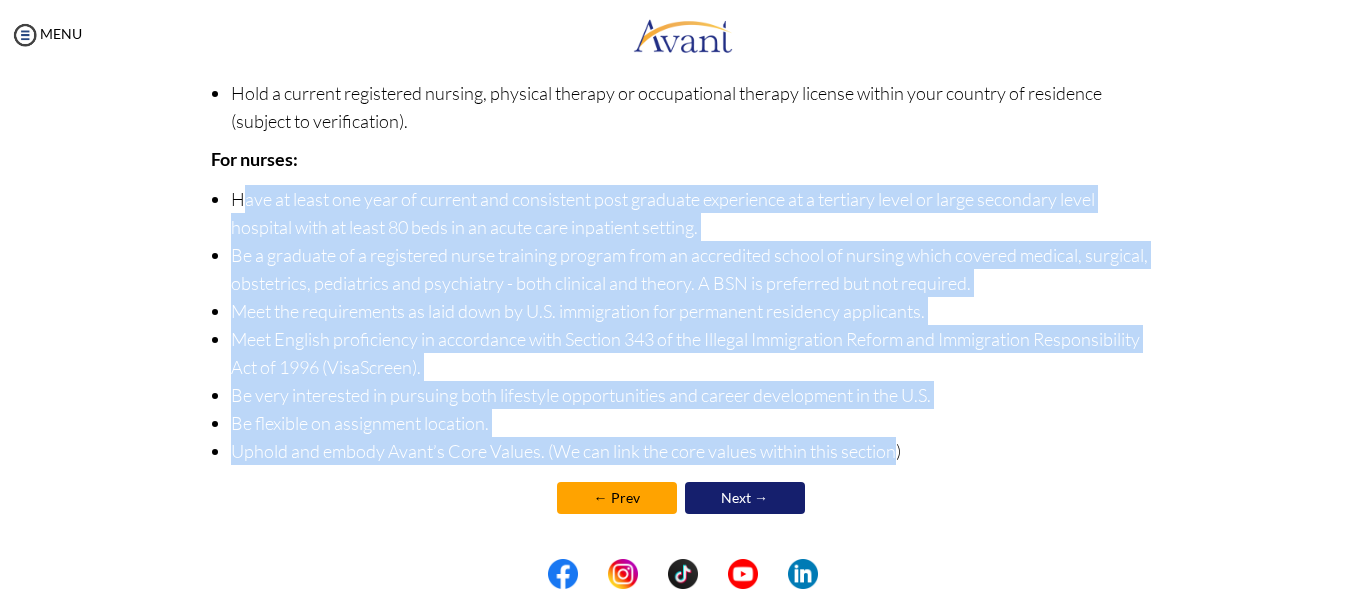 click on "Welcome!
Who we are
Avant Healthcare Professionals is the premier recruiting and staffing specialist for internationally educated healthcare professionals. Our comprehensive program guides qualified registered nurses, physical and occupational therapists through each stage of the licensure and immigration process and makes it simple! Since 2003, we have pioneered new ways to effectively support and transition internationally educated registered nurses and therapists into our clients’ healthcare facilities across the United States.
Avant Healthcare Professionals is more than just a name, it is who we are.
Avant Healthcare Professionals is committed to changing lives.
We profoundly change the lives of our registered nurses, physical and occupational therapists each day by helping you realize your  “American Dream.”  Together we change the lives of our clients and their patients.
Next →" at bounding box center (683, 174) 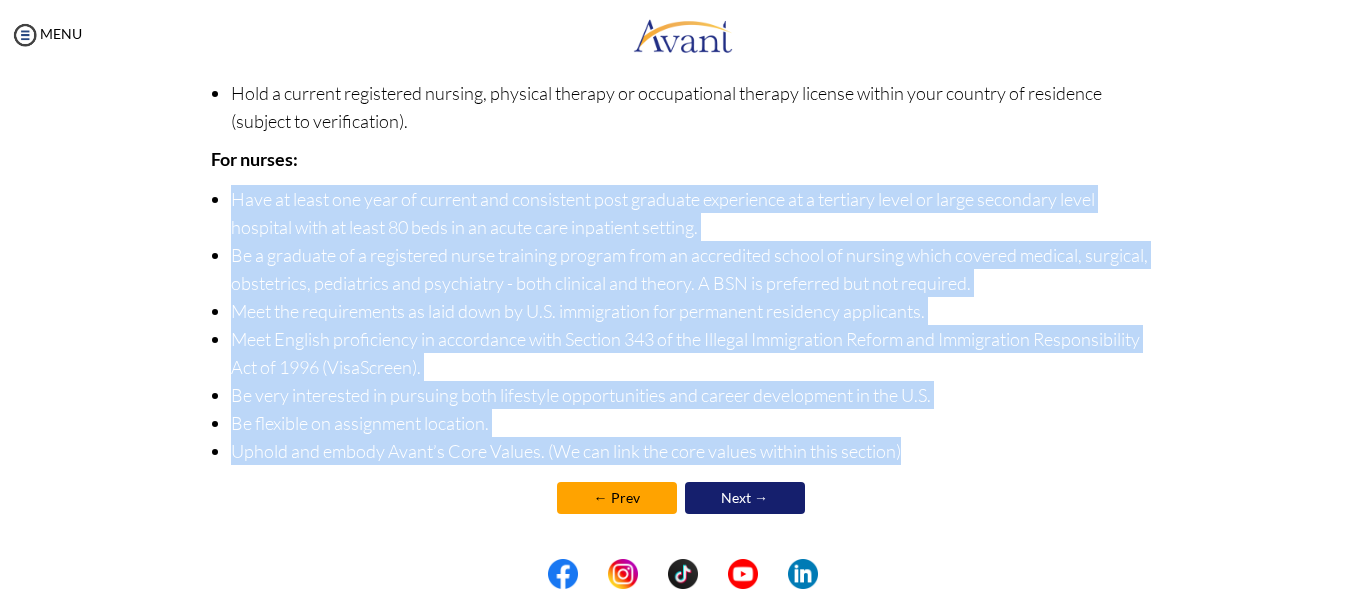 drag, startPoint x: 196, startPoint y: 196, endPoint x: 903, endPoint y: 468, distance: 757.51764 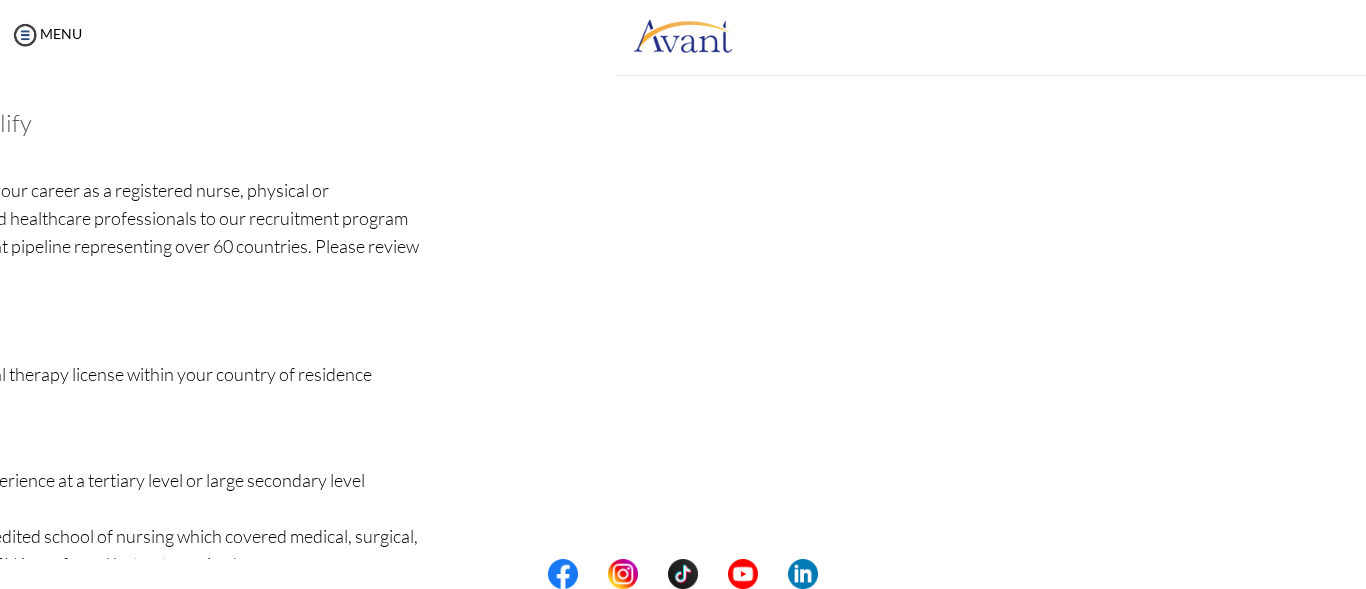 scroll, scrollTop: 0, scrollLeft: 0, axis: both 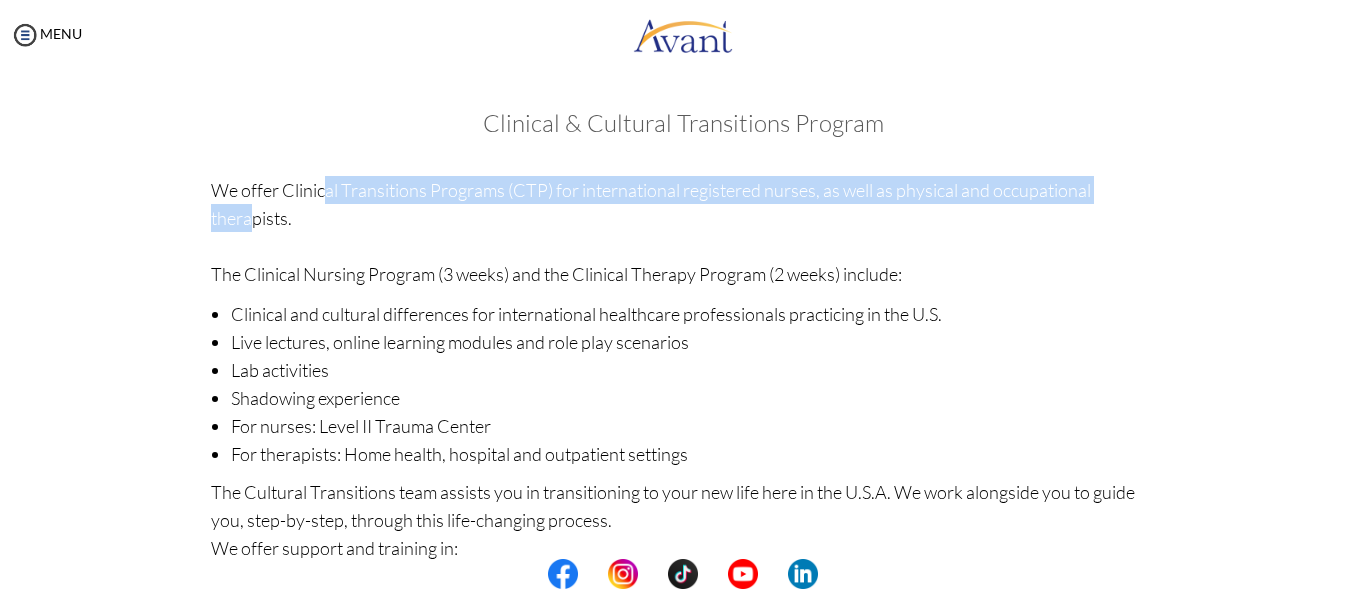 drag, startPoint x: 274, startPoint y: 188, endPoint x: 1093, endPoint y: 203, distance: 819.1373 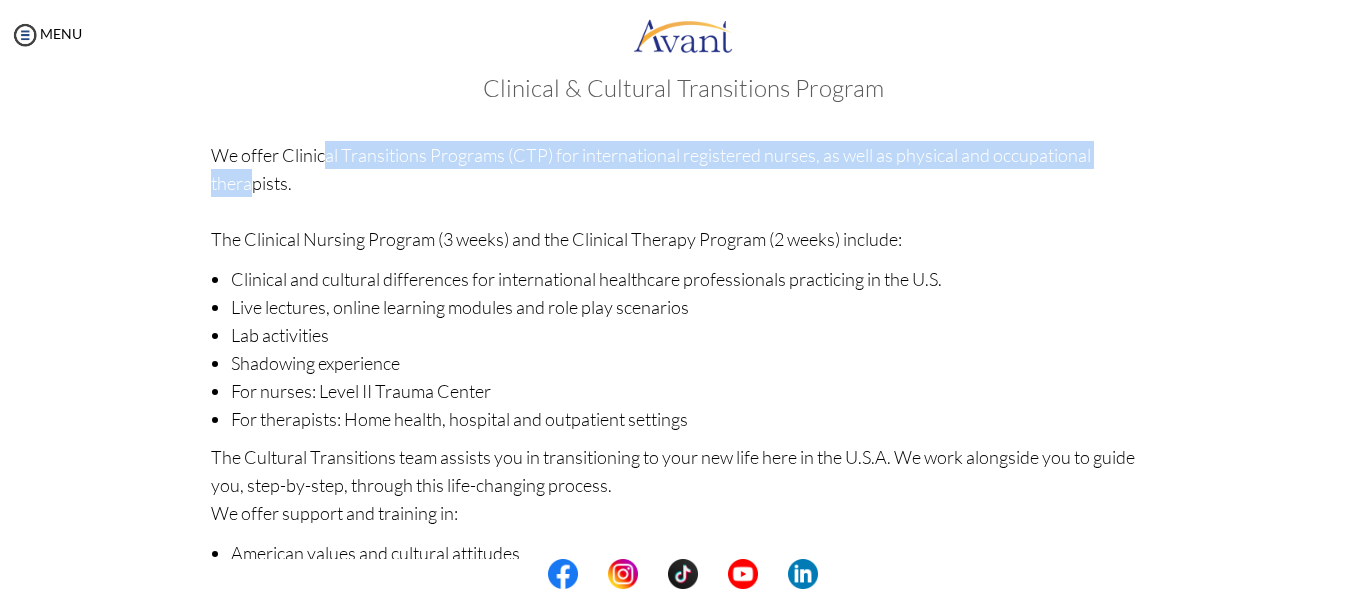 scroll, scrollTop: 0, scrollLeft: 0, axis: both 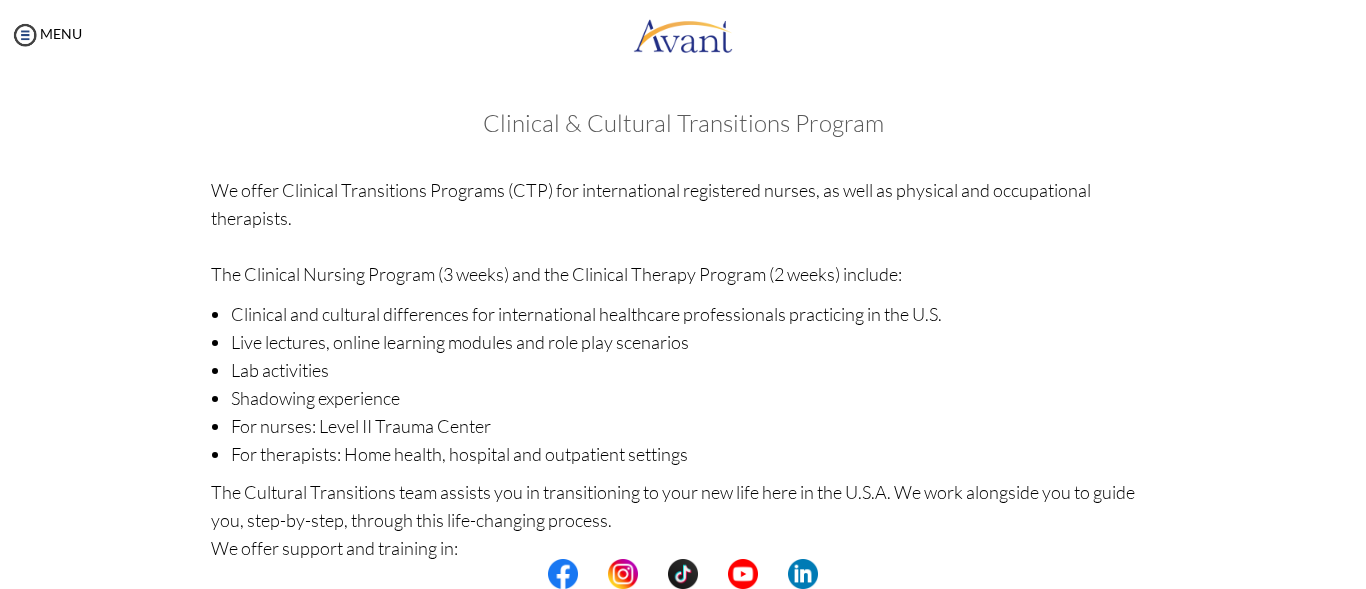 click on "We offer Clinical Transitions Programs (CTP) for international registered nurses, as well as physical and occupational therapists.
The Clinical Nursing Program (3 weeks) and the Clinical Therapy Program (2 weeks) include:" at bounding box center [683, 232] 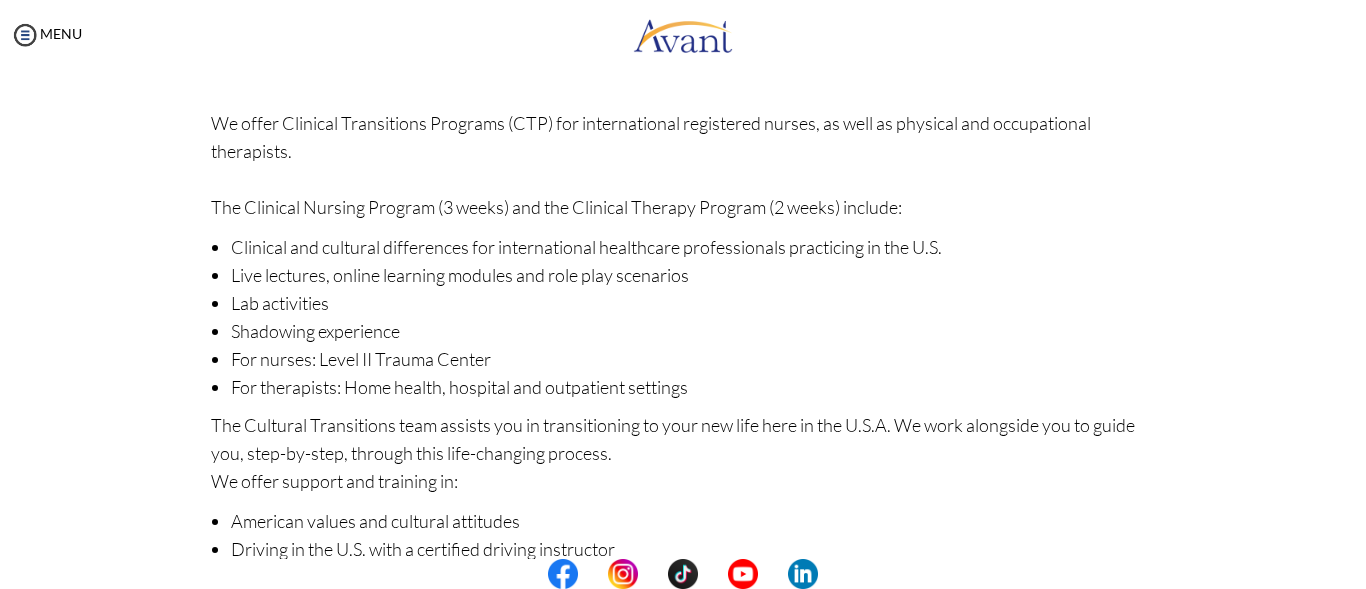 scroll, scrollTop: 100, scrollLeft: 0, axis: vertical 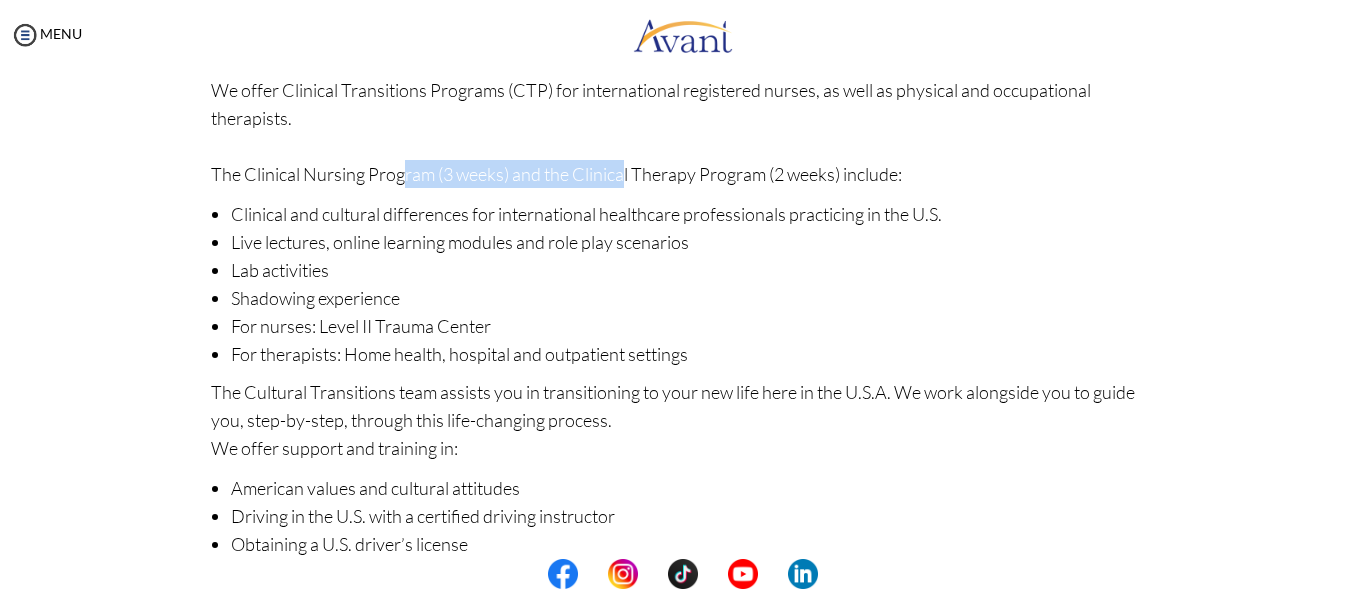 drag, startPoint x: 351, startPoint y: 169, endPoint x: 577, endPoint y: 185, distance: 226.56566 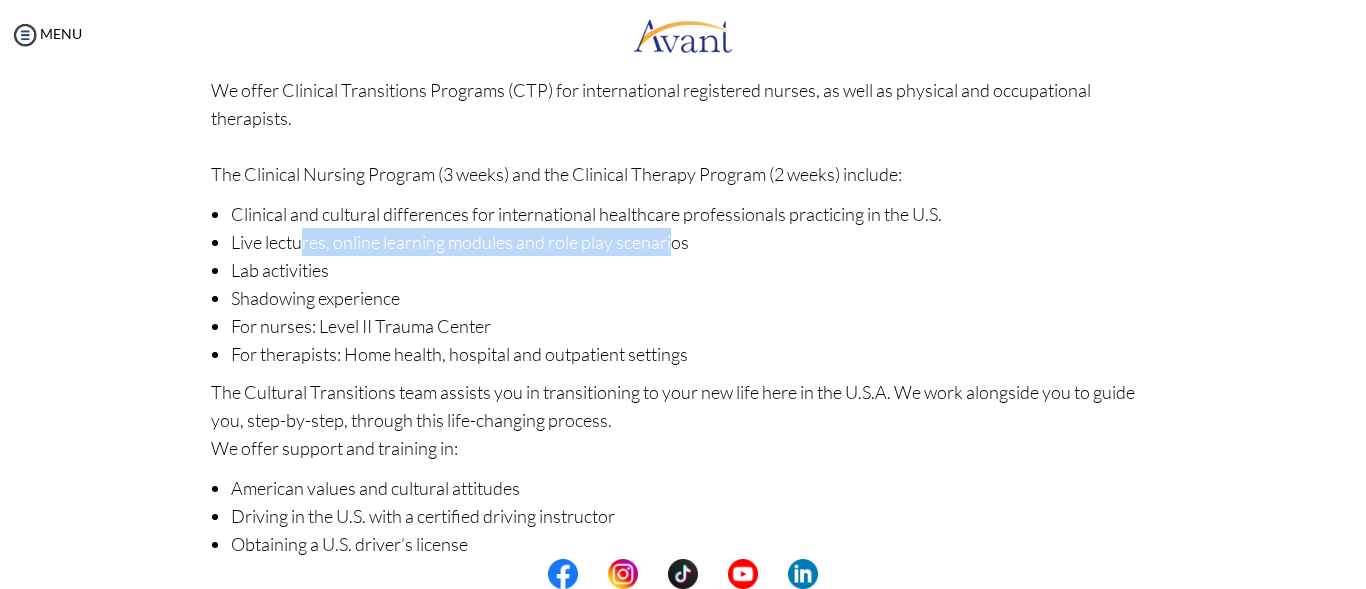 drag, startPoint x: 299, startPoint y: 244, endPoint x: 659, endPoint y: 247, distance: 360.0125 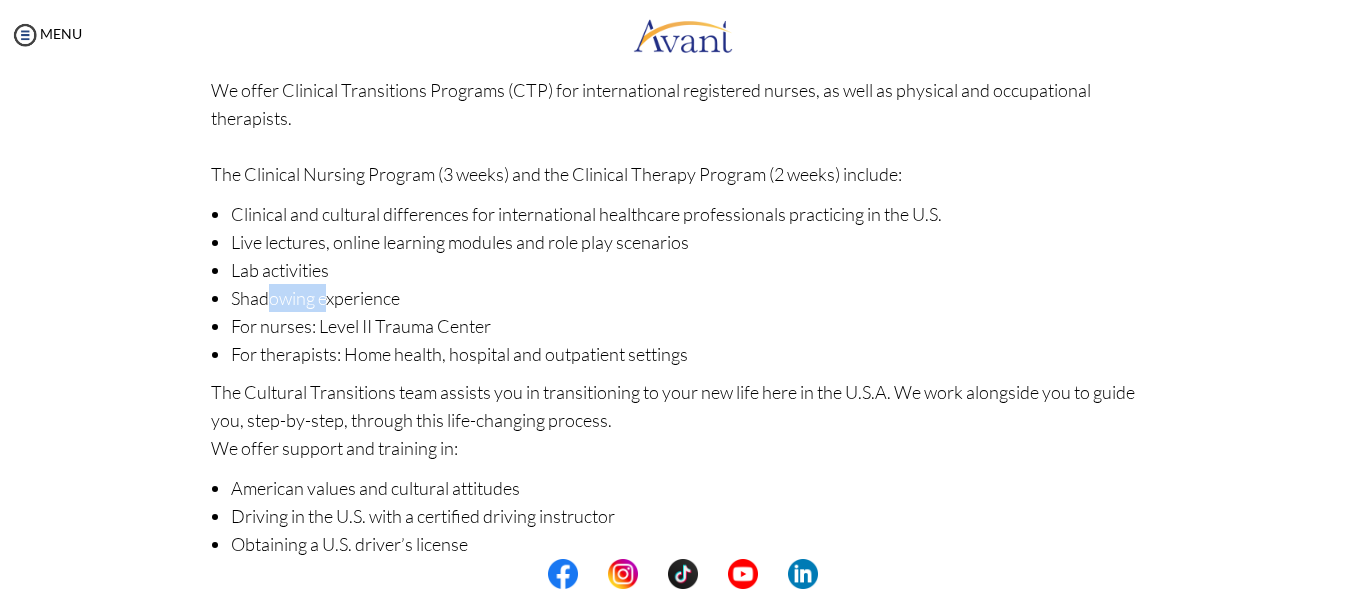 drag, startPoint x: 261, startPoint y: 303, endPoint x: 320, endPoint y: 298, distance: 59.211487 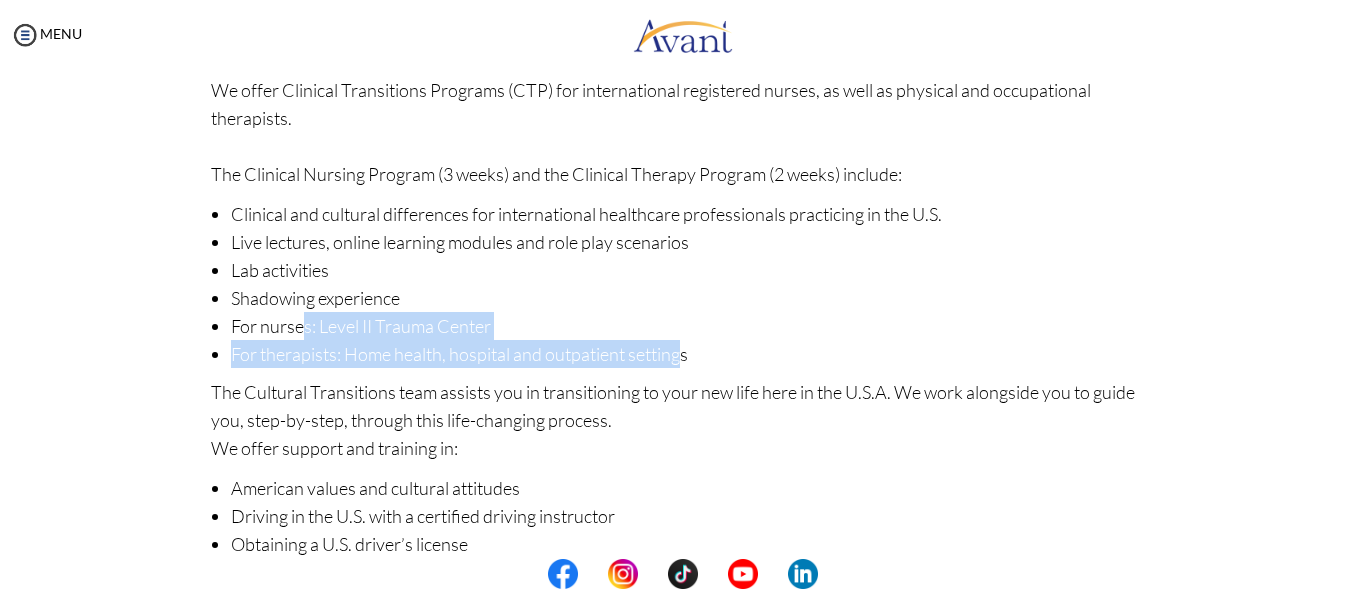 drag, startPoint x: 300, startPoint y: 330, endPoint x: 653, endPoint y: 358, distance: 354.10873 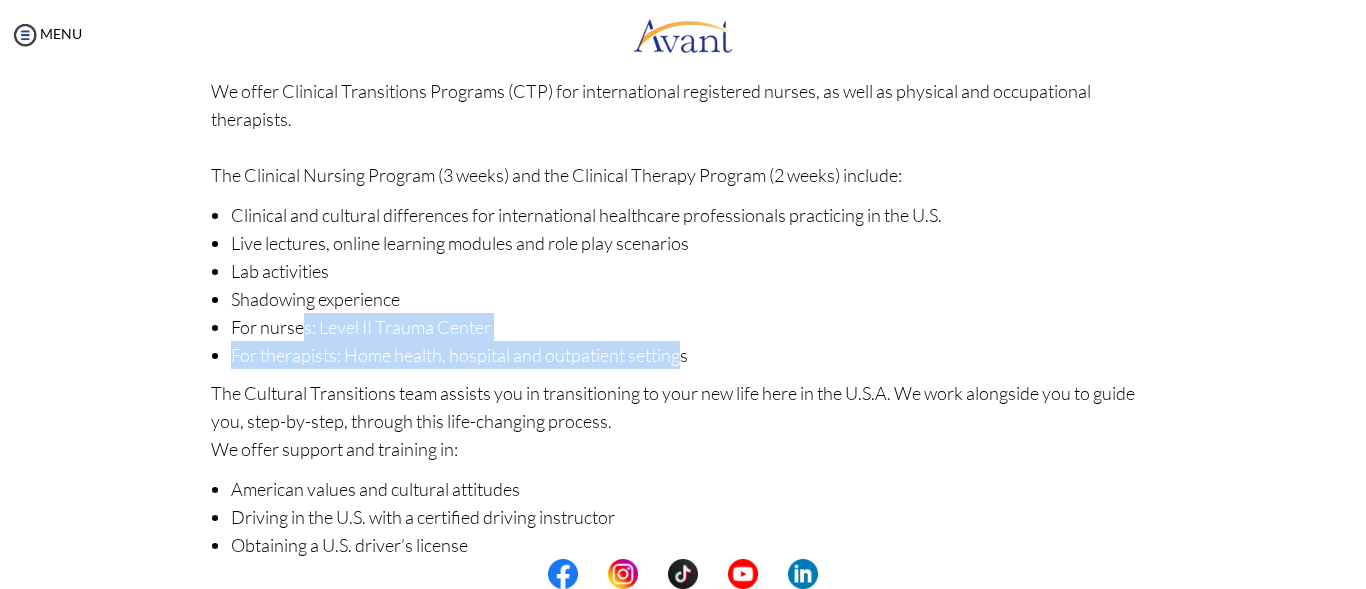 scroll, scrollTop: 0, scrollLeft: 0, axis: both 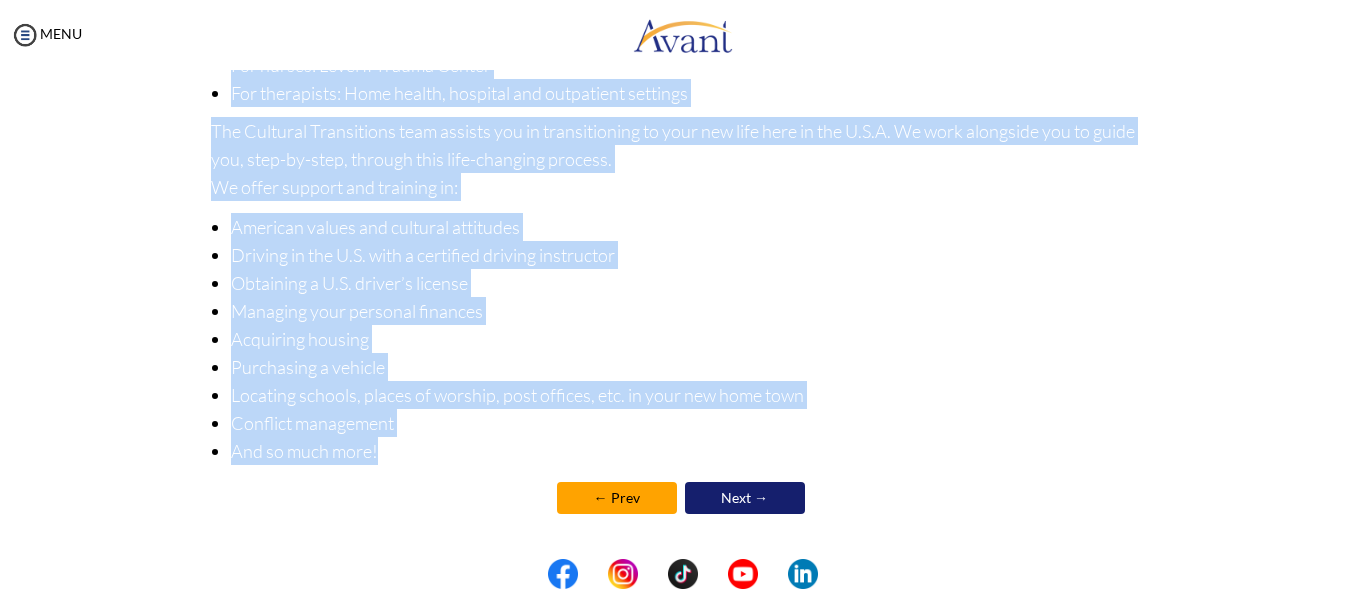 drag, startPoint x: 481, startPoint y: 125, endPoint x: 495, endPoint y: 438, distance: 313.31296 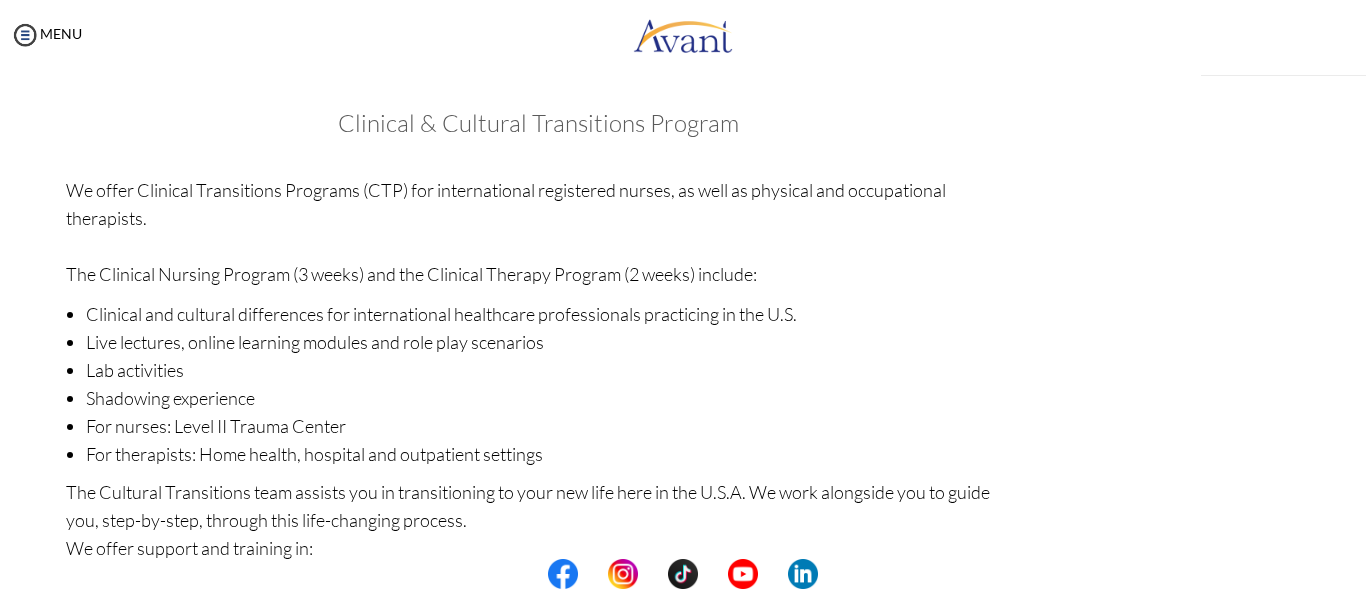 scroll, scrollTop: 363, scrollLeft: 0, axis: vertical 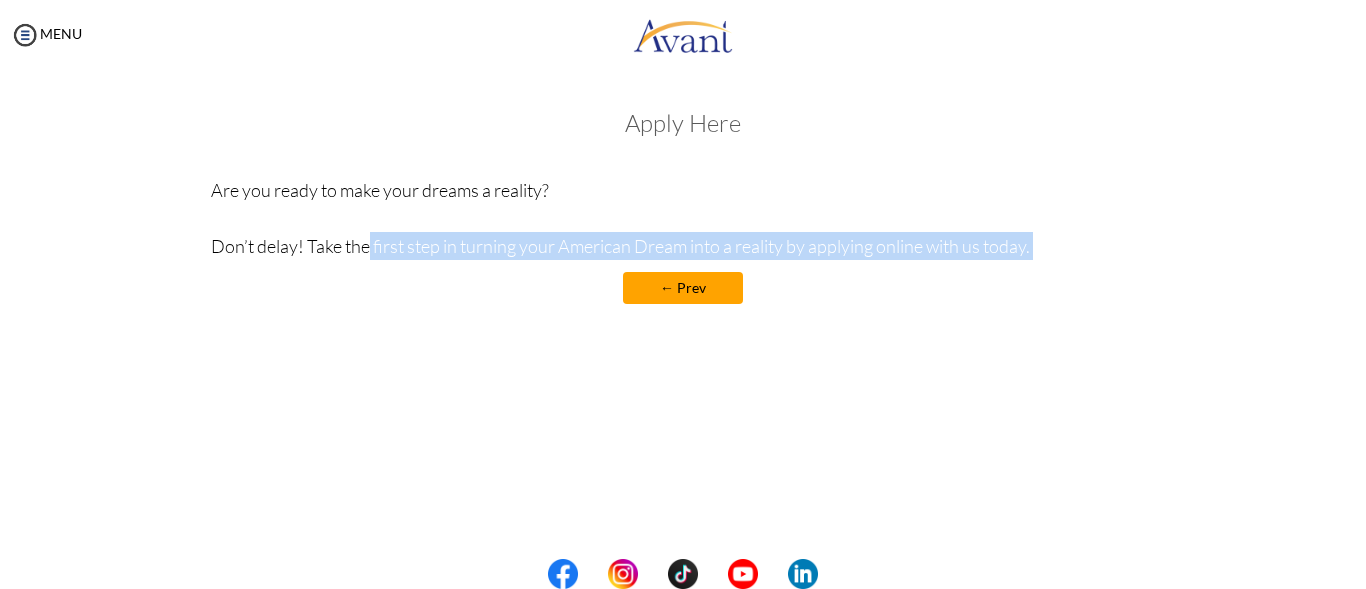 drag, startPoint x: 307, startPoint y: 252, endPoint x: 991, endPoint y: 267, distance: 684.1644 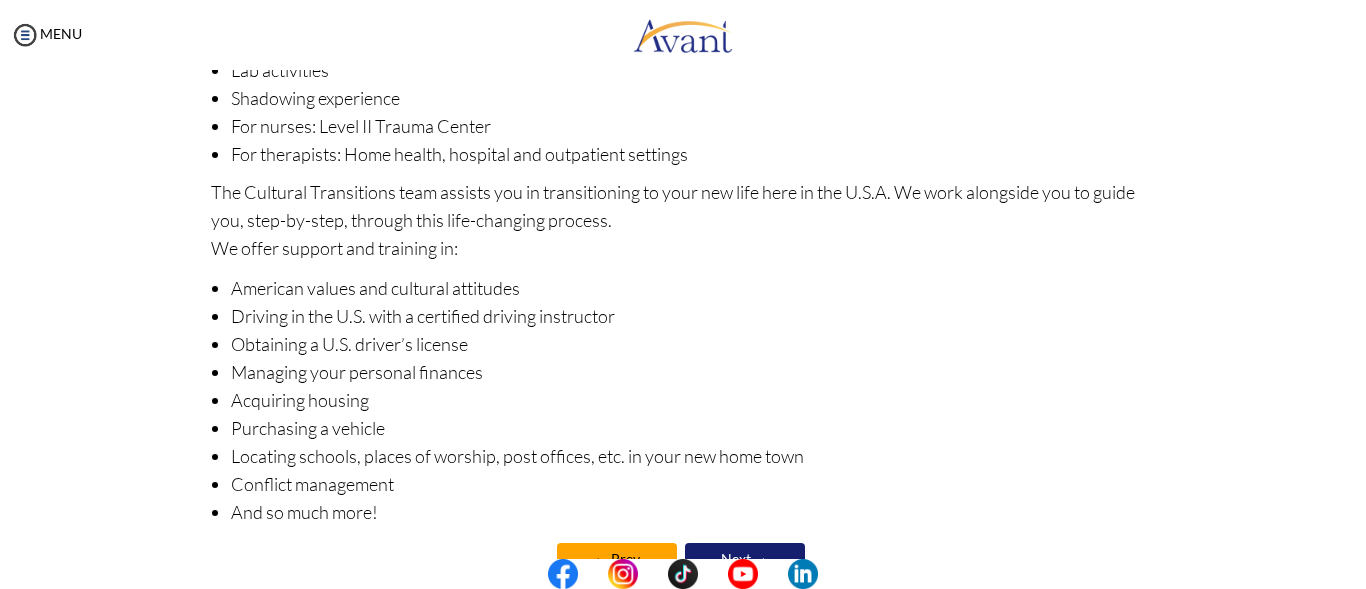 scroll, scrollTop: 361, scrollLeft: 0, axis: vertical 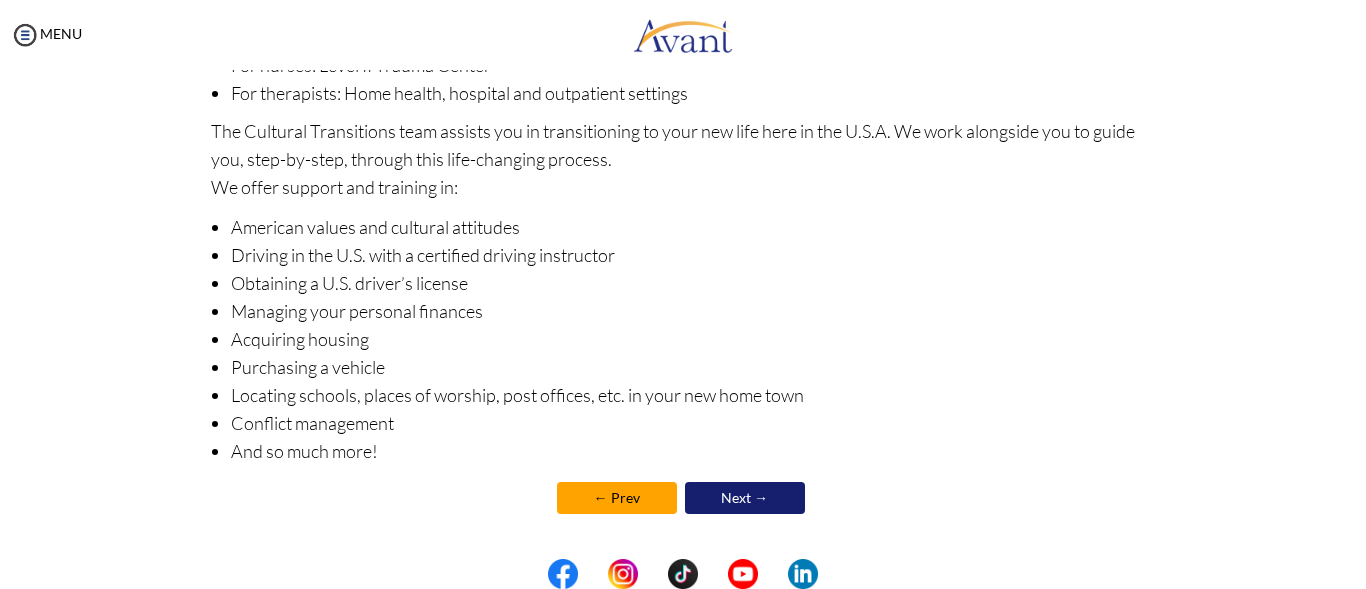 click on "Next →" at bounding box center [745, 498] 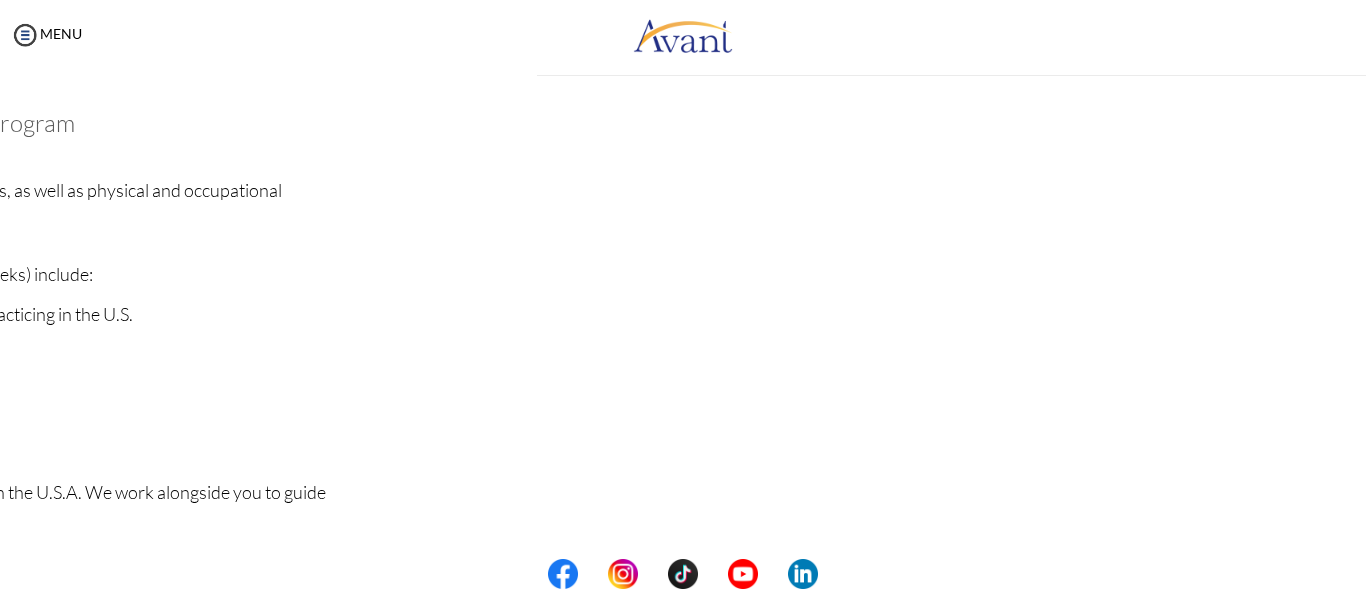 scroll, scrollTop: 0, scrollLeft: 0, axis: both 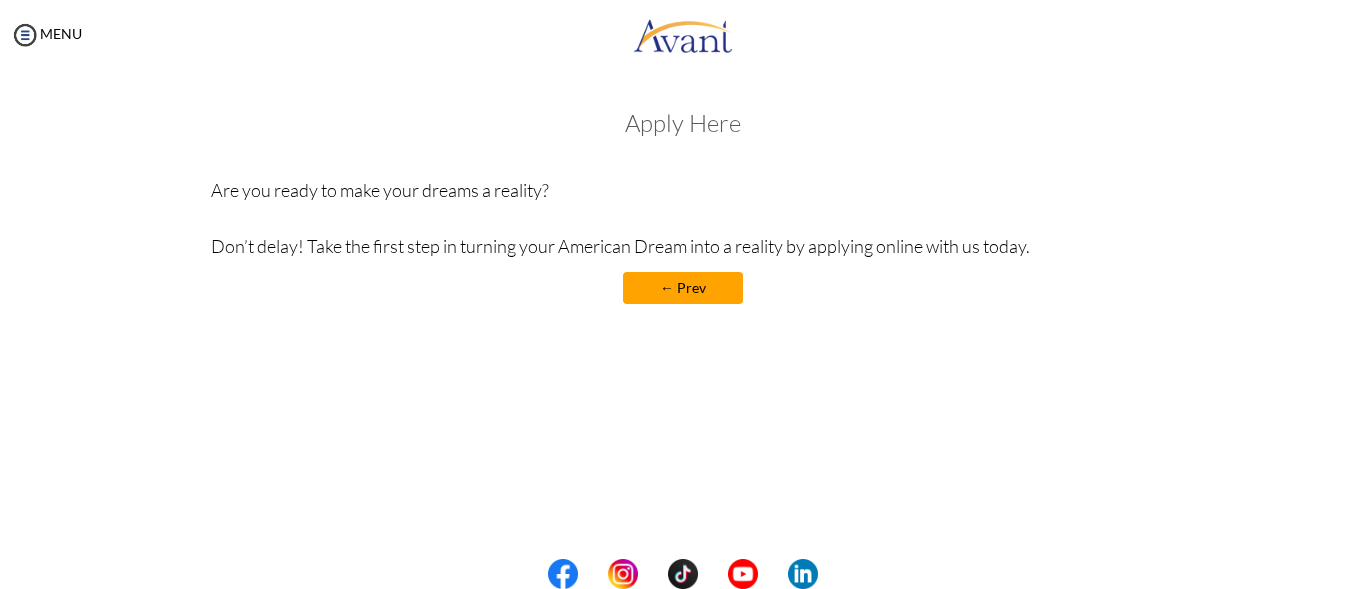 drag, startPoint x: 213, startPoint y: 193, endPoint x: 1056, endPoint y: 245, distance: 844.6023 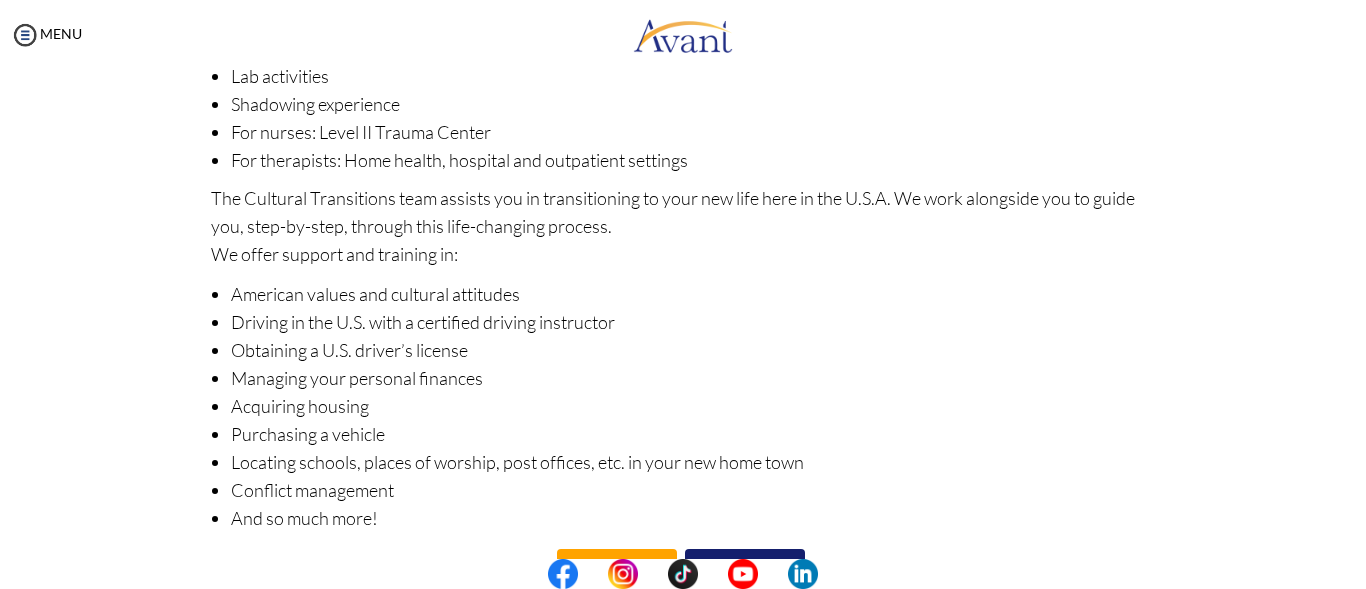 scroll, scrollTop: 361, scrollLeft: 0, axis: vertical 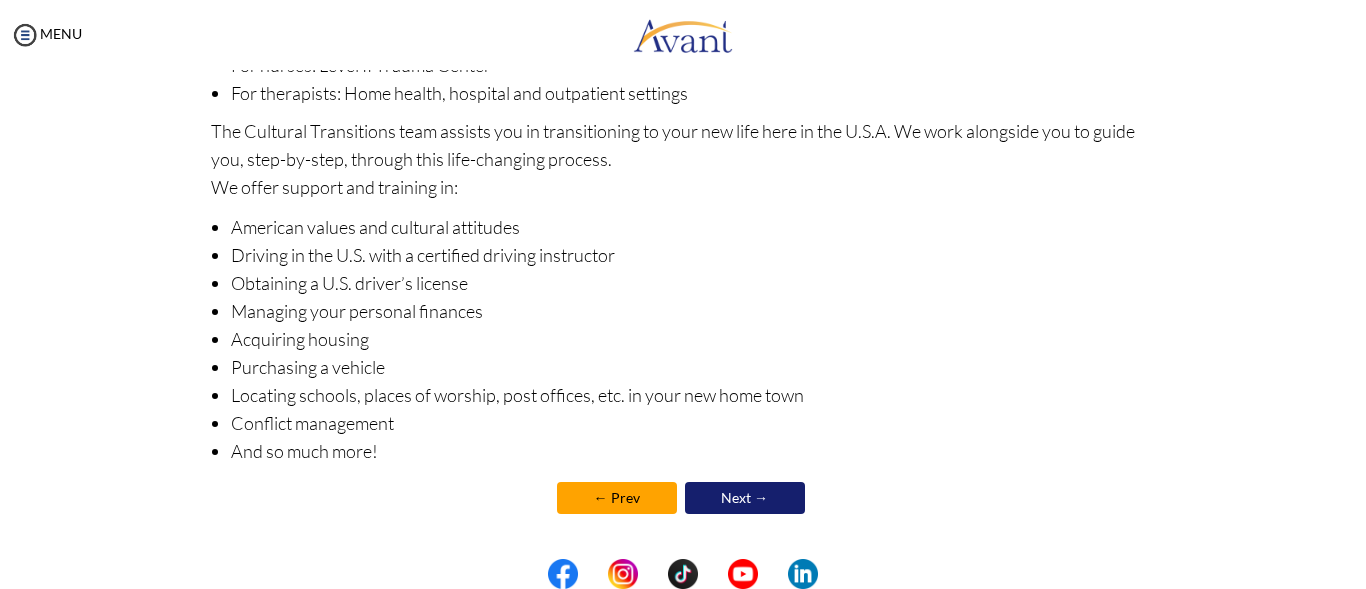 click on "Next →" at bounding box center [745, 498] 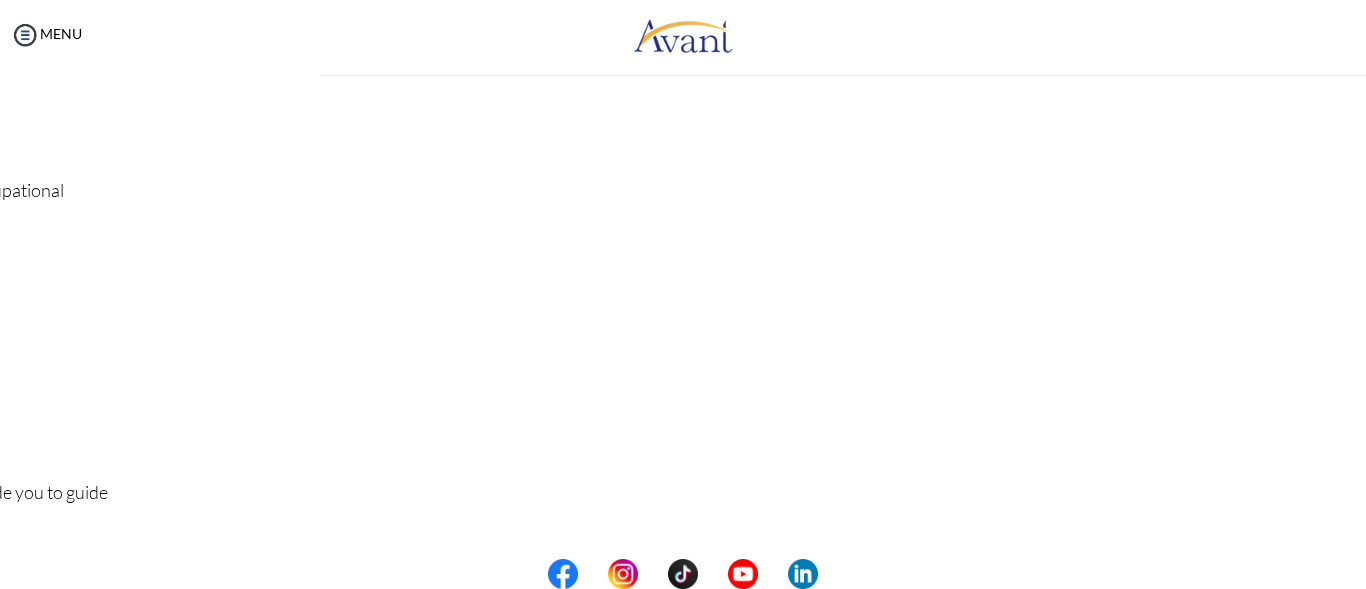 scroll, scrollTop: 0, scrollLeft: 0, axis: both 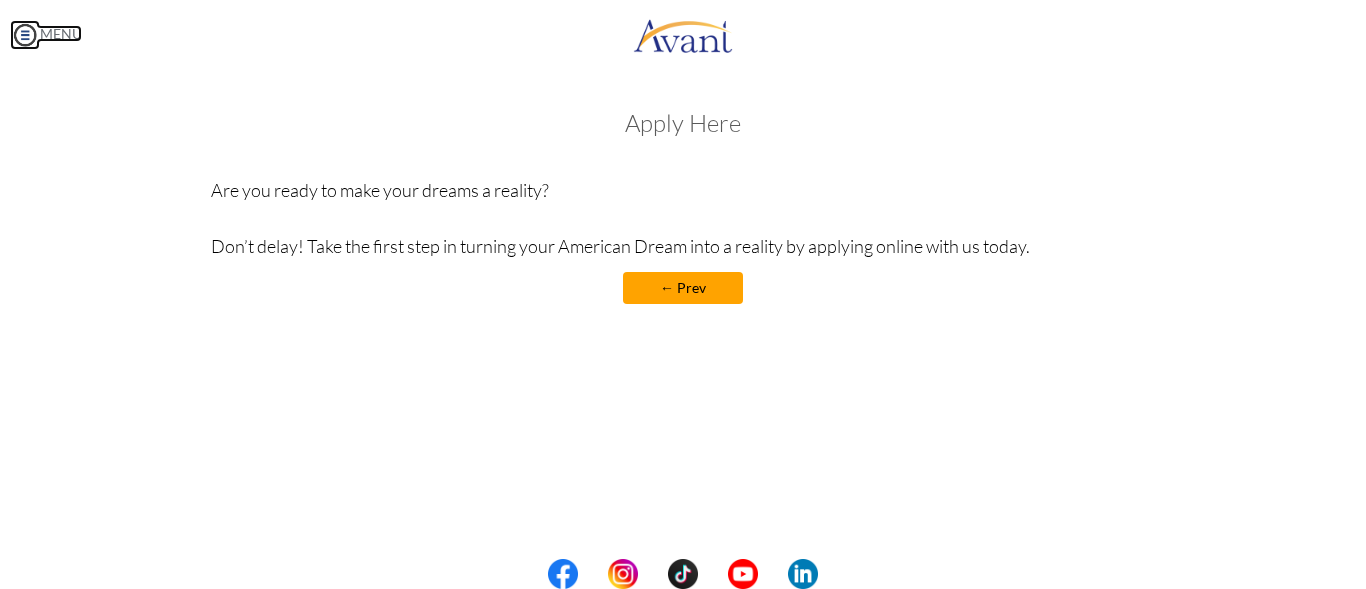 click on "MENU" at bounding box center (46, 33) 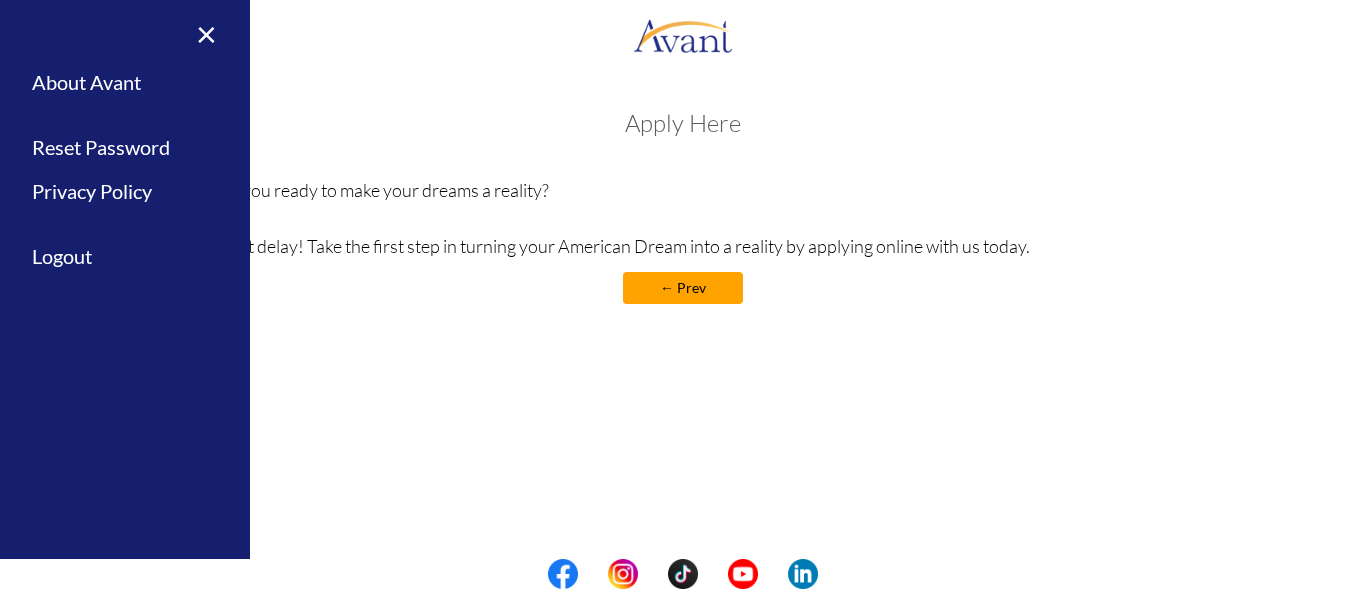 click on "Apply Here" at bounding box center [683, 123] 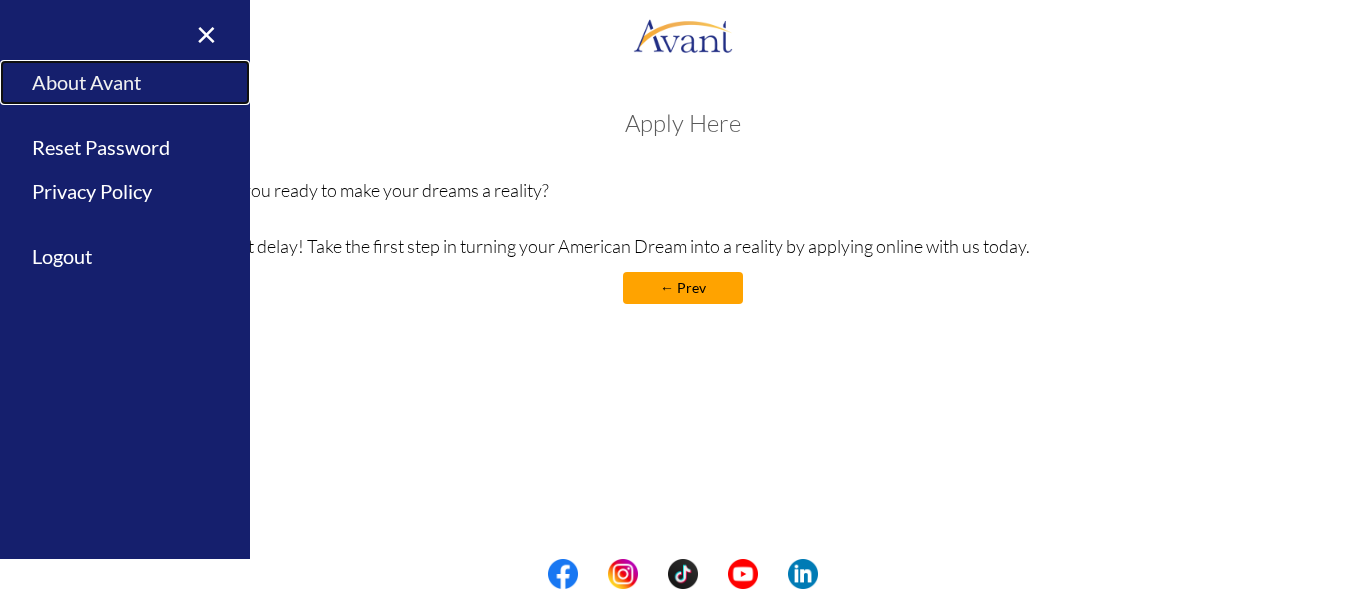click on "About Avant" at bounding box center [125, 82] 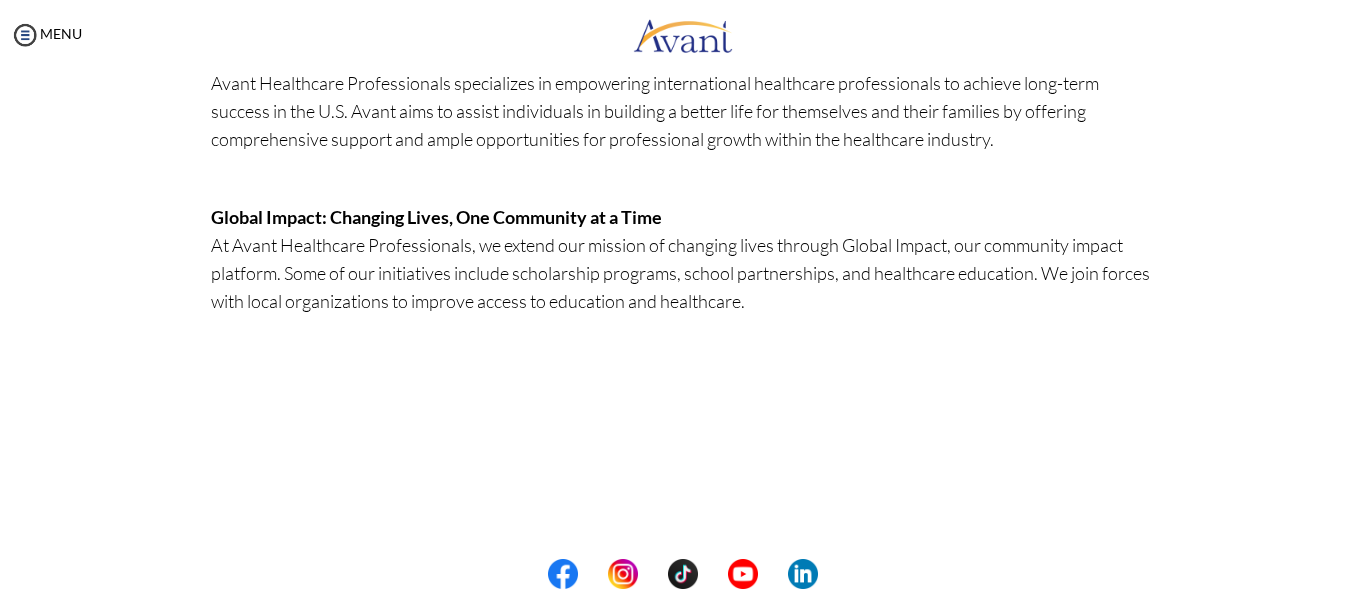 scroll, scrollTop: 600, scrollLeft: 0, axis: vertical 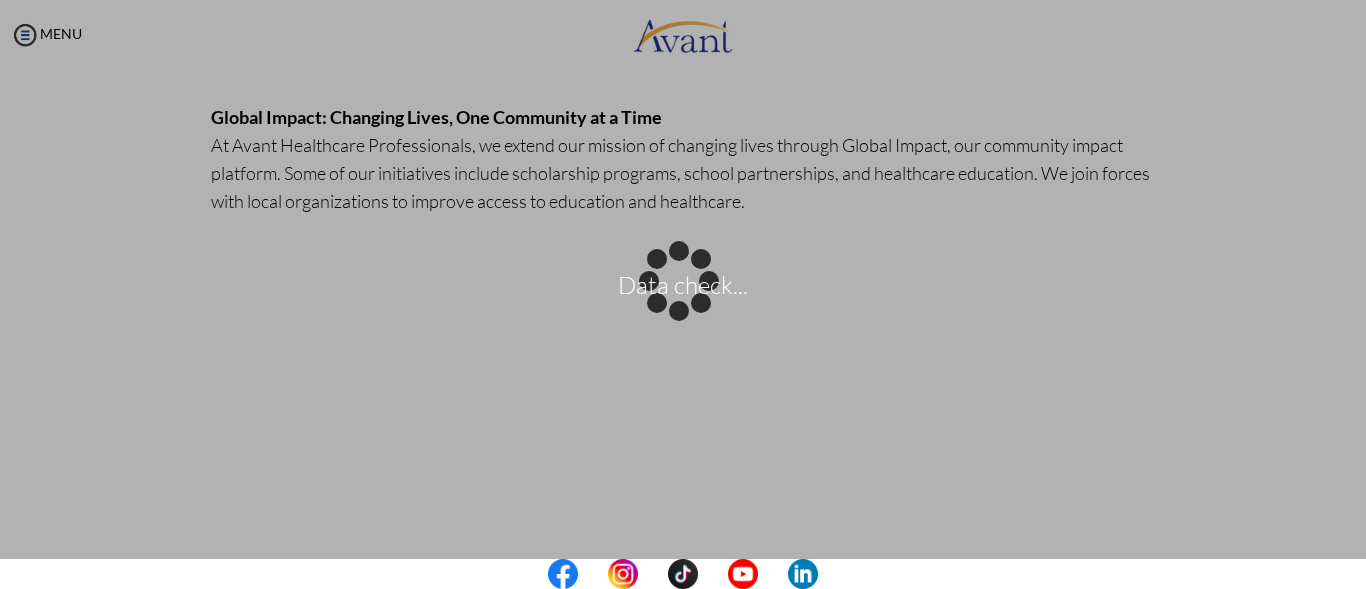 click on "Data check...
Maintenance break. Please come back in 2 hours.
MENU
My Status
What is the next step?
We would like you to watch the introductory video Begin with Avant
We would like you to watch the program video Watch Program Video
We would like you to complete English exam Take Language Test
We would like you to complete clinical assessment Take Clinical Test
We would like you to complete qualification survey Take Qualification Survey
We would like you to watch expectations video Watch Expectations Video
You will be contacted by recruiter to schedule a call.
Your application is being reviewed. Please check your email regularly.
Process Overview
Check off each step as you go to track your progress!" at bounding box center [683, 294] 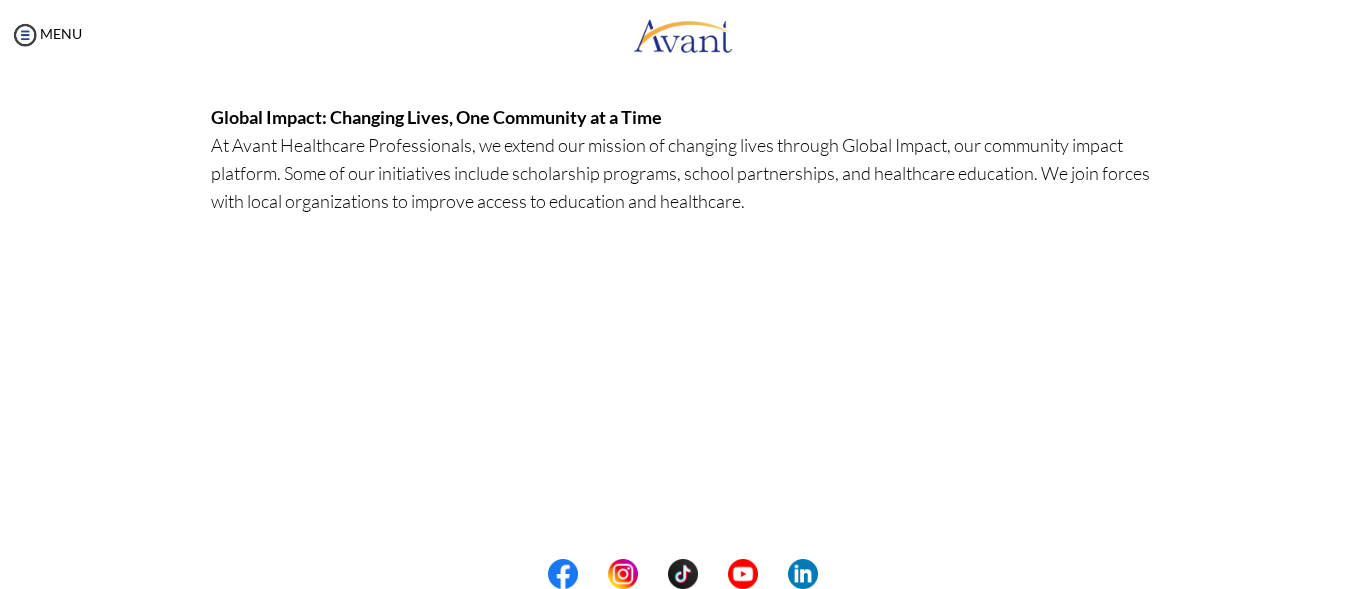 drag, startPoint x: 204, startPoint y: 151, endPoint x: 749, endPoint y: 193, distance: 546.61597 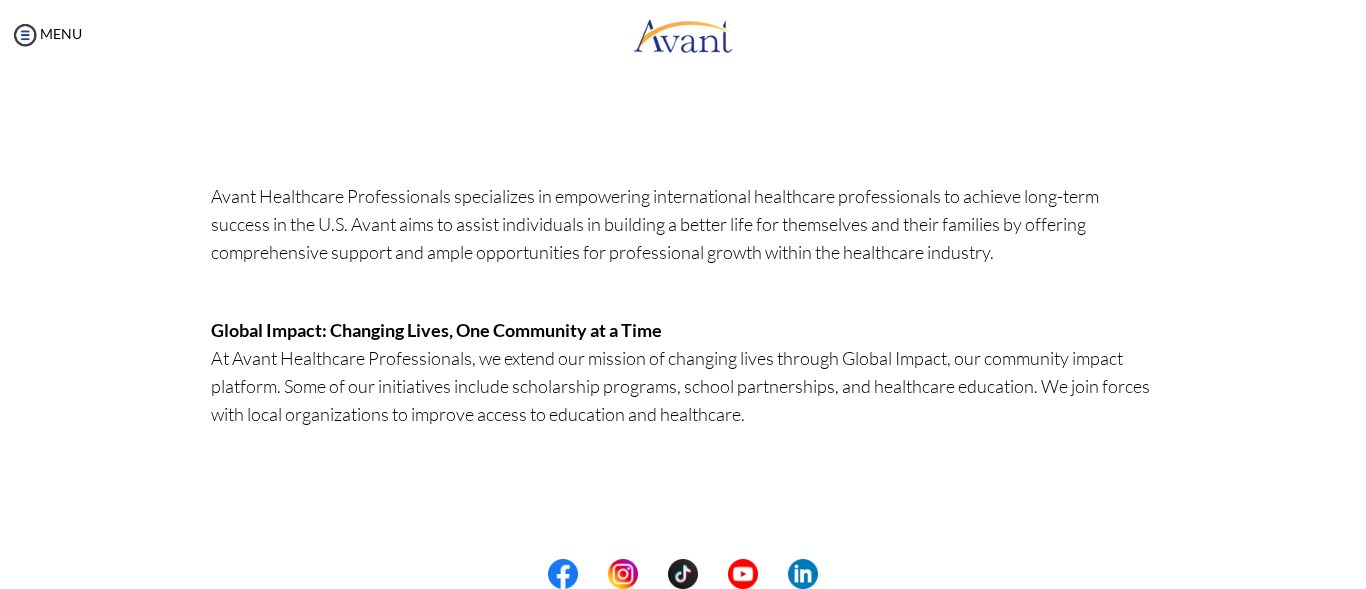 scroll, scrollTop: 400, scrollLeft: 0, axis: vertical 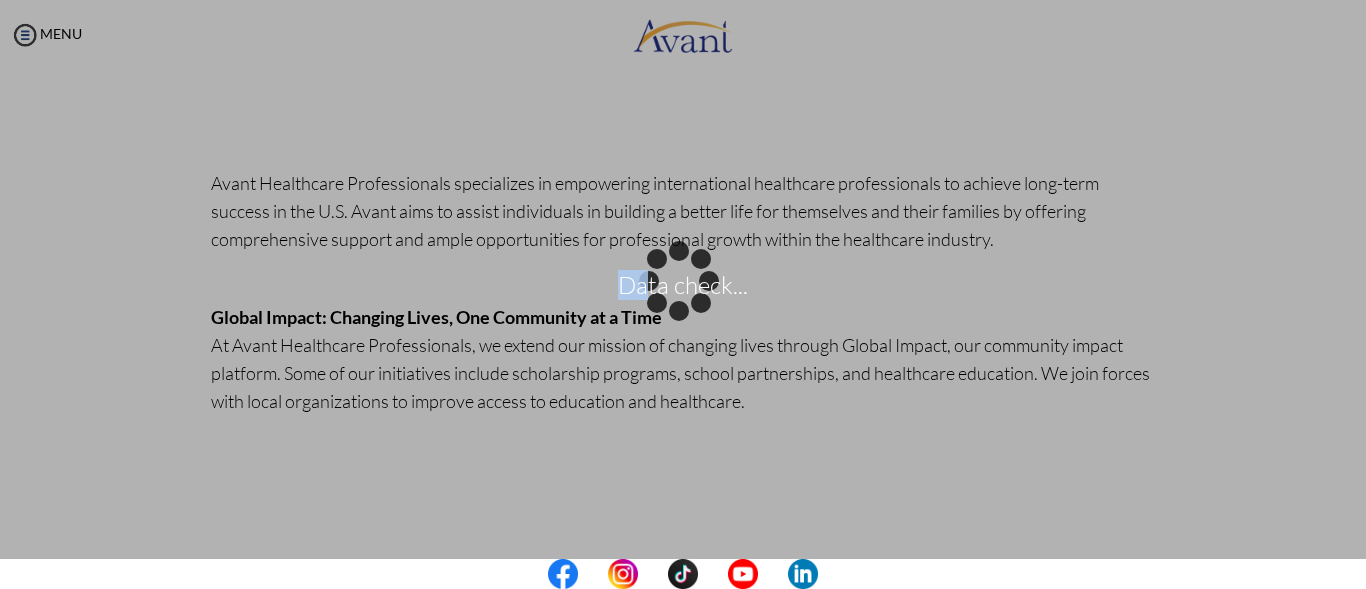 drag, startPoint x: 206, startPoint y: 183, endPoint x: 644, endPoint y: 302, distance: 453.87775 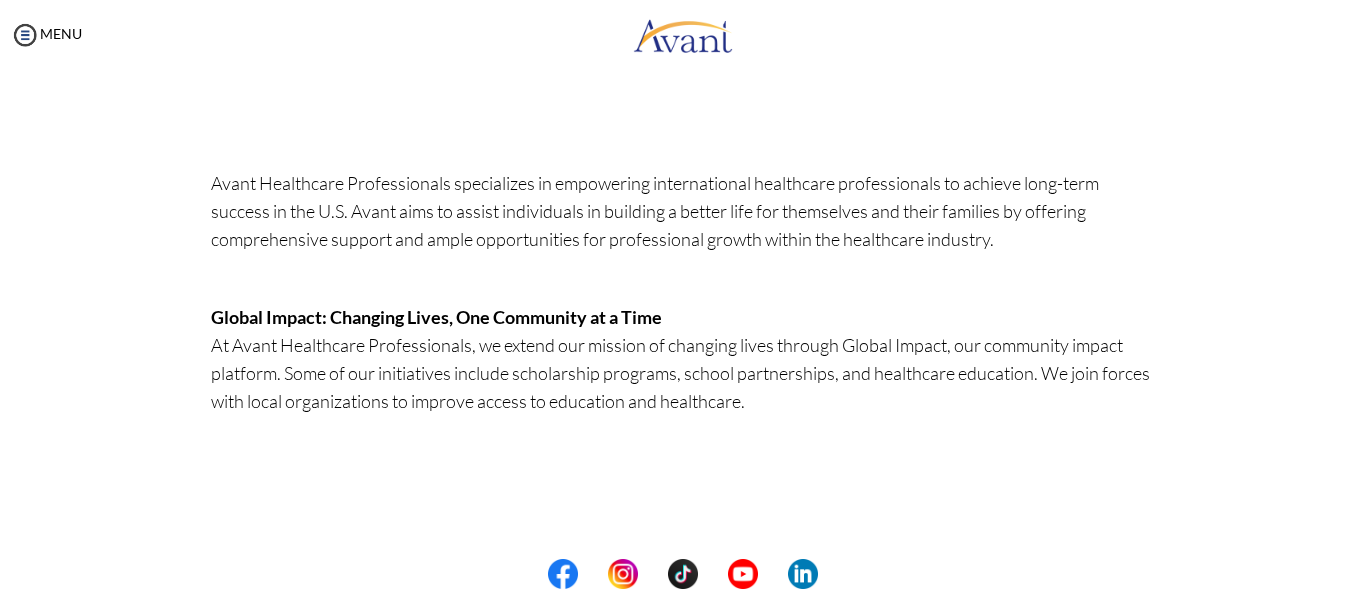 drag, startPoint x: 206, startPoint y: 184, endPoint x: 745, endPoint y: 395, distance: 578.8281 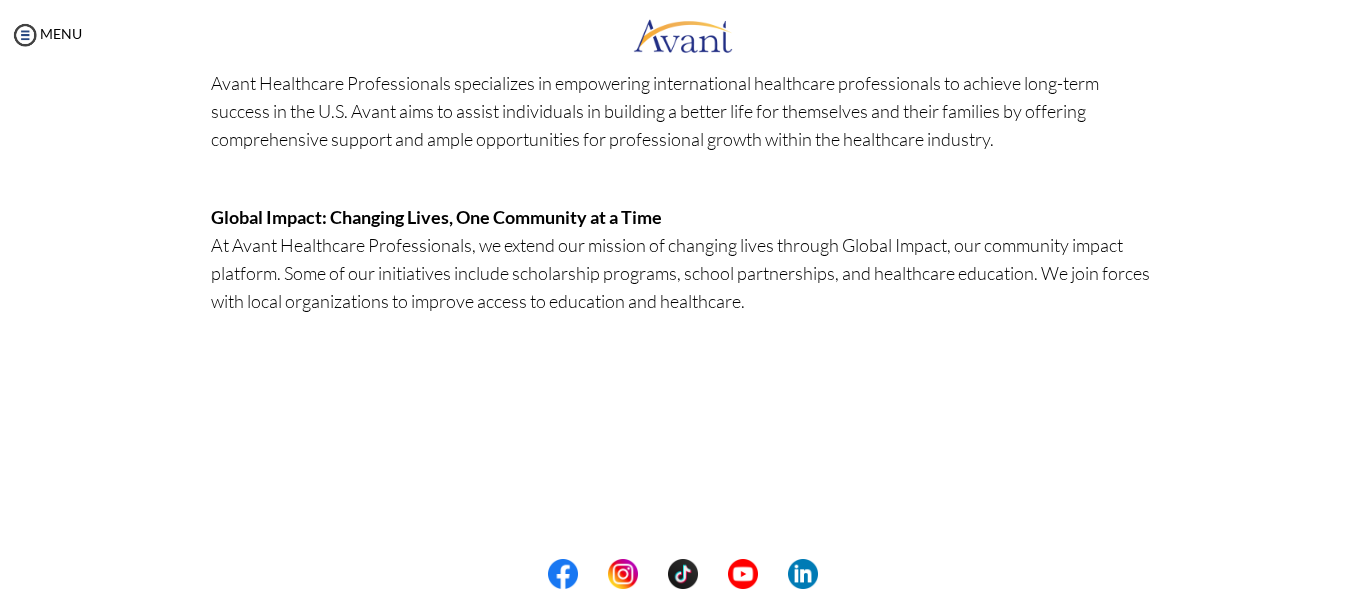 scroll, scrollTop: 488, scrollLeft: 0, axis: vertical 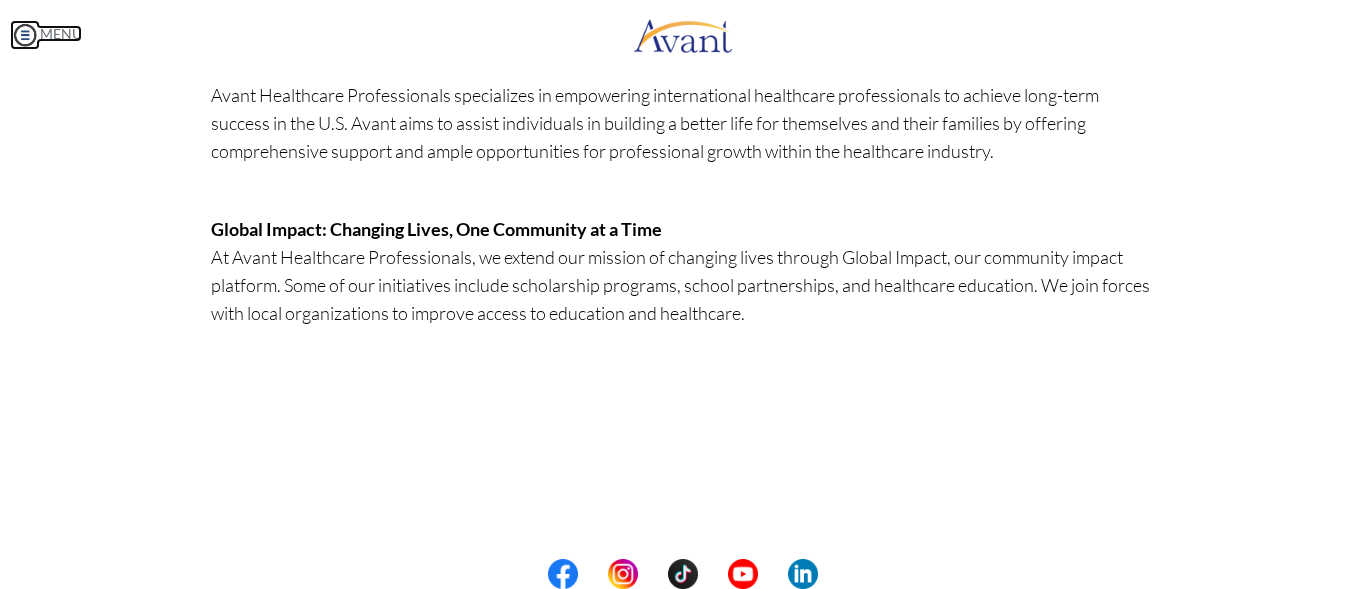 click at bounding box center [25, 35] 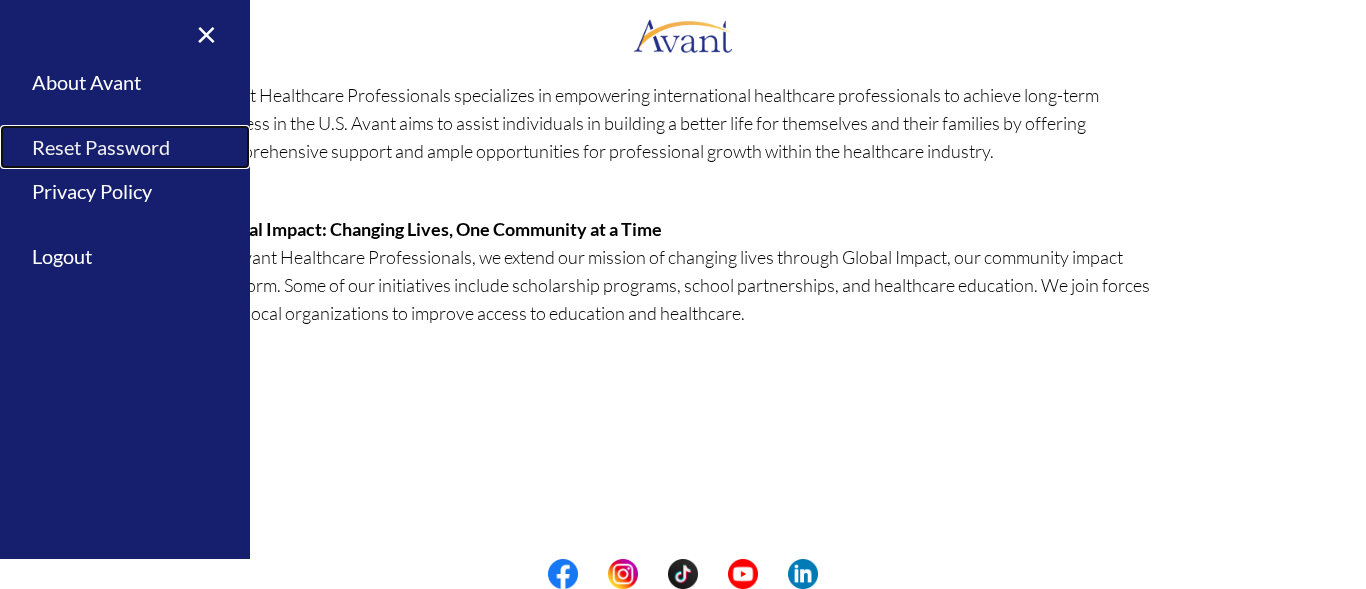 click on "Reset Password" at bounding box center (125, 147) 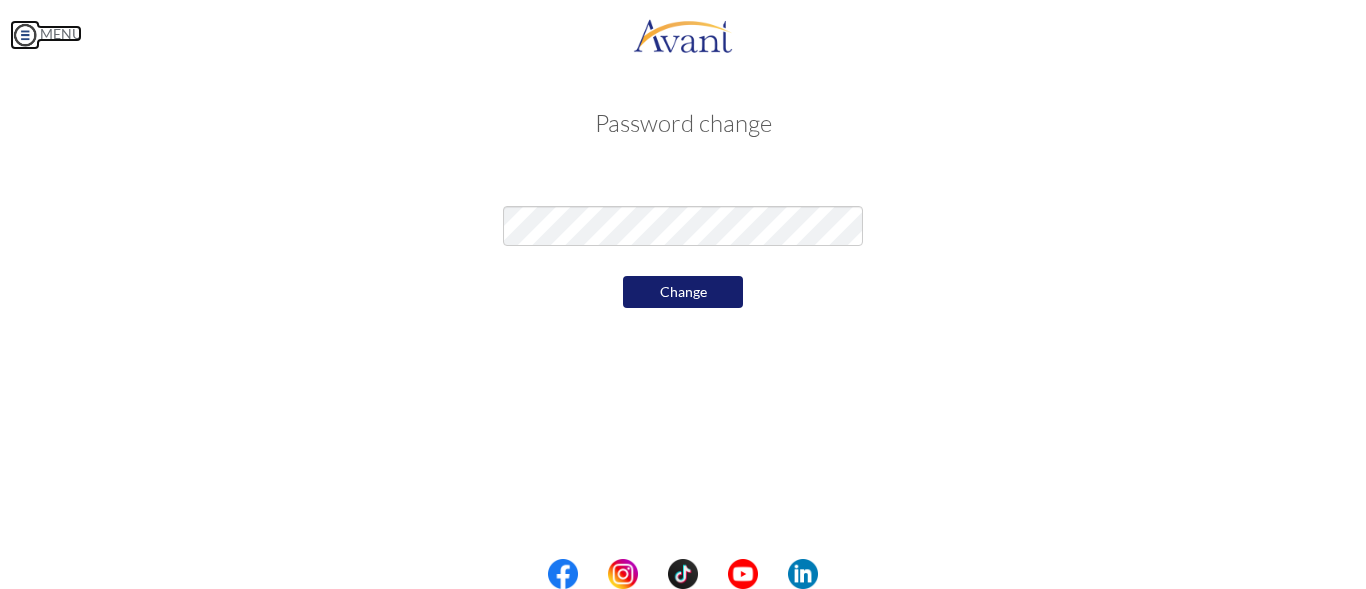 click at bounding box center [25, 35] 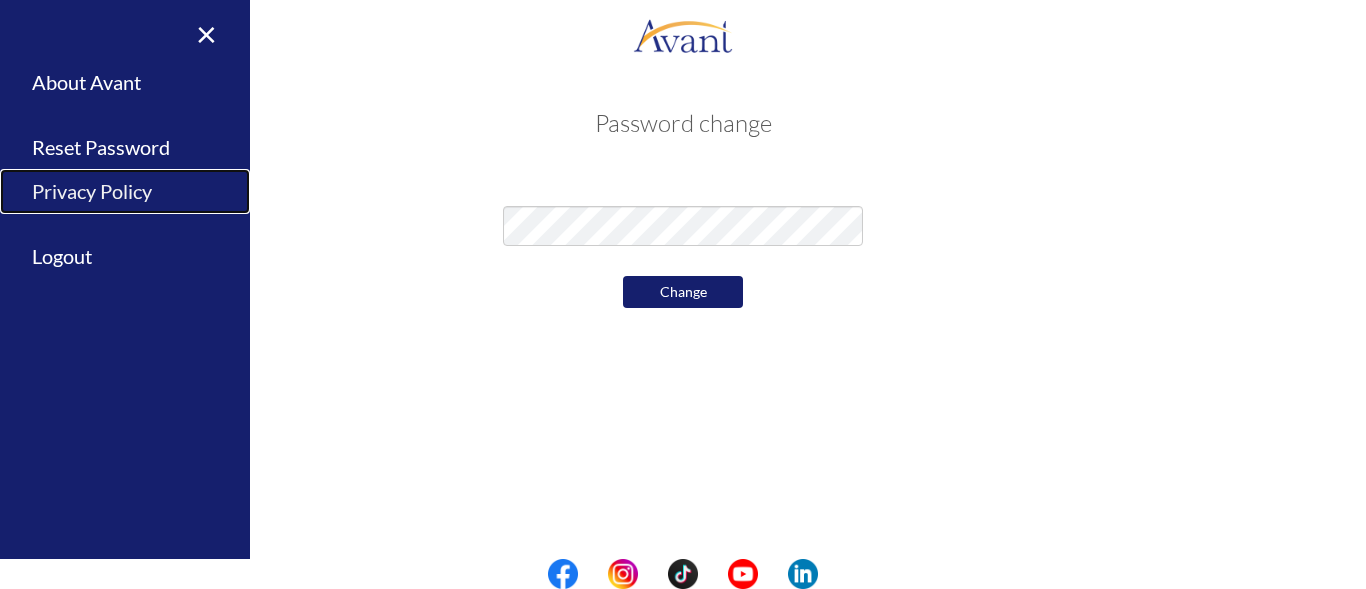 click on "Privacy Policy" at bounding box center (125, 191) 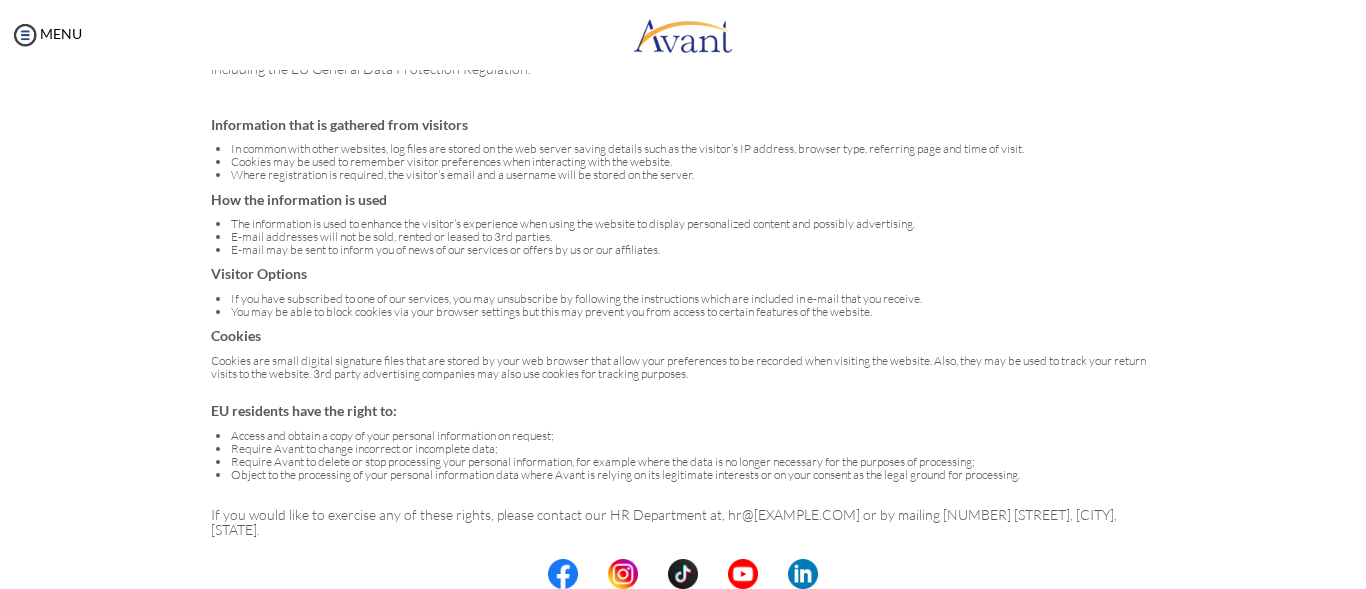 scroll, scrollTop: 165, scrollLeft: 0, axis: vertical 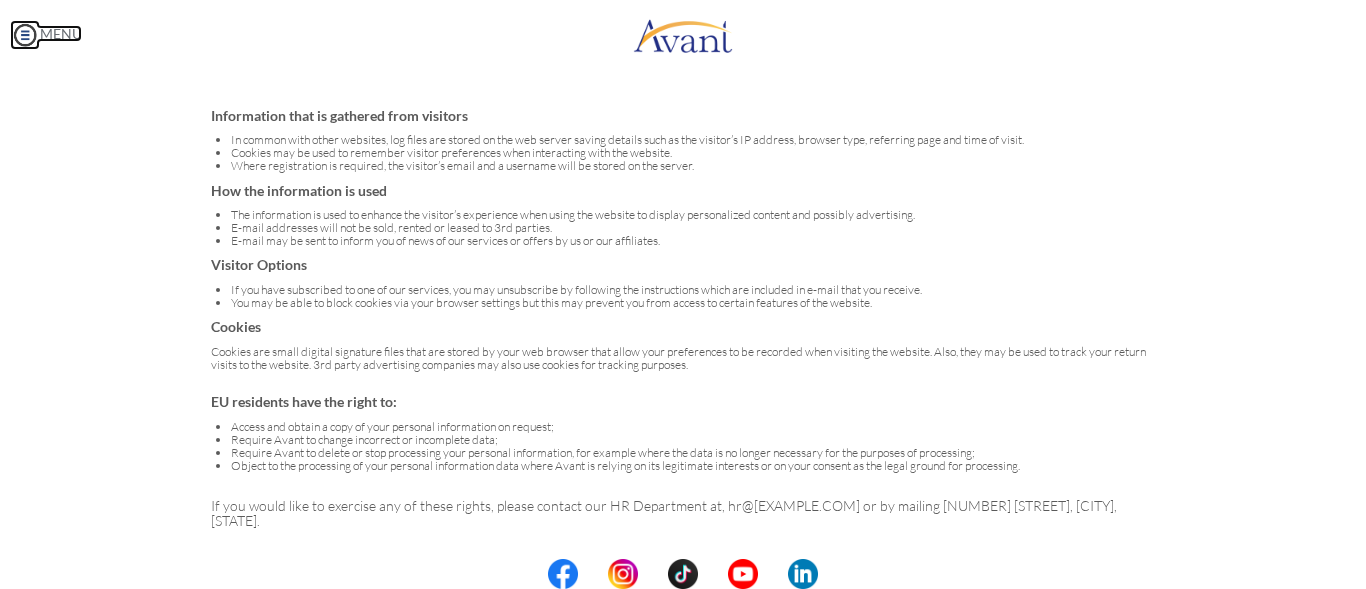 click at bounding box center (25, 35) 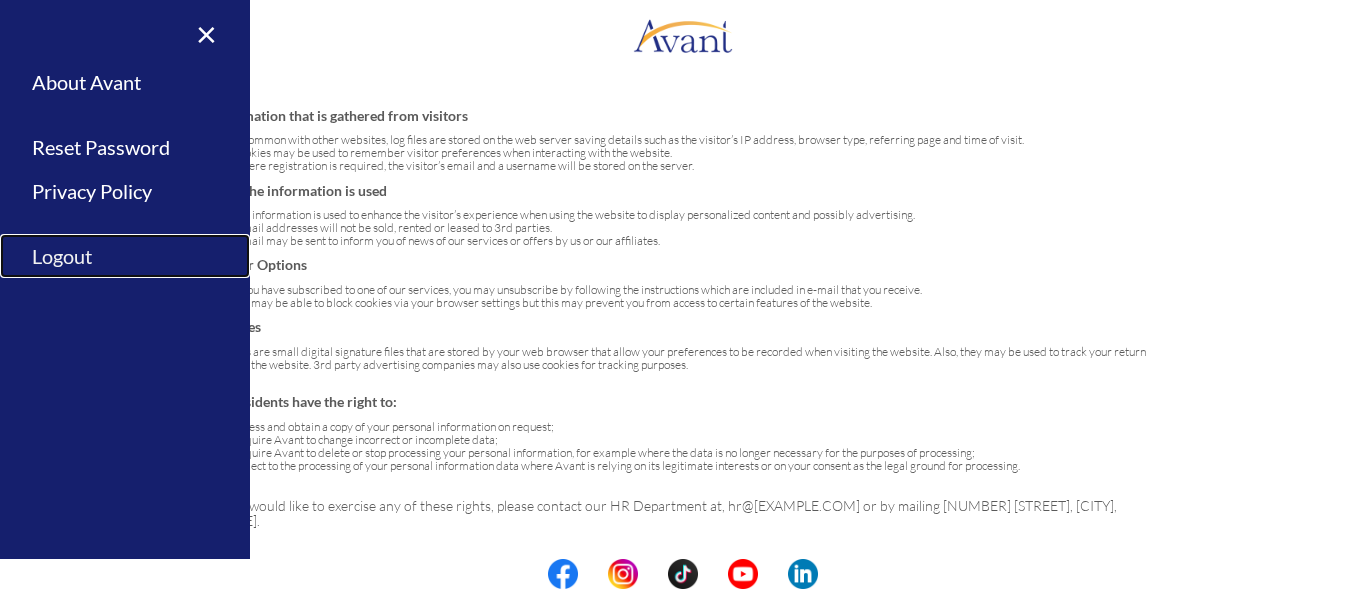 click on "Logout" at bounding box center [125, 256] 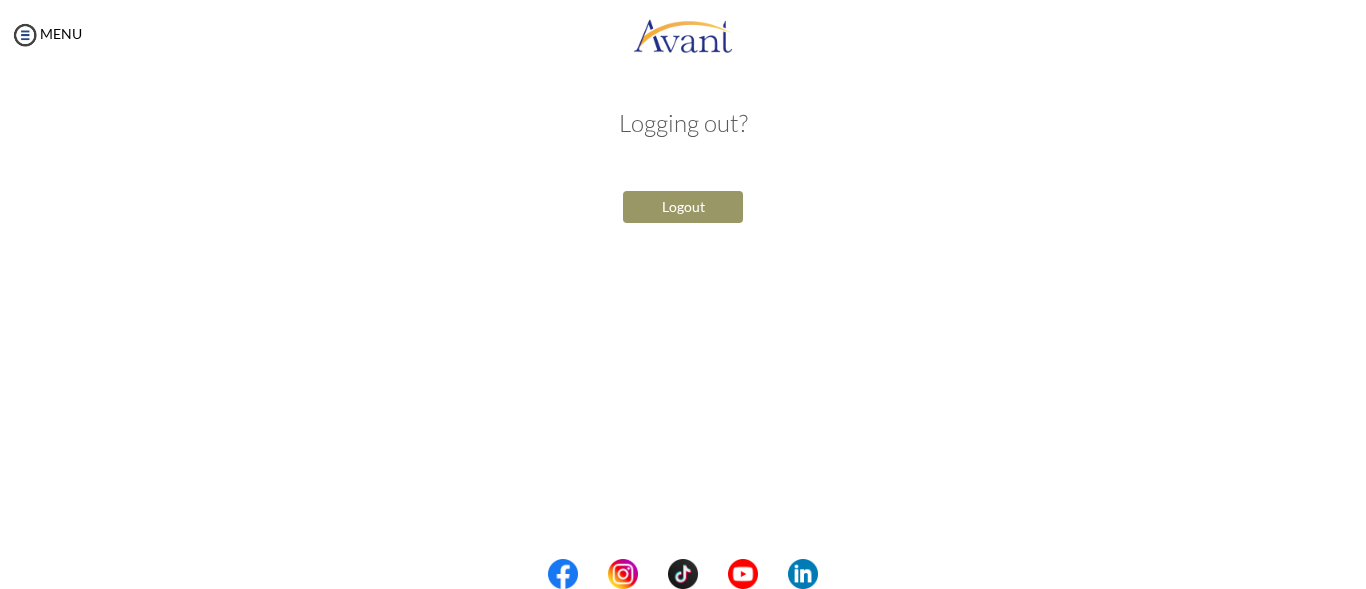 click on "Logout" at bounding box center [683, 207] 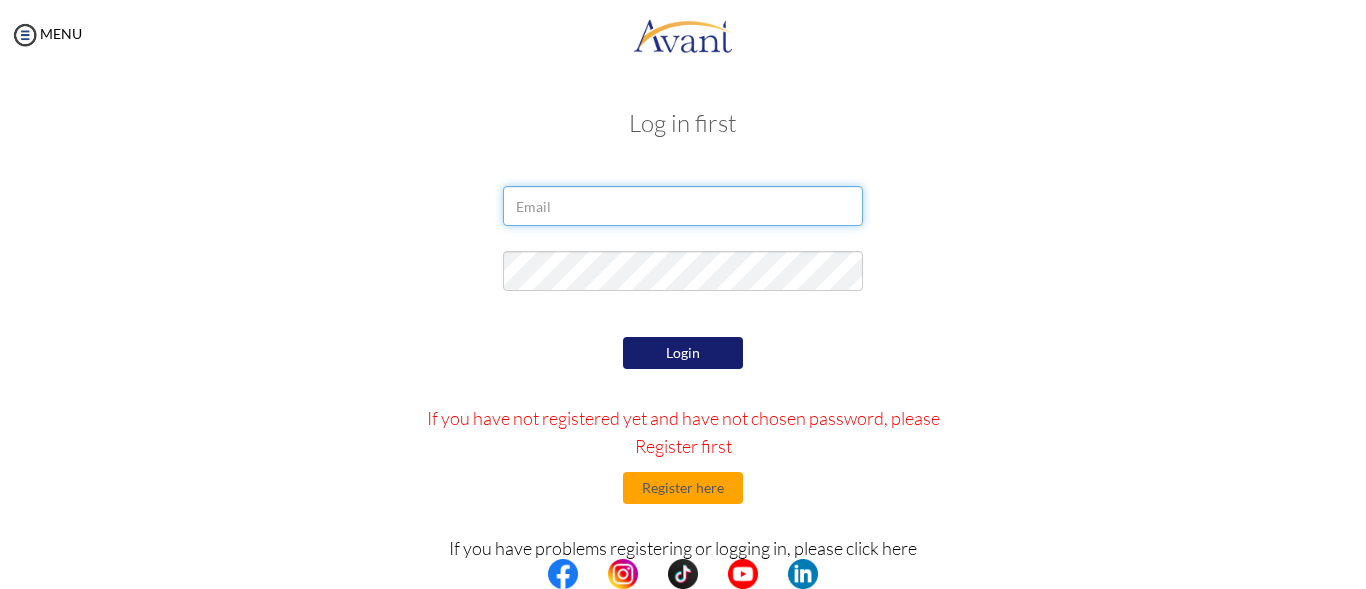 click at bounding box center (683, 206) 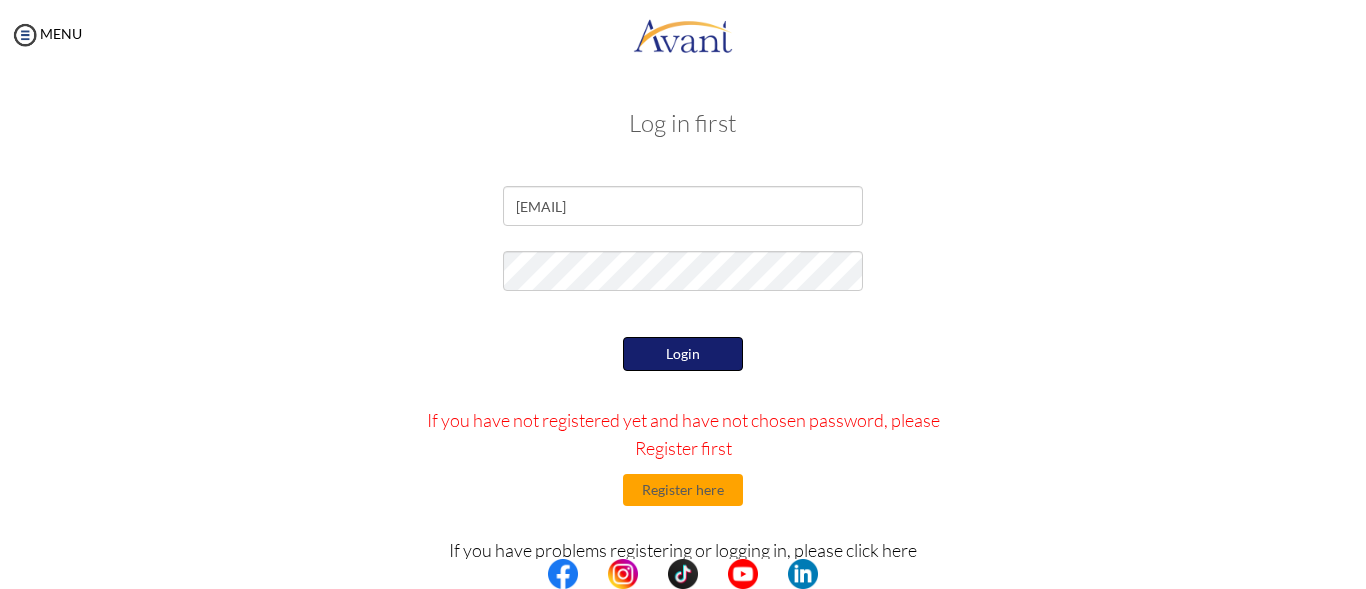 click on "Login" at bounding box center [683, 354] 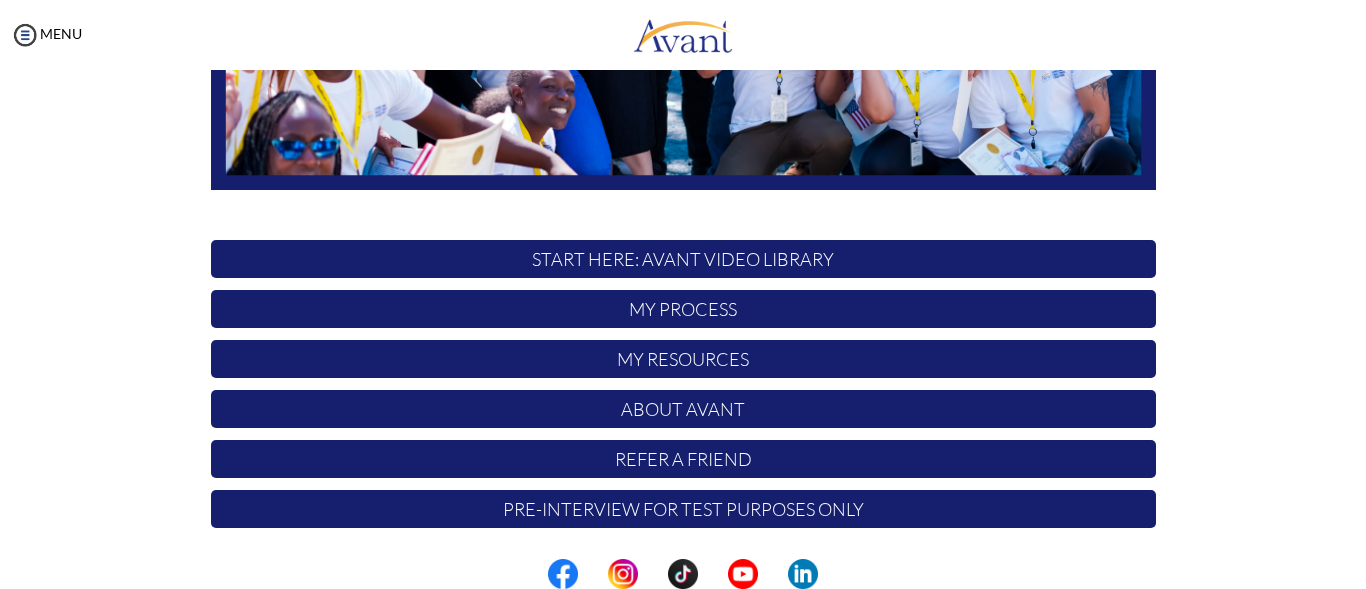 scroll, scrollTop: 522, scrollLeft: 0, axis: vertical 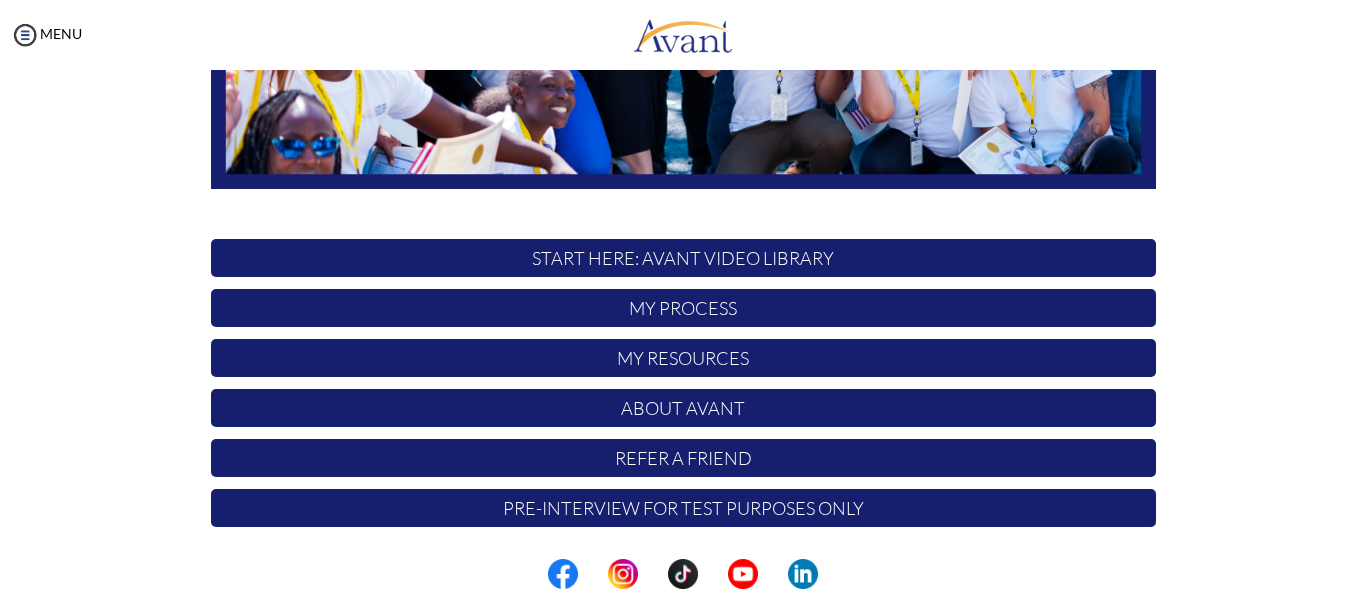 click on "START HERE: Avant Video Library" at bounding box center [683, 258] 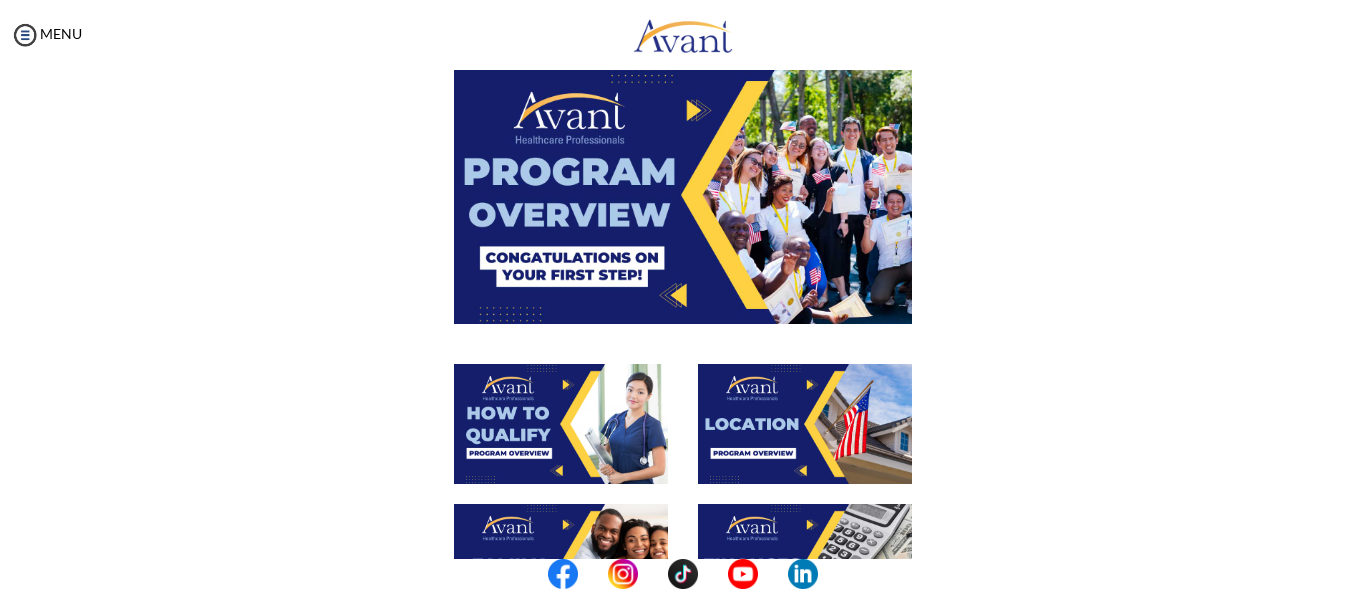 scroll, scrollTop: 0, scrollLeft: 0, axis: both 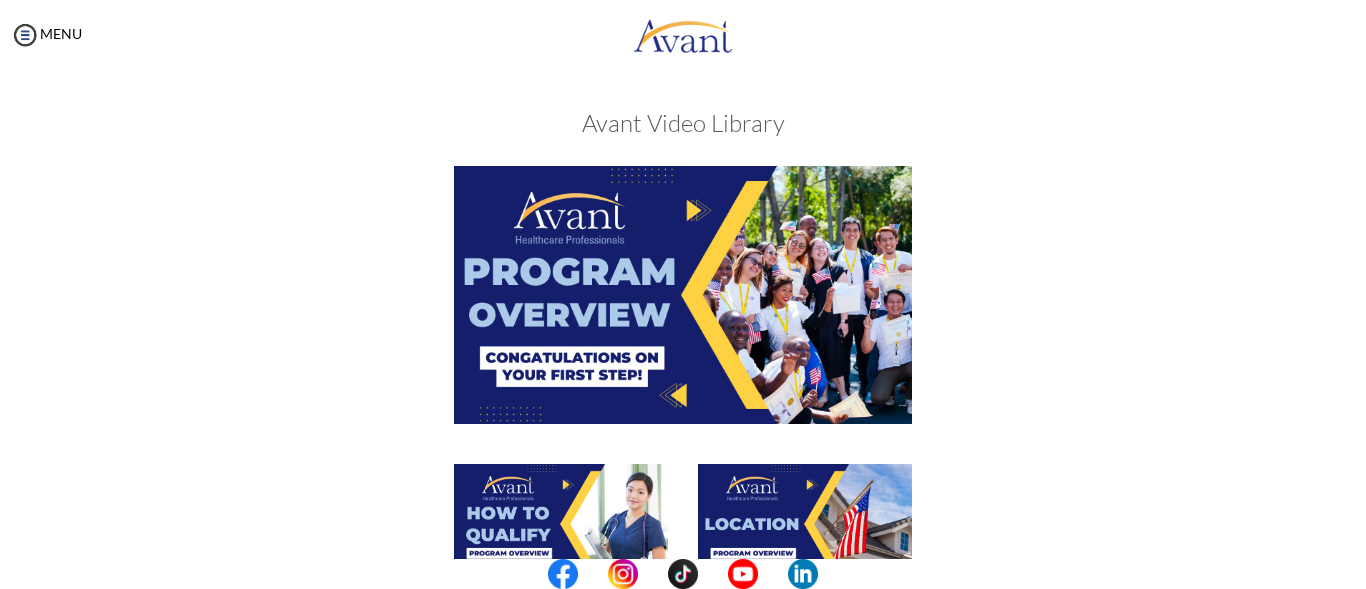 click at bounding box center (683, 294) 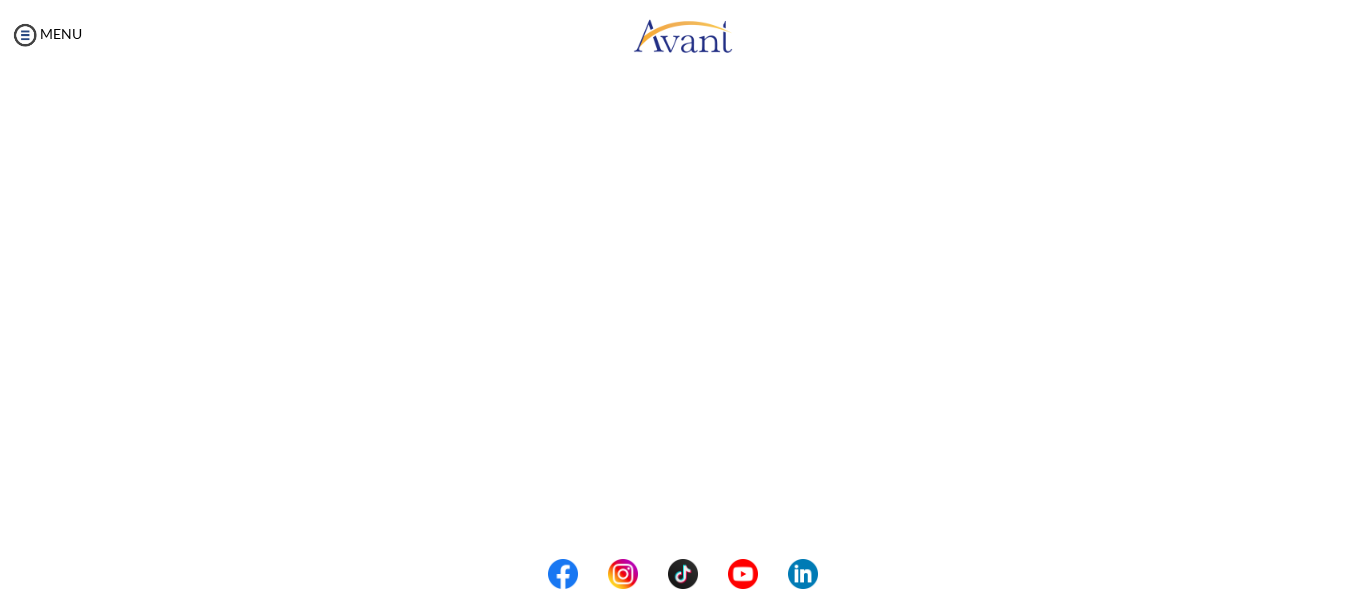 scroll, scrollTop: 395, scrollLeft: 0, axis: vertical 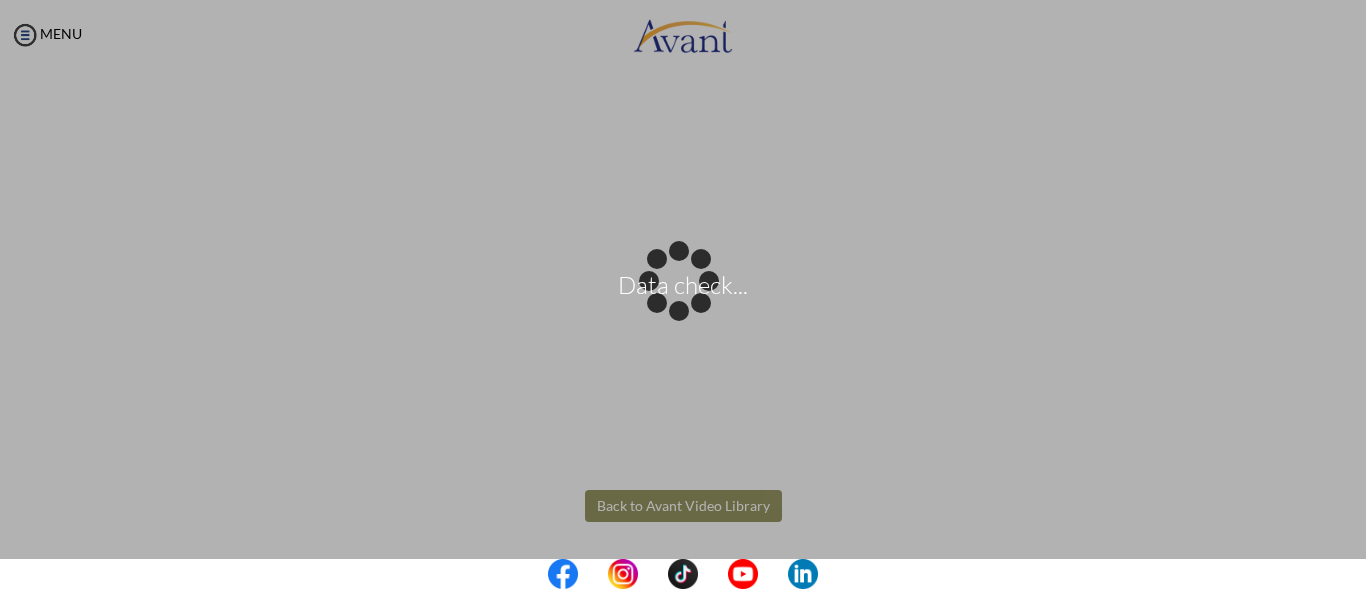 click on "Data check...
Maintenance break. Please come back in 2 hours.
MENU
My Status
What is the next step?
We would like you to watch the introductory video Begin with Avant
We would like you to watch the program video Watch Program Video
We would like you to complete English exam Take Language Test
We would like you to complete clinical assessment Take Clinical Test
We would like you to complete qualification survey Take Qualification Survey
We would like you to watch expectations video Watch Expectations Video
You will be contacted by recruiter to schedule a call.
Your application is being reviewed. Please check your email regularly.
Process Overview
Check off each step as you go to track your progress!" at bounding box center (683, 294) 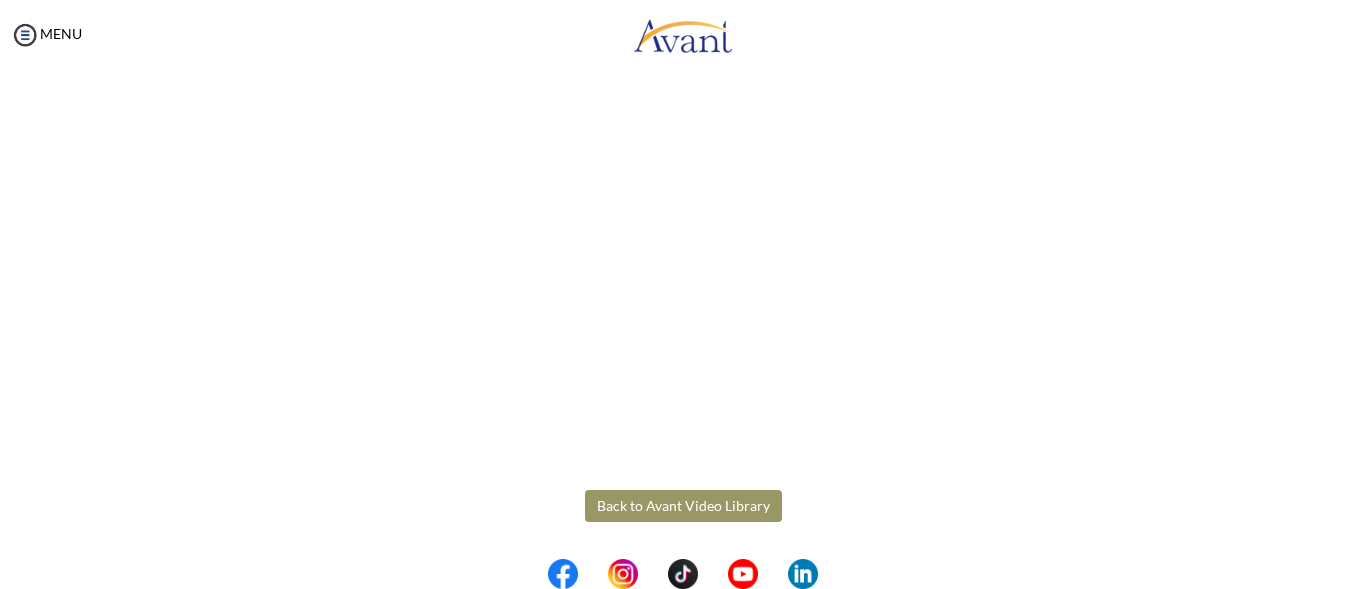click on "Back to Avant Video Library" at bounding box center [683, 506] 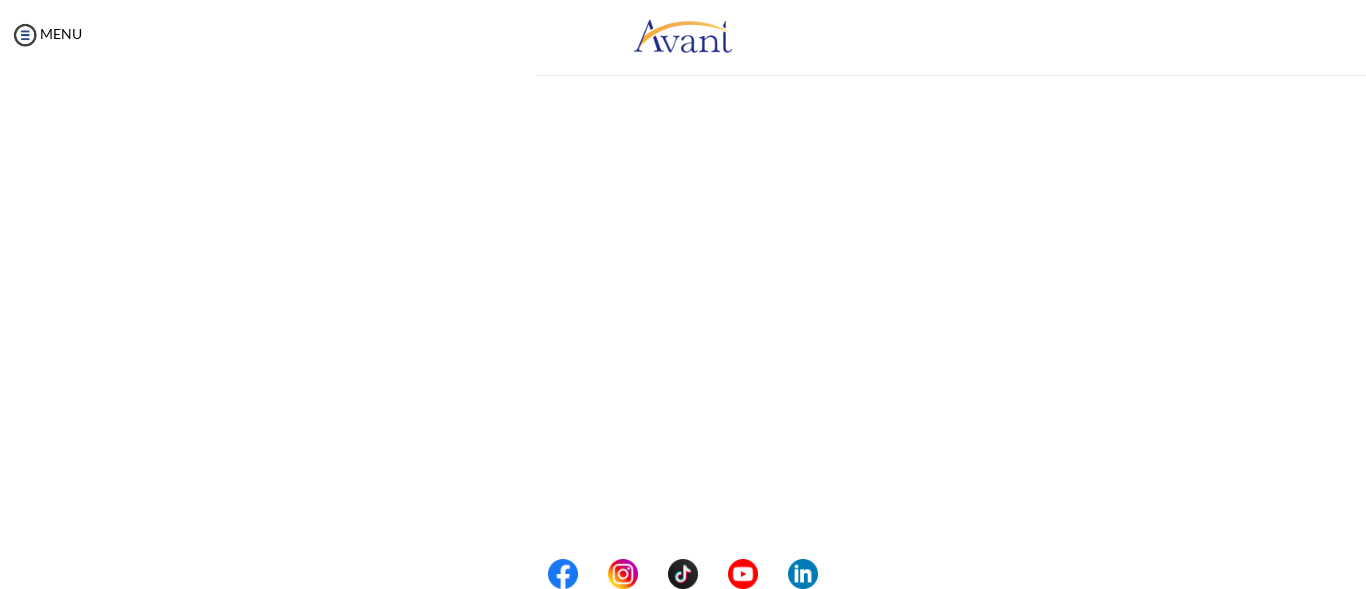scroll, scrollTop: 0, scrollLeft: 0, axis: both 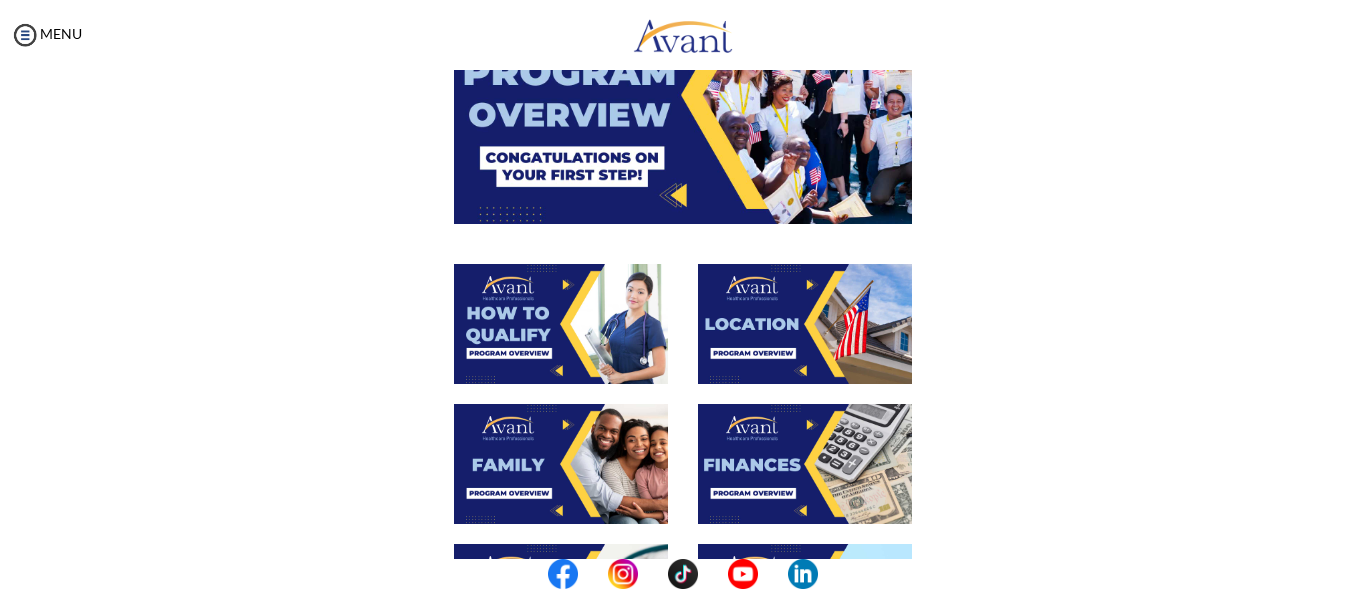 click at bounding box center [561, 324] 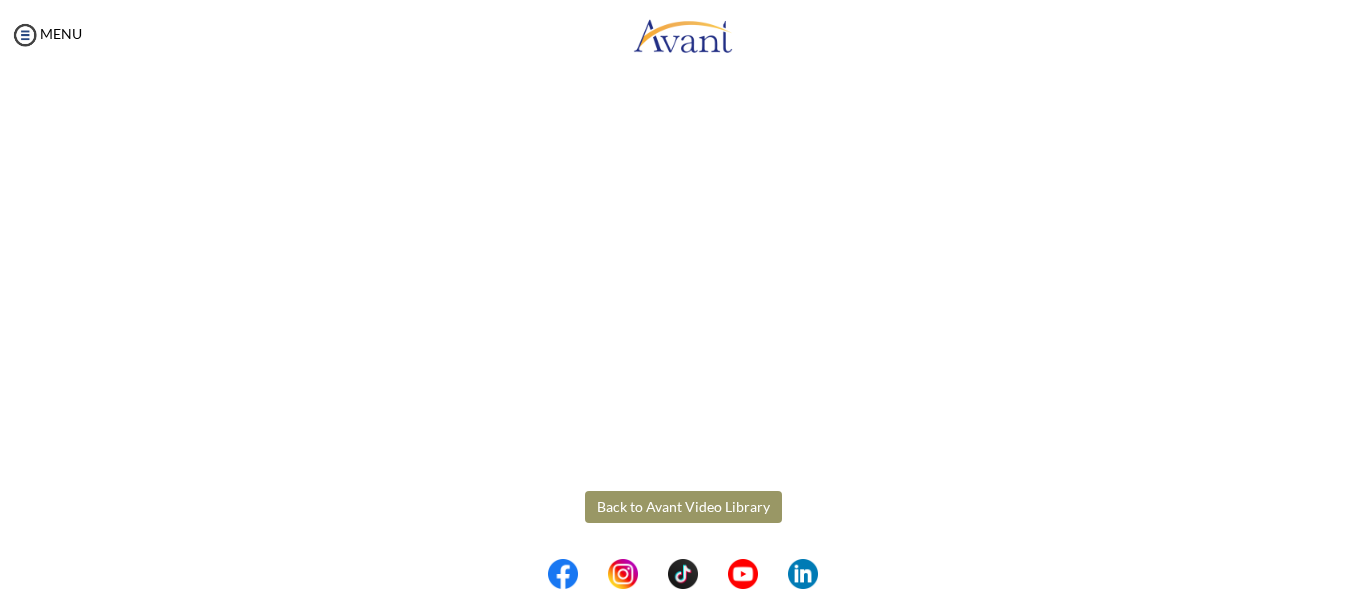 scroll, scrollTop: 395, scrollLeft: 0, axis: vertical 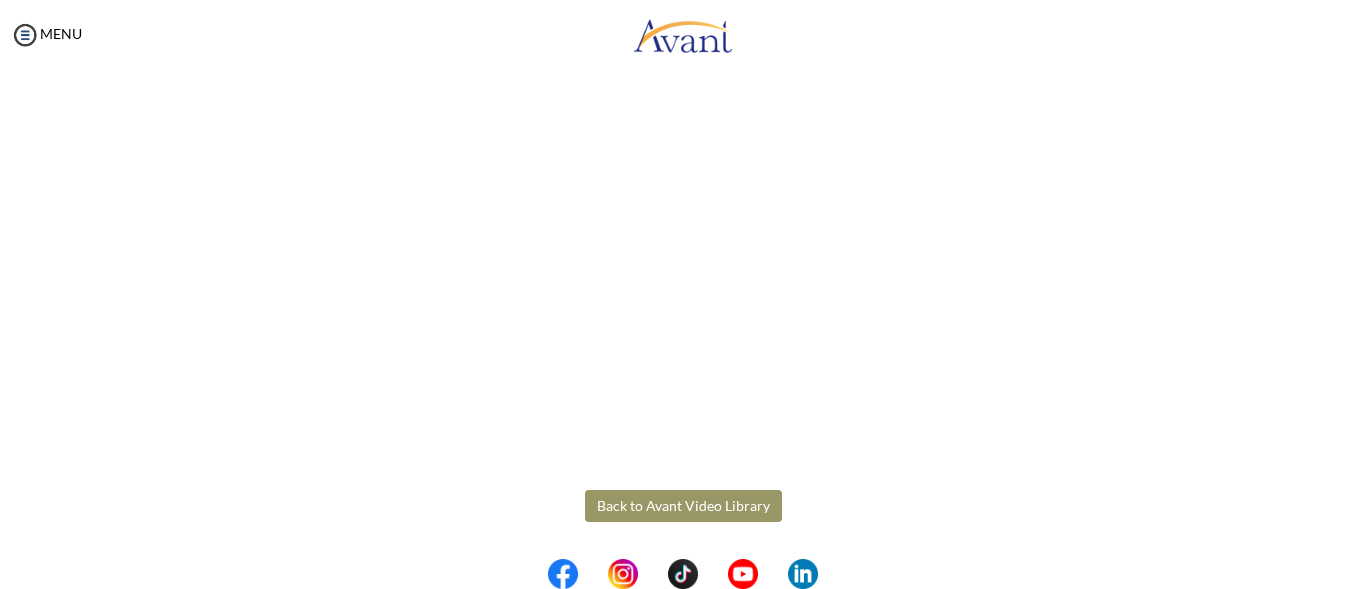 click on "Maintenance break. Please come back in 2 hours.
MENU
My Status
What is the next step?
We would like you to watch the introductory video Begin with Avant
We would like you to watch the program video Watch Program Video
We would like you to complete English exam Take Language Test
We would like you to complete clinical assessment Take Clinical Test
We would like you to complete qualification survey Take Qualification Survey
We would like you to watch expectations video Watch Expectations Video
You will be contacted by recruiter to schedule a call.
Your application is being reviewed. Please check your email regularly.
Process Overview
Check off each step as you go to track your progress!
1" at bounding box center (683, 294) 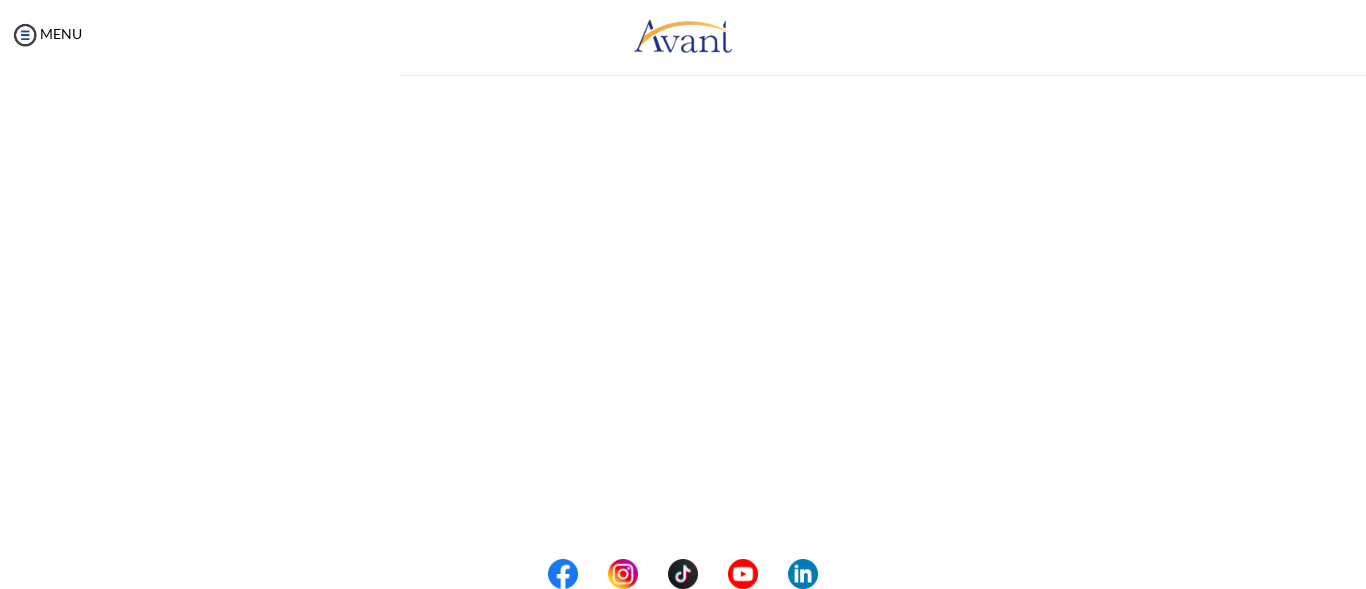 scroll, scrollTop: 0, scrollLeft: 0, axis: both 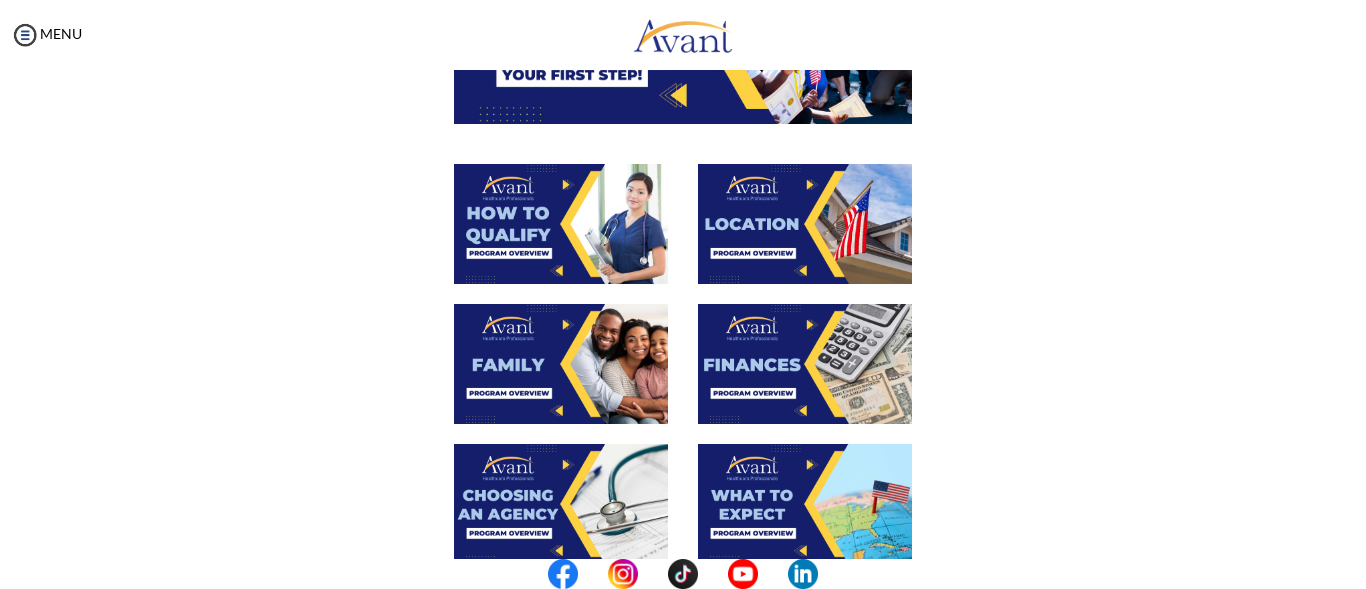 click at bounding box center [805, 224] 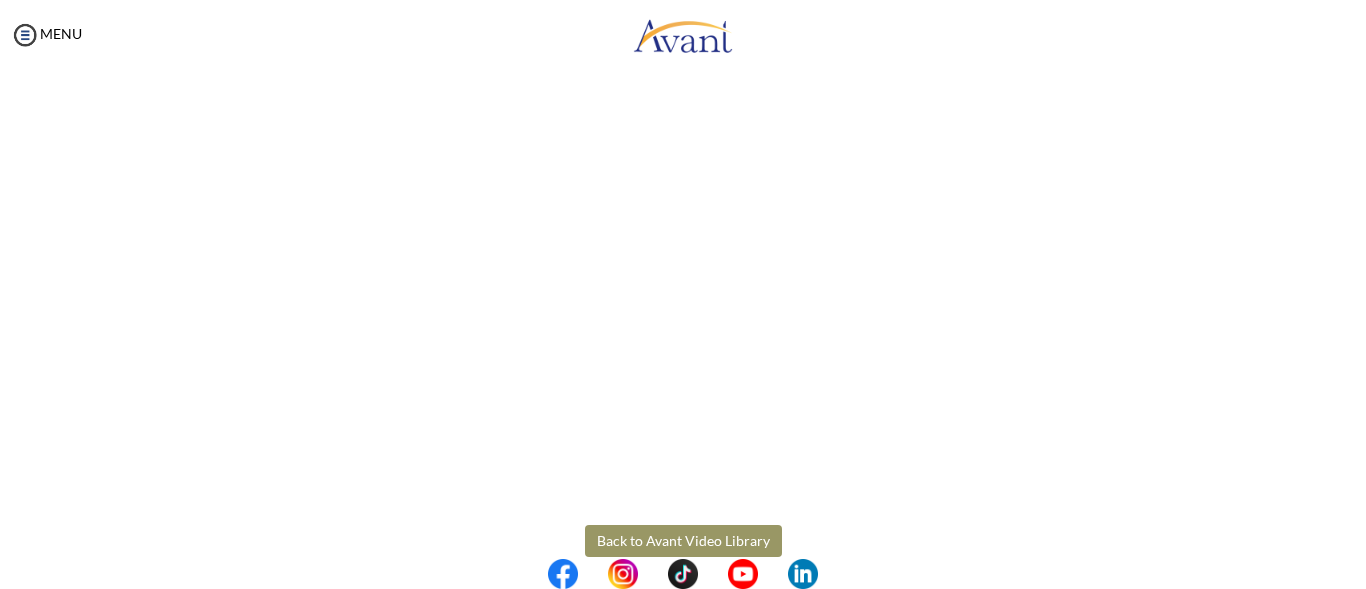 scroll, scrollTop: 395, scrollLeft: 0, axis: vertical 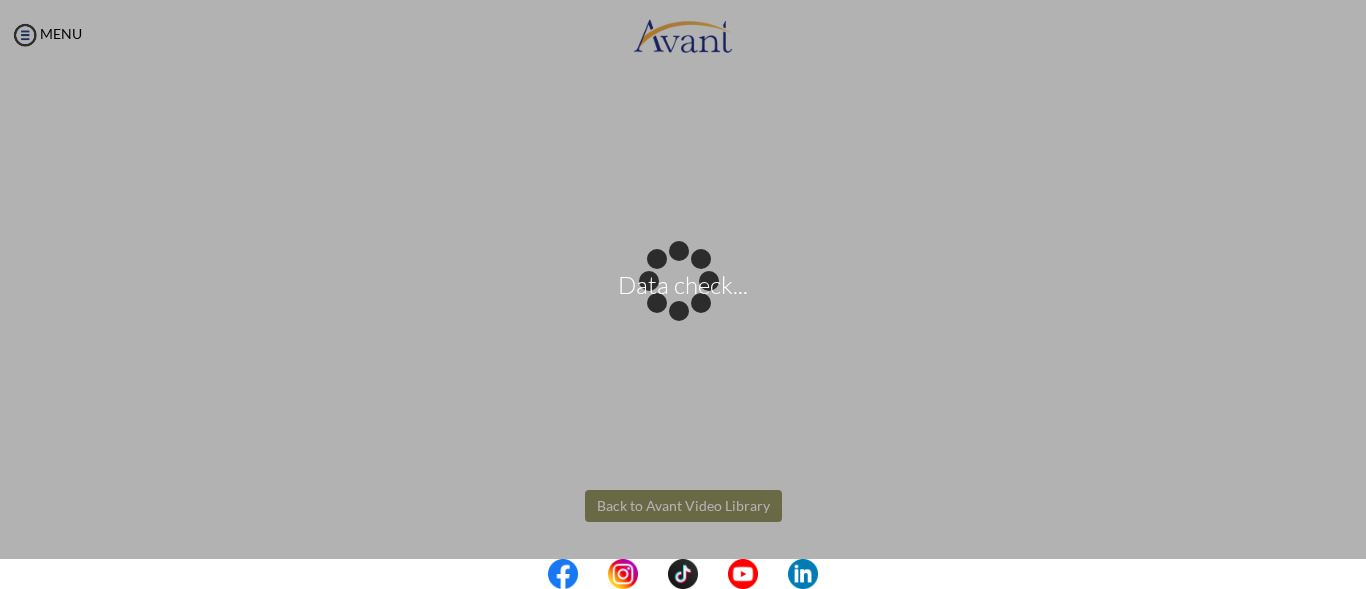 click on "Data check...
Maintenance break. Please come back in 2 hours.
MENU
My Status
What is the next step?
We would like you to watch the introductory video Begin with Avant
We would like you to watch the program video Watch Program Video
We would like you to complete English exam Take Language Test
We would like you to complete clinical assessment Take Clinical Test
We would like you to complete qualification survey Take Qualification Survey
We would like you to watch expectations video Watch Expectations Video
You will be contacted by recruiter to schedule a call.
Your application is being reviewed. Please check your email regularly.
Process Overview
Check off each step as you go to track your progress!" at bounding box center (683, 294) 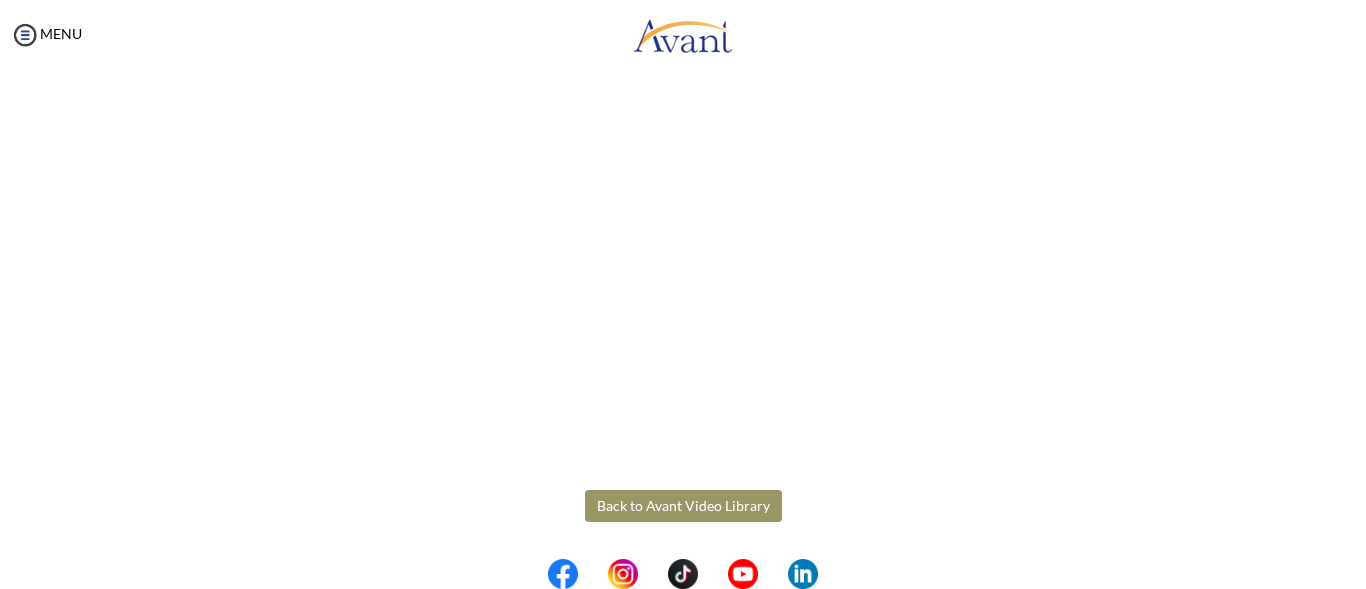 click on "Back to Avant Video Library" at bounding box center [683, 506] 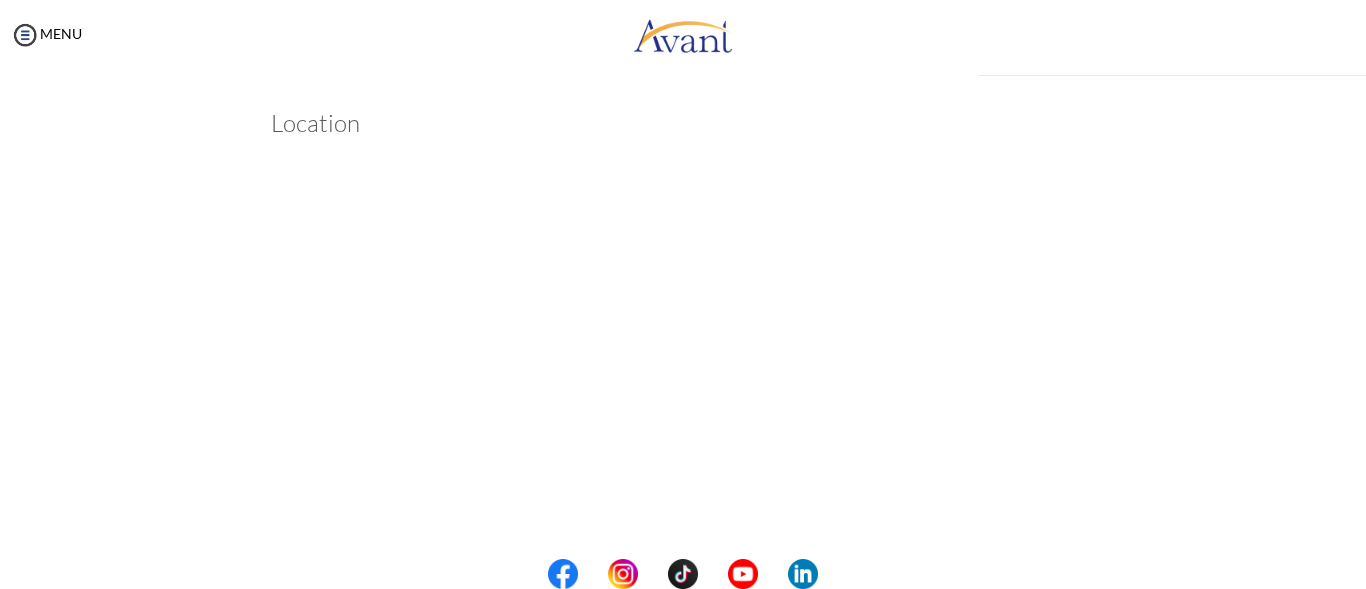 scroll, scrollTop: 395, scrollLeft: 0, axis: vertical 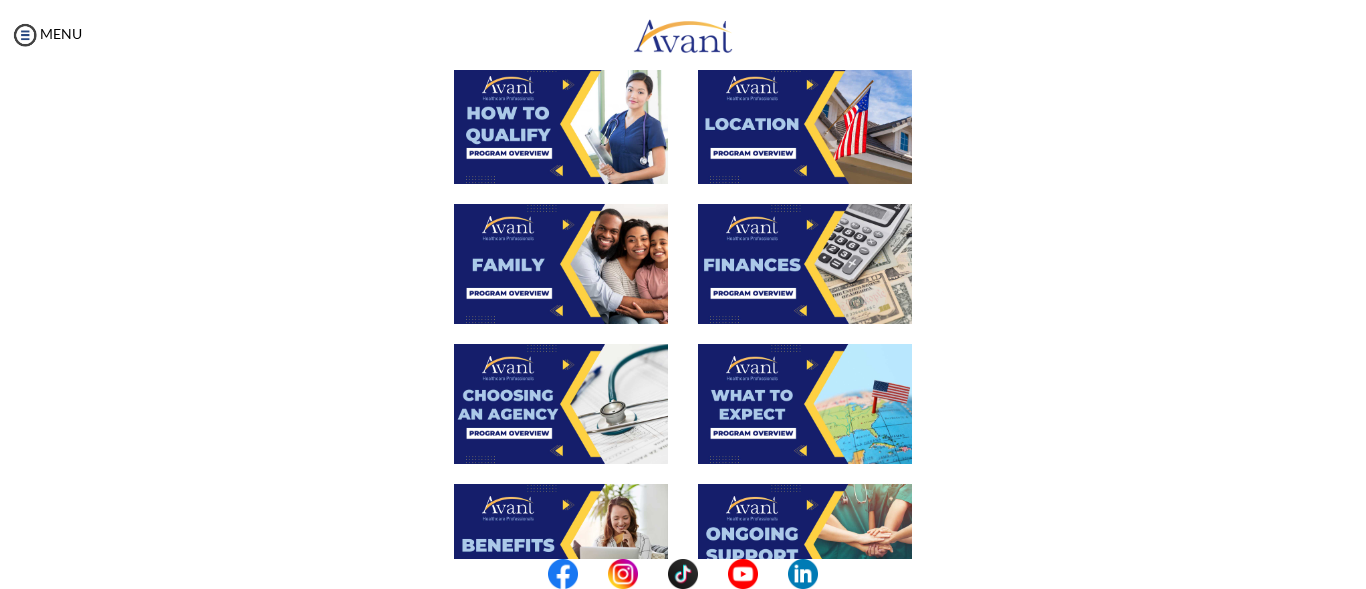 click at bounding box center (561, 264) 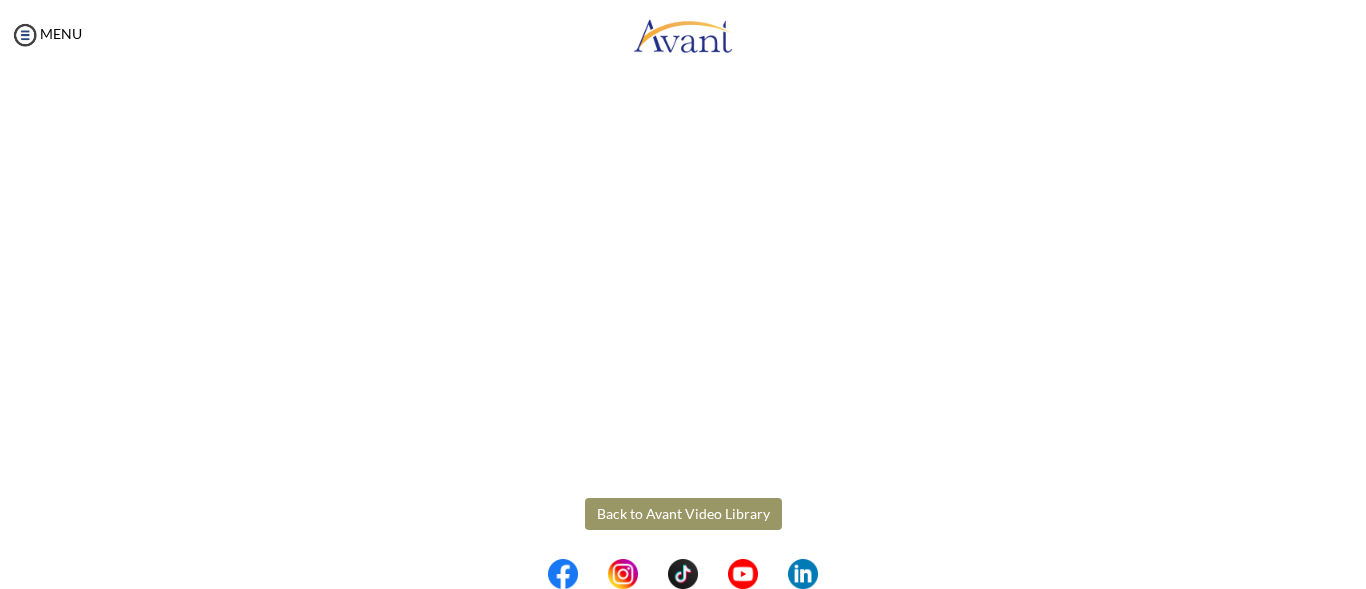scroll, scrollTop: 608, scrollLeft: 0, axis: vertical 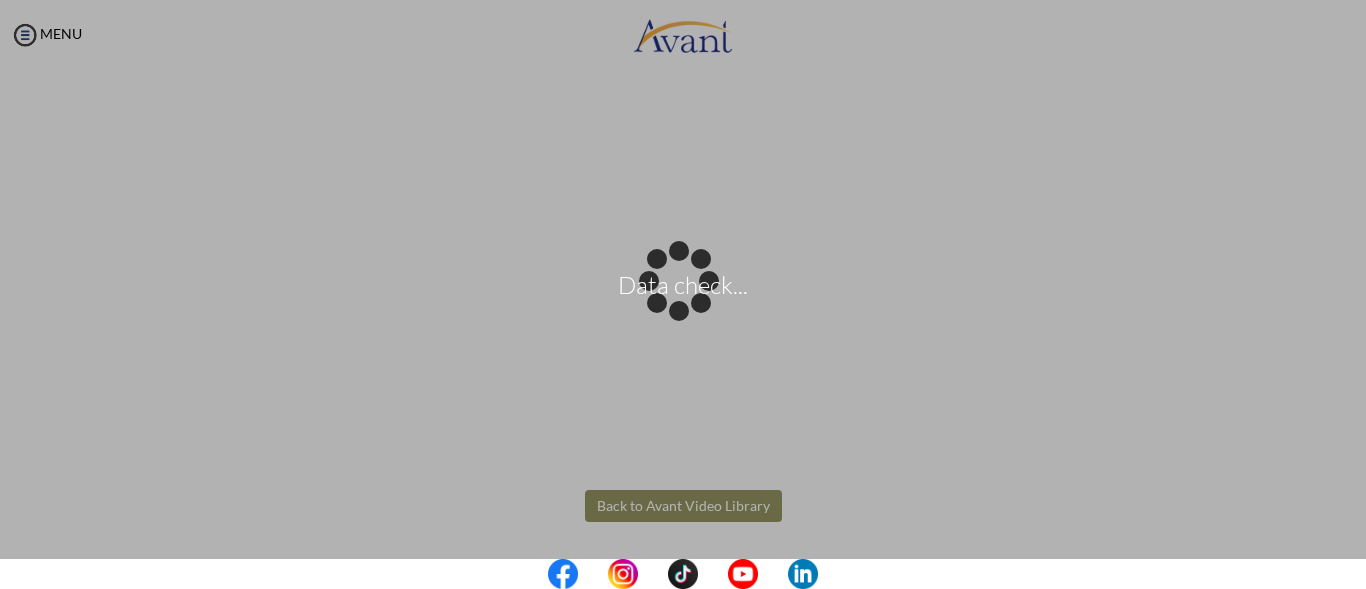 click on "Data check...
Maintenance break. Please come back in 2 hours.
MENU
My Status
What is the next step?
We would like you to watch the introductory video Begin with Avant
We would like you to watch the program video Watch Program Video
We would like you to complete English exam Take Language Test
We would like you to complete clinical assessment Take Clinical Test
We would like you to complete qualification survey Take Qualification Survey
We would like you to watch expectations video Watch Expectations Video
You will be contacted by recruiter to schedule a call.
Your application is being reviewed. Please check your email regularly.
Process Overview
Check off each step as you go to track your progress!" at bounding box center (683, 294) 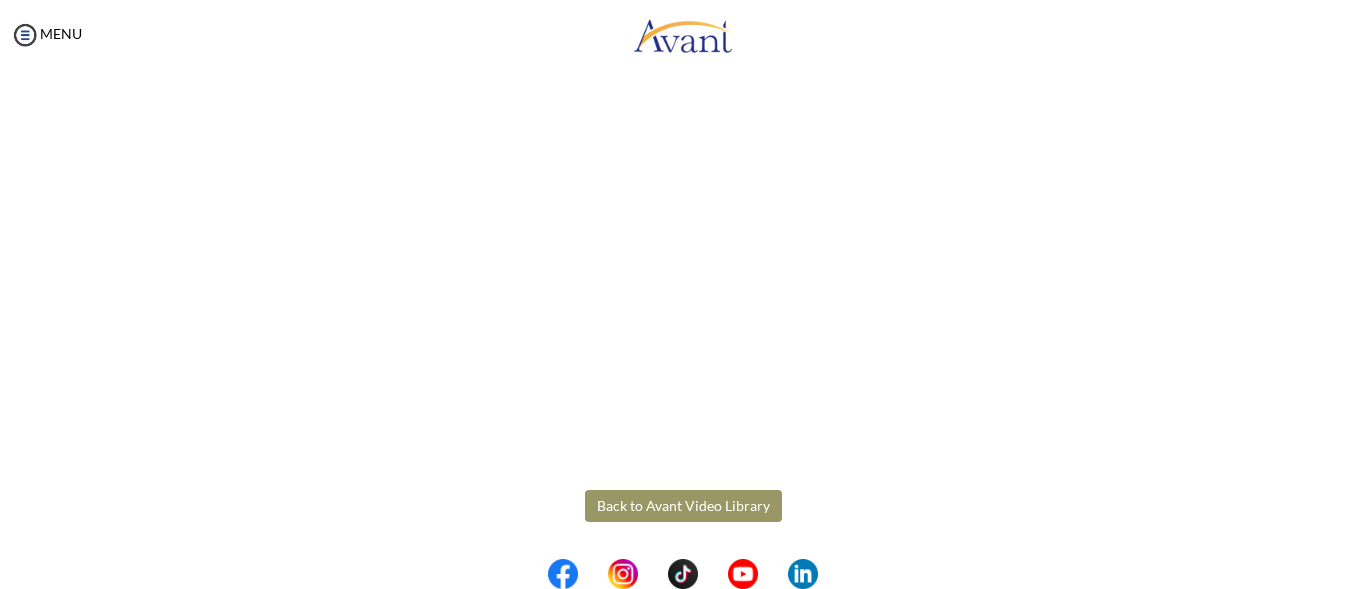 click on "Back to Avant Video Library" at bounding box center [683, 506] 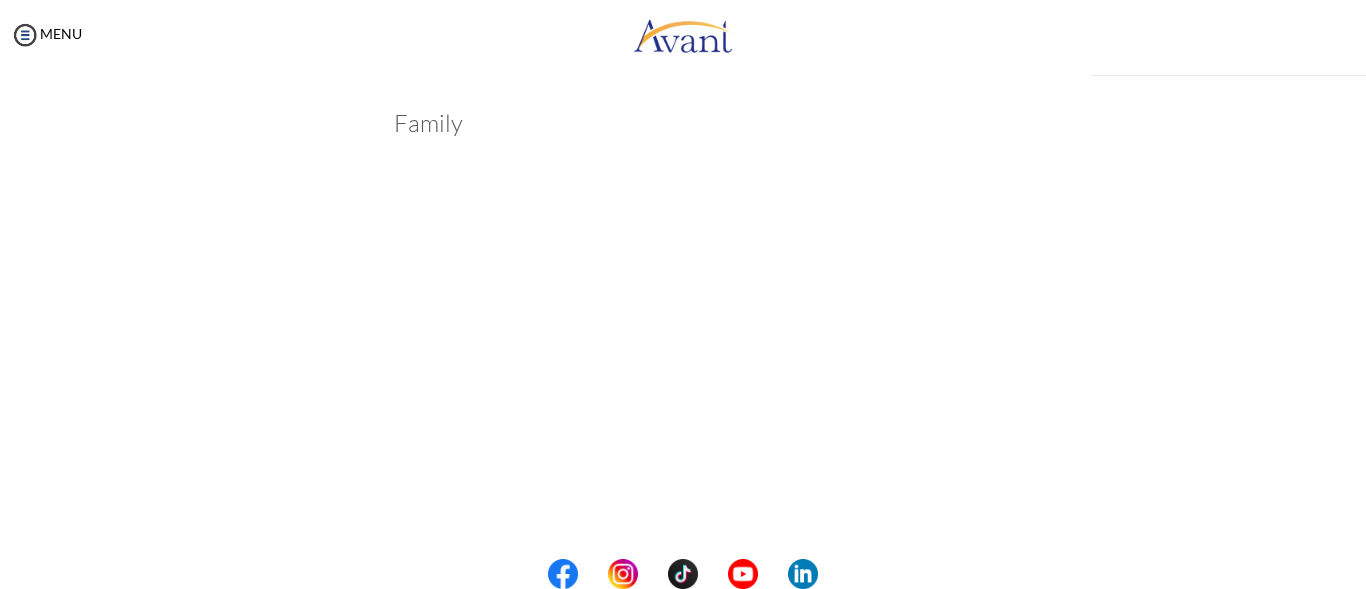 scroll, scrollTop: 608, scrollLeft: 0, axis: vertical 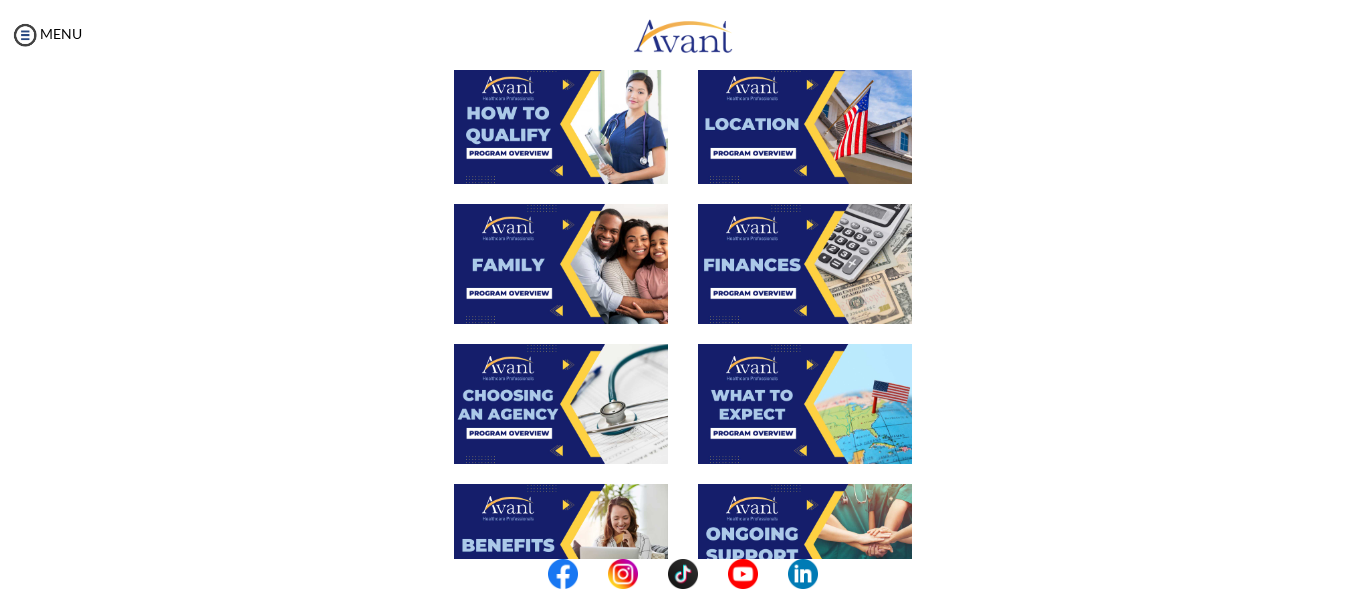 click at bounding box center [805, 264] 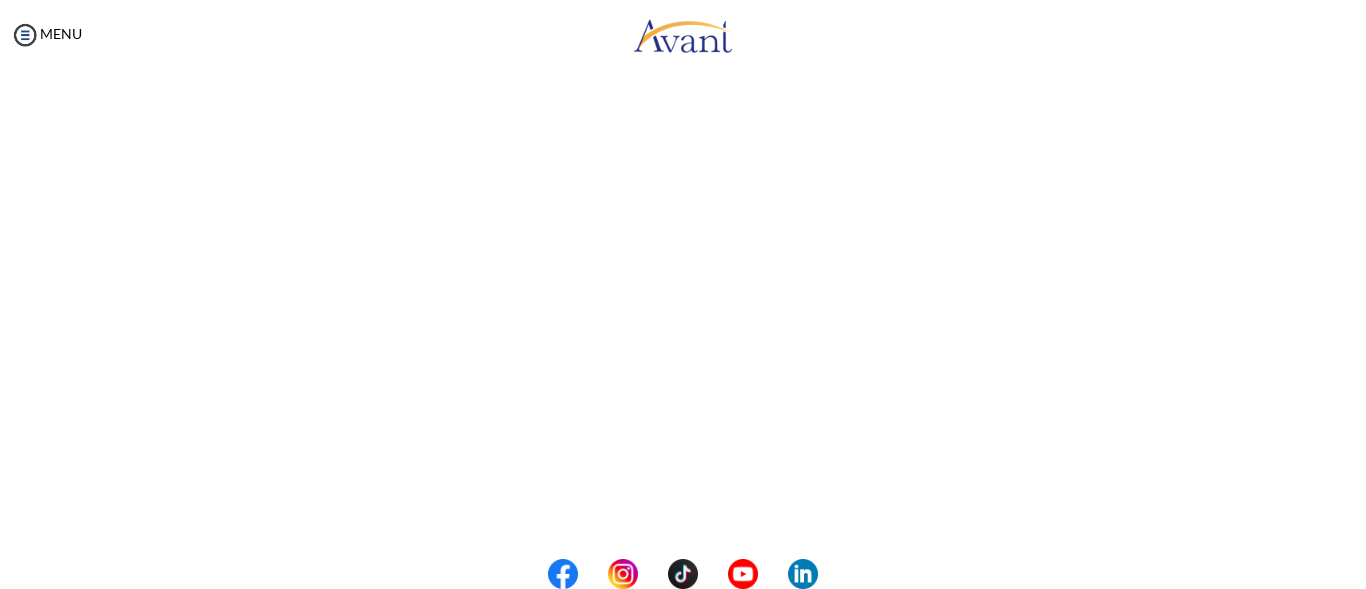 scroll, scrollTop: 395, scrollLeft: 0, axis: vertical 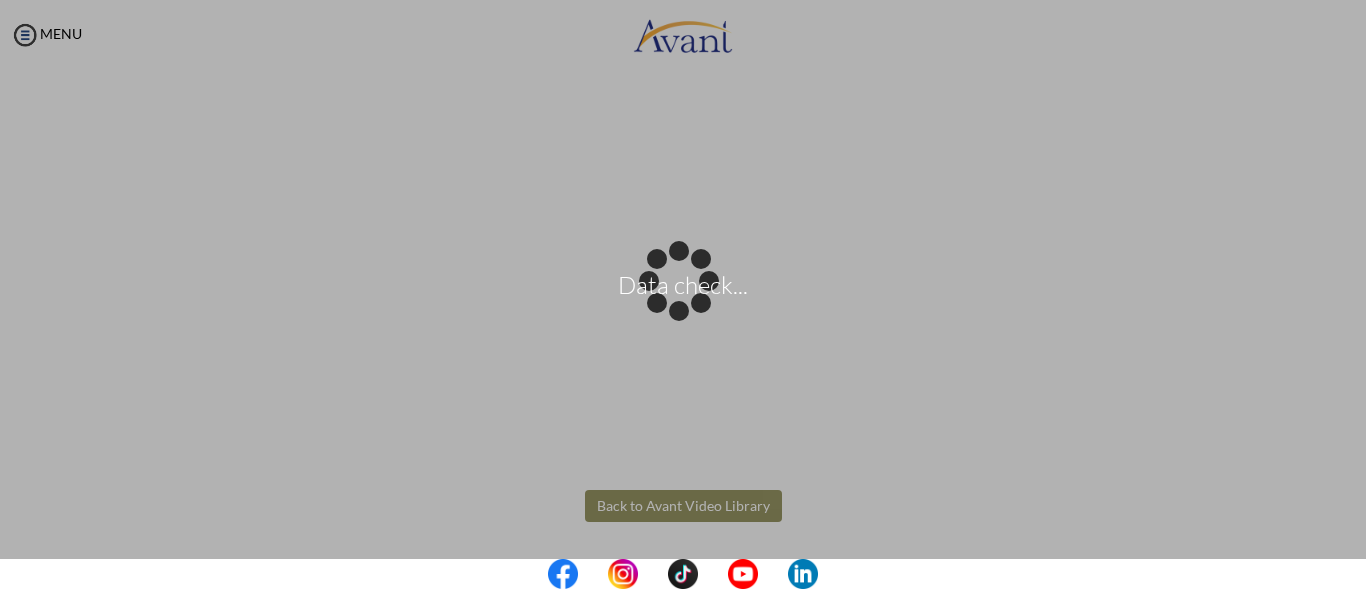 click on "Data check...
Maintenance break. Please come back in 2 hours.
MENU
My Status
What is the next step?
We would like you to watch the introductory video Begin with Avant
We would like you to watch the program video Watch Program Video
We would like you to complete English exam Take Language Test
We would like you to complete clinical assessment Take Clinical Test
We would like you to complete qualification survey Take Qualification Survey
We would like you to watch expectations video Watch Expectations Video
You will be contacted by recruiter to schedule a call.
Your application is being reviewed. Please check your email regularly.
Process Overview
Check off each step as you go to track your progress!" at bounding box center (683, 294) 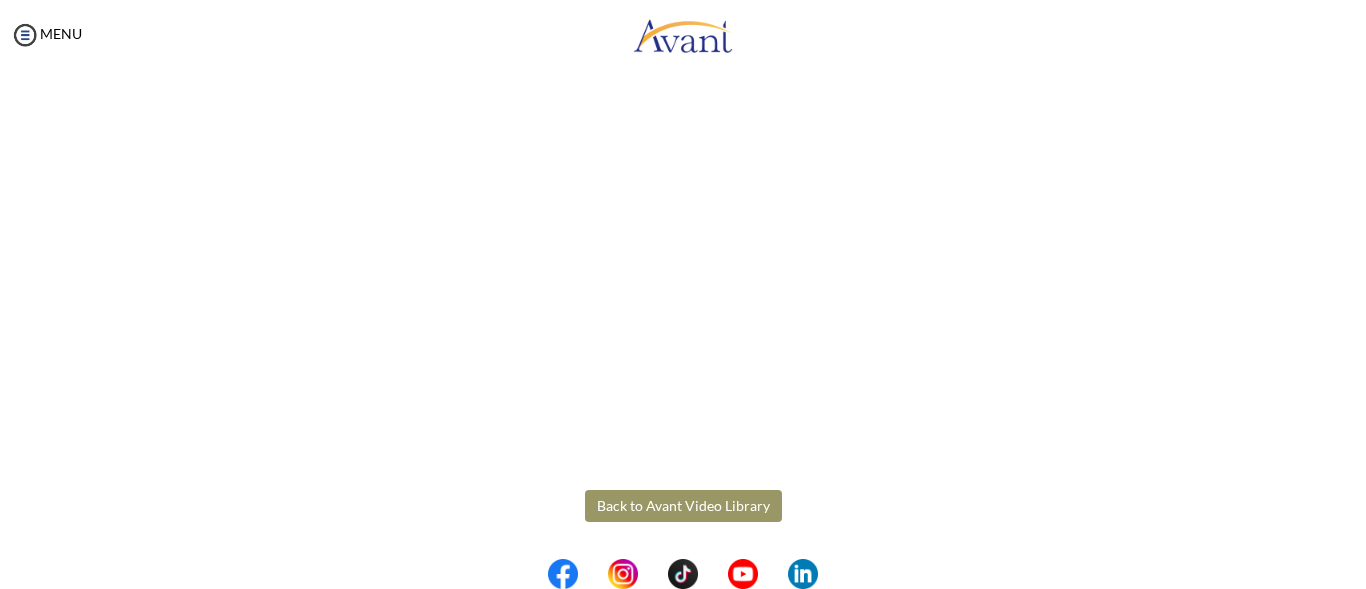 click on "Back to Avant Video Library" at bounding box center [683, 506] 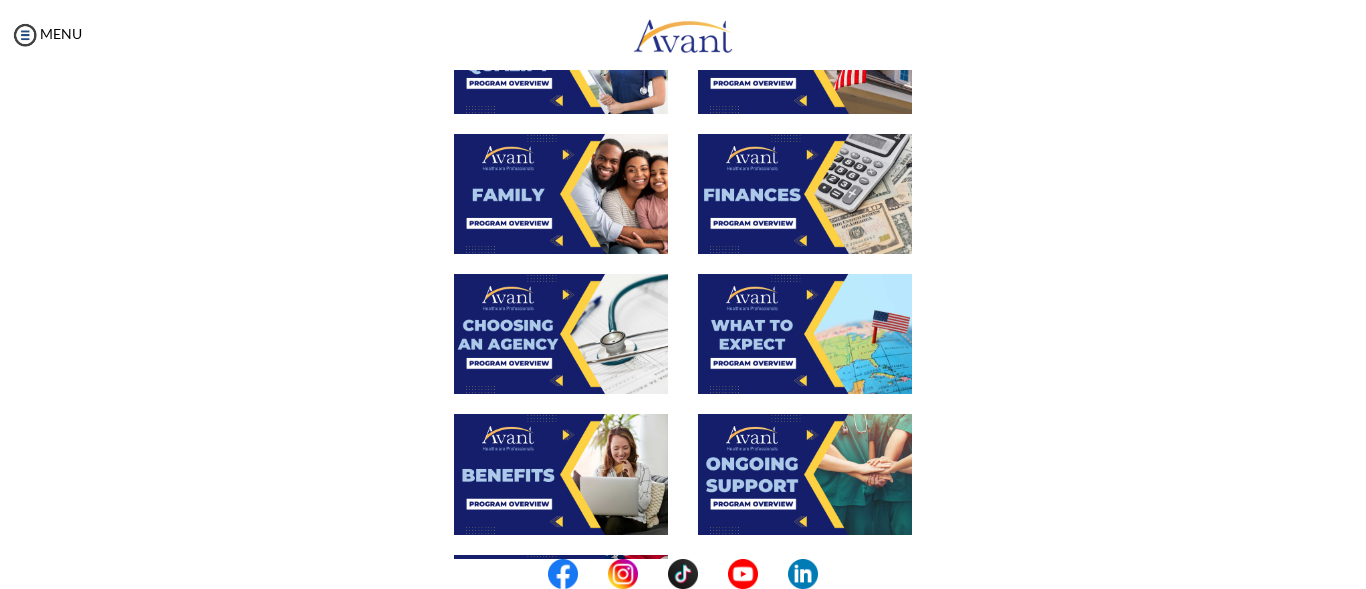 scroll, scrollTop: 500, scrollLeft: 0, axis: vertical 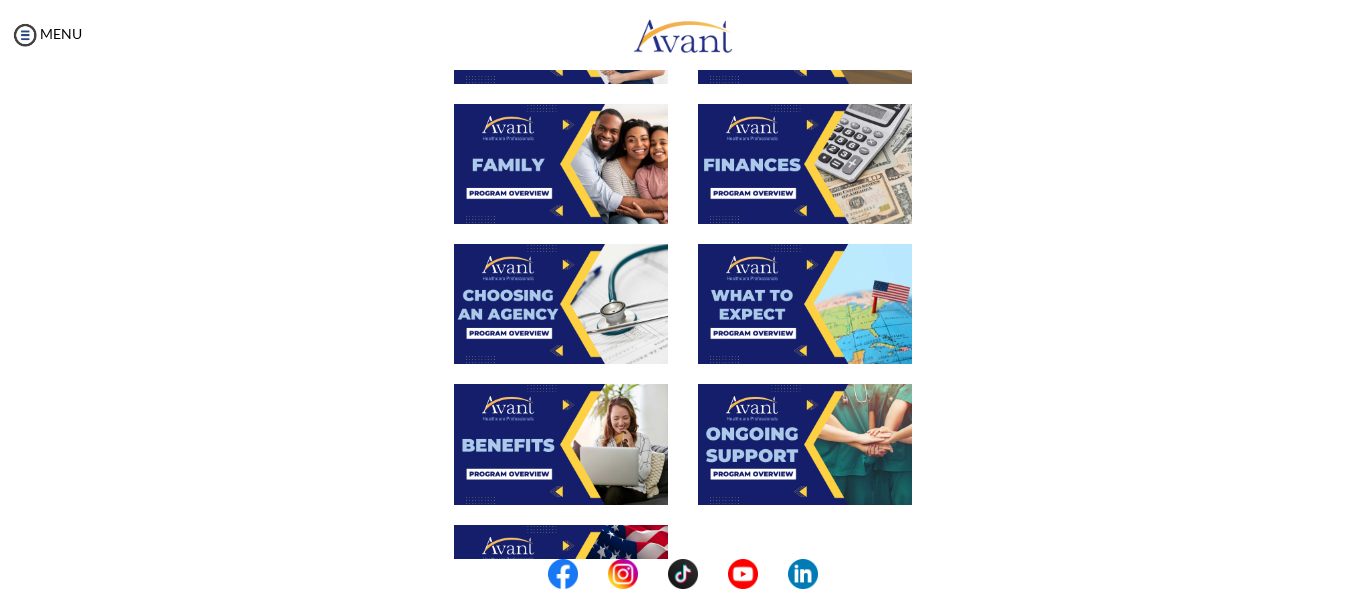 click at bounding box center (561, 304) 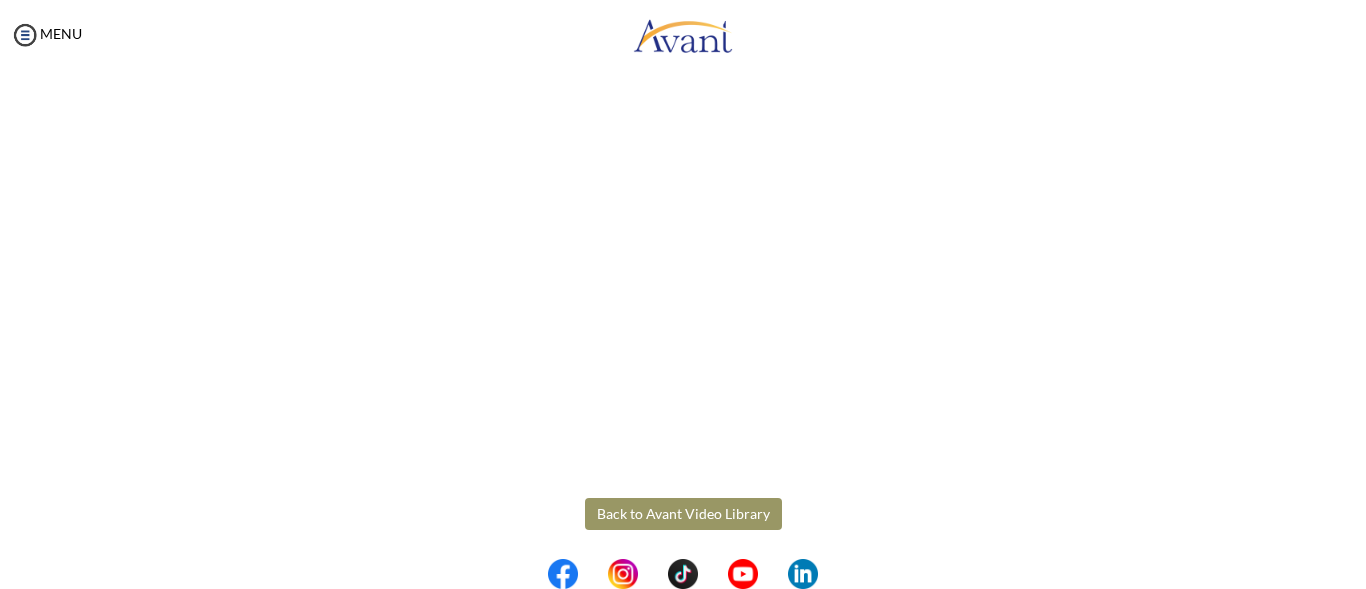 scroll, scrollTop: 608, scrollLeft: 0, axis: vertical 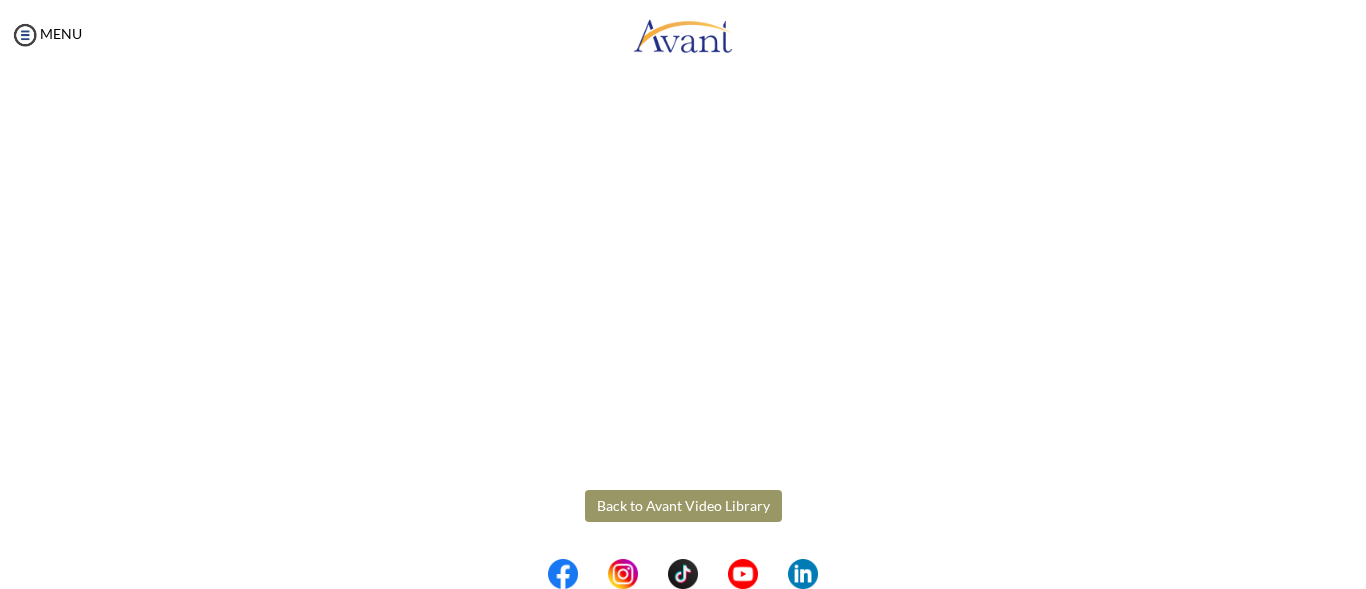 click on "Maintenance break. Please come back in 2 hours.
MENU
My Status
What is the next step?
We would like you to watch the introductory video Begin with Avant
We would like you to watch the program video Watch Program Video
We would like you to complete English exam Take Language Test
We would like you to complete clinical assessment Take Clinical Test
We would like you to complete qualification survey Take Qualification Survey
We would like you to watch expectations video Watch Expectations Video
You will be contacted by recruiter to schedule a call.
Your application is being reviewed. Please check your email regularly.
Process Overview
Check off each step as you go to track your progress!
1" at bounding box center [683, 294] 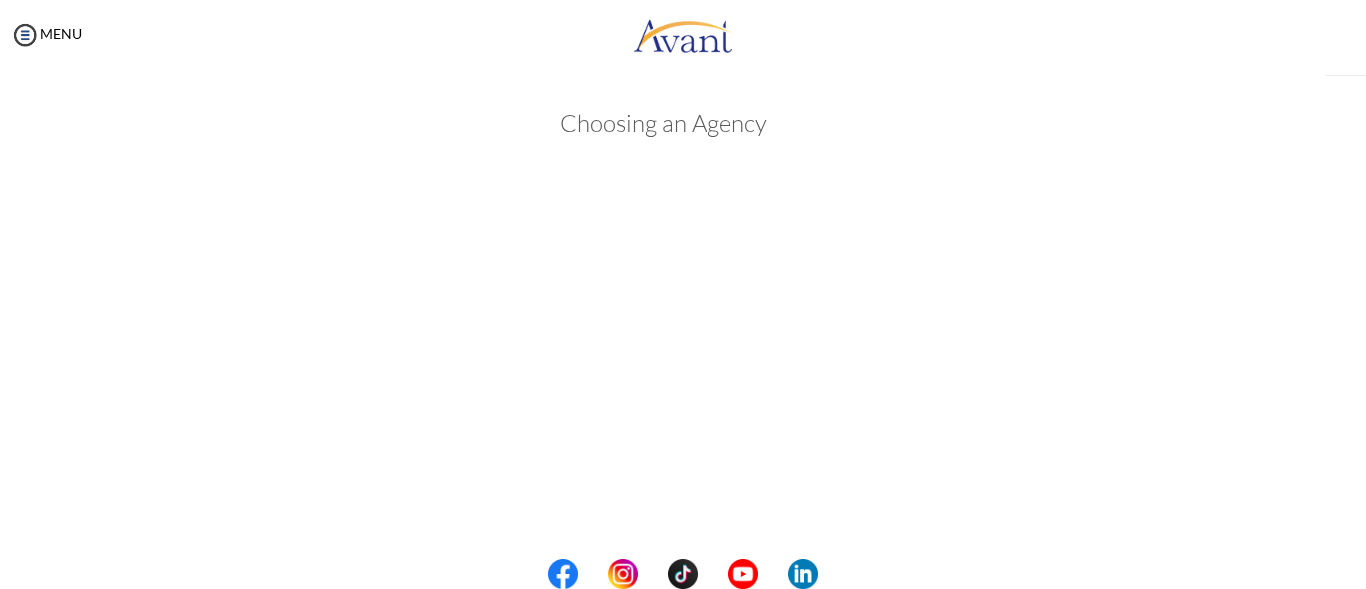 scroll, scrollTop: 608, scrollLeft: 0, axis: vertical 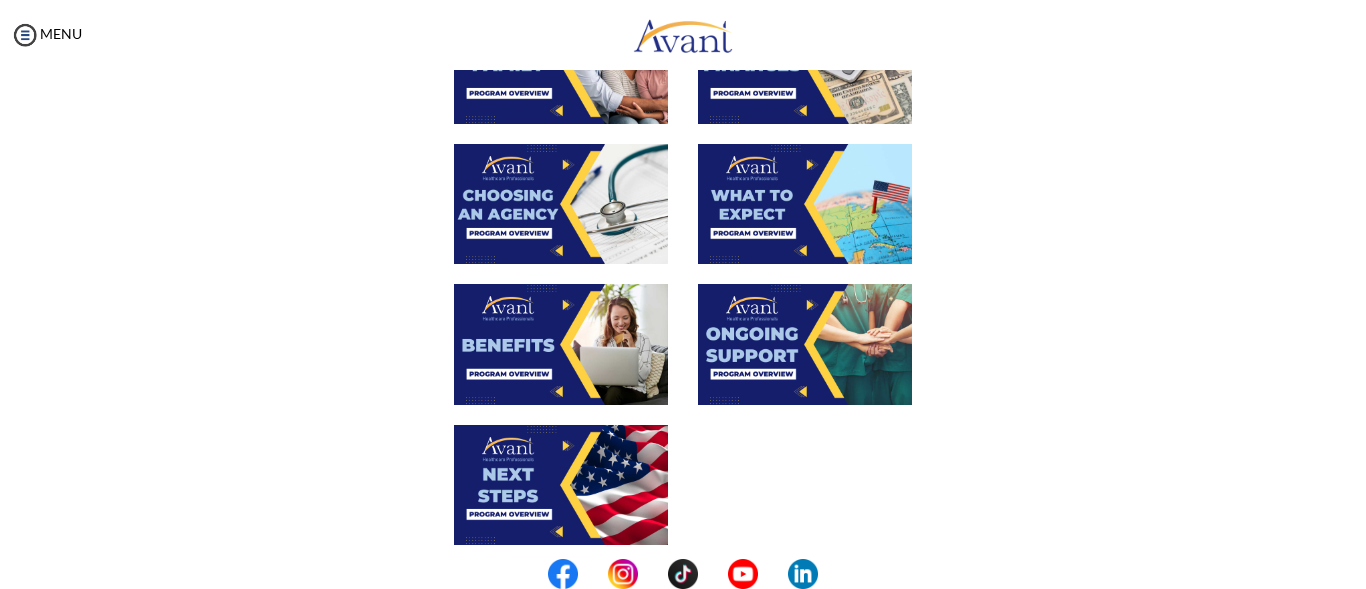 click at bounding box center [805, 204] 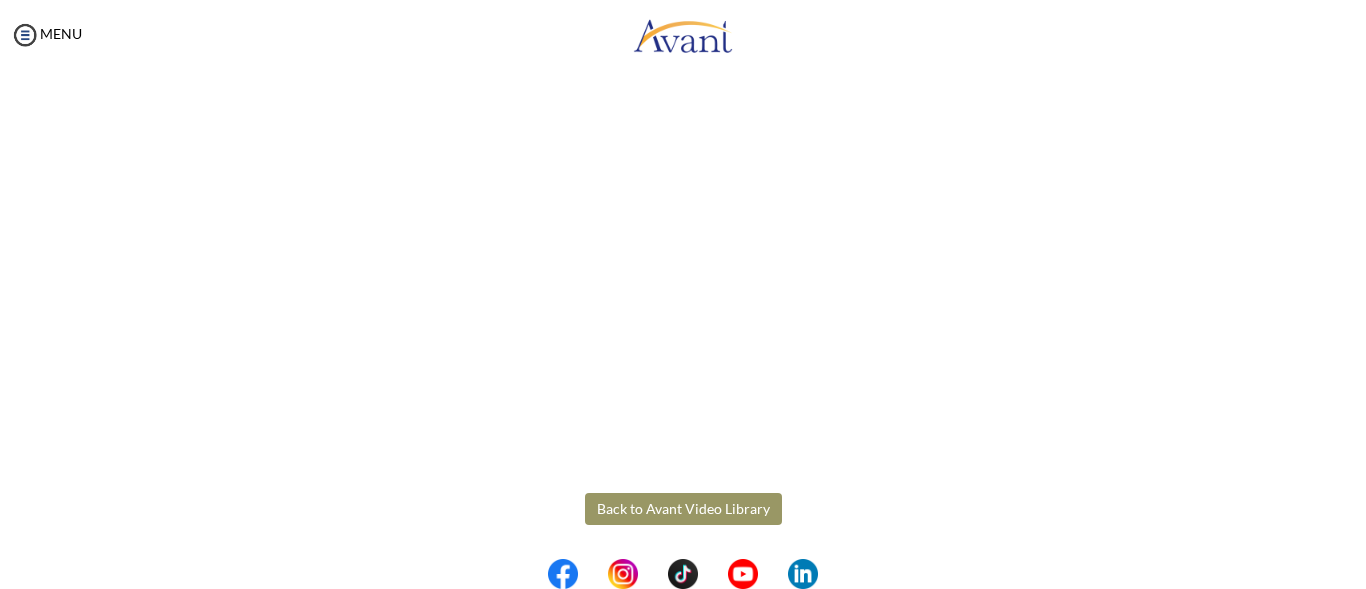 scroll, scrollTop: 608, scrollLeft: 0, axis: vertical 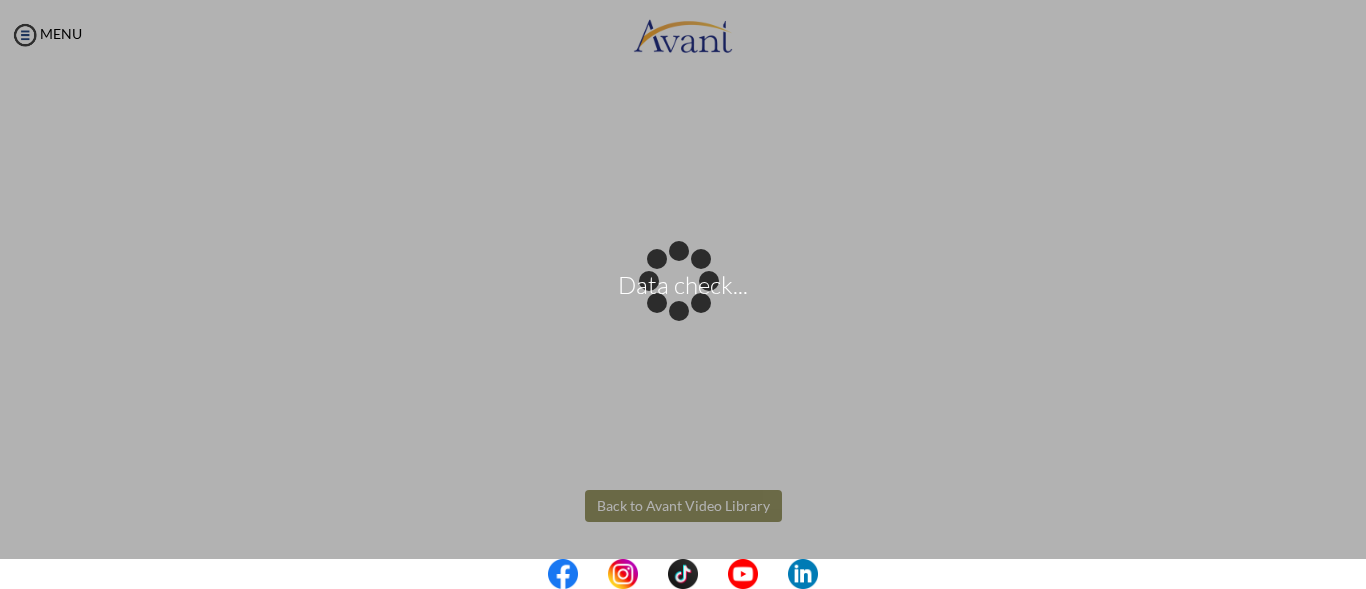 click on "Data check...
Maintenance break. Please come back in 2 hours.
MENU
My Status
What is the next step?
We would like you to watch the introductory video Begin with Avant
We would like you to watch the program video Watch Program Video
We would like you to complete English exam Take Language Test
We would like you to complete clinical assessment Take Clinical Test
We would like you to complete qualification survey Take Qualification Survey
We would like you to watch expectations video Watch Expectations Video
You will be contacted by recruiter to schedule a call.
Your application is being reviewed. Please check your email regularly.
Process Overview
Check off each step as you go to track your progress!" at bounding box center [683, 294] 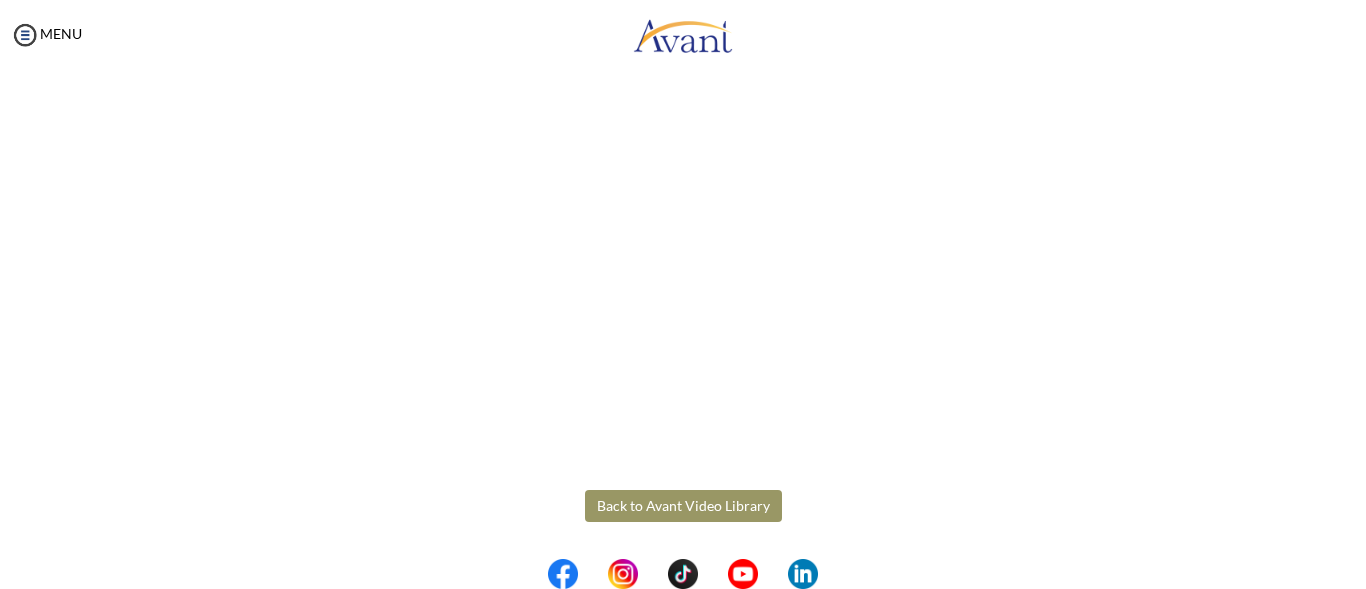 click on "Back to Avant Video Library" at bounding box center (683, 506) 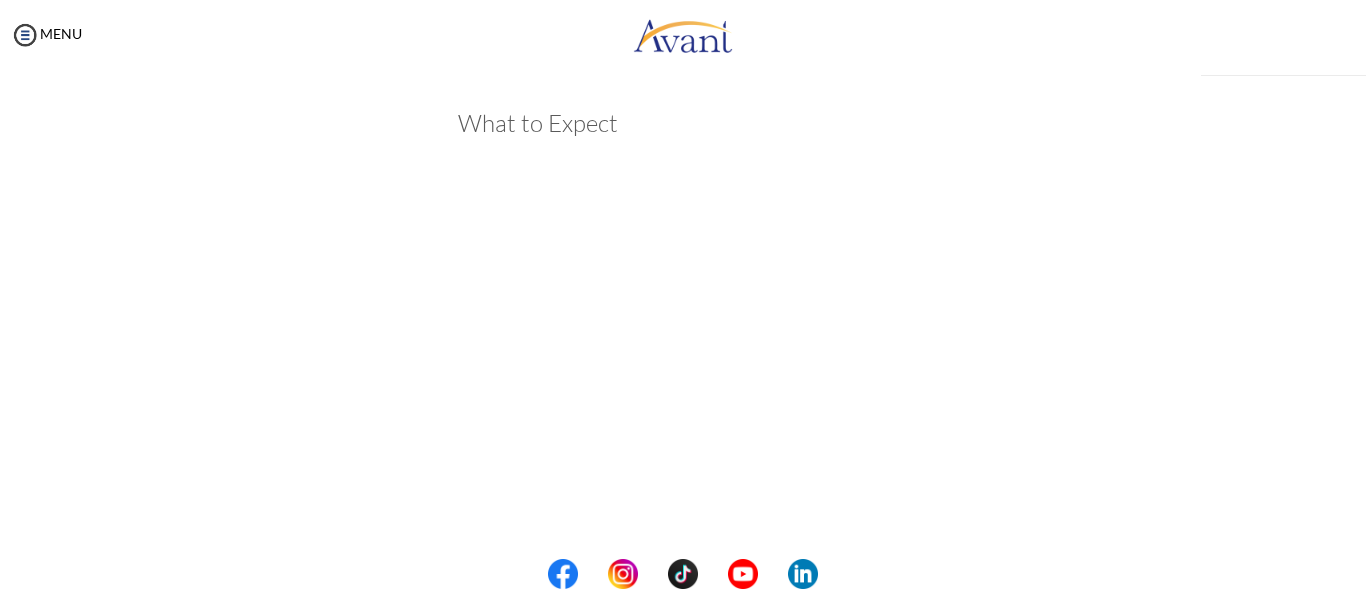 scroll, scrollTop: 608, scrollLeft: 0, axis: vertical 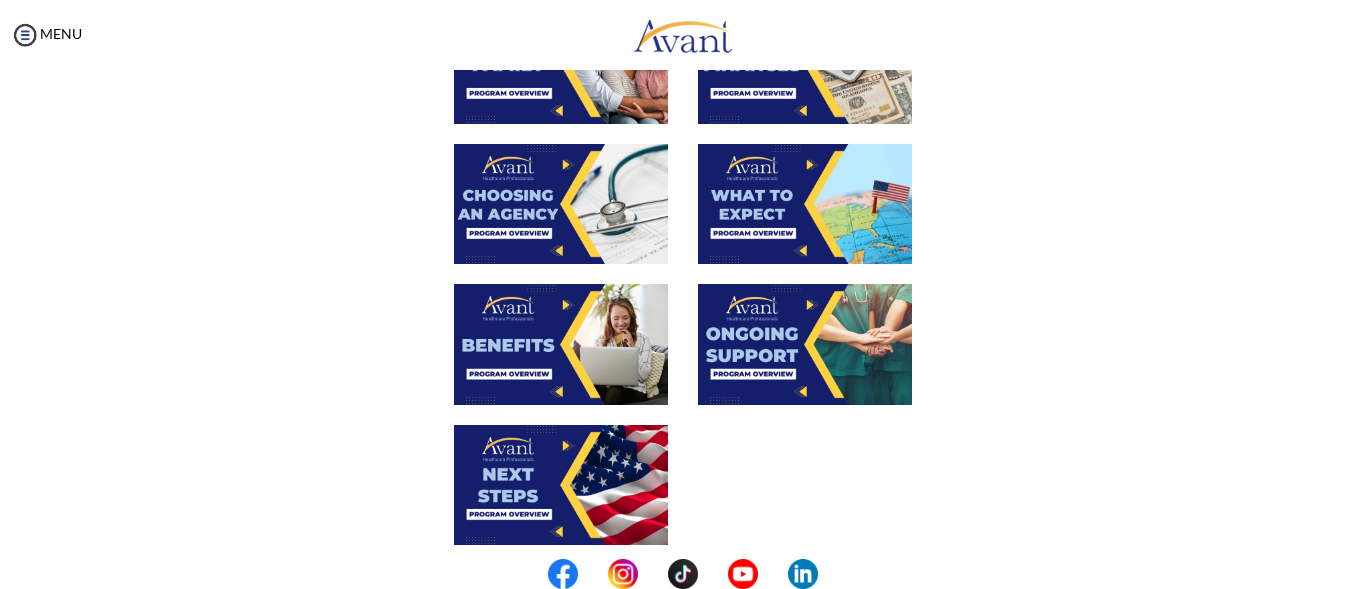 click at bounding box center (561, 344) 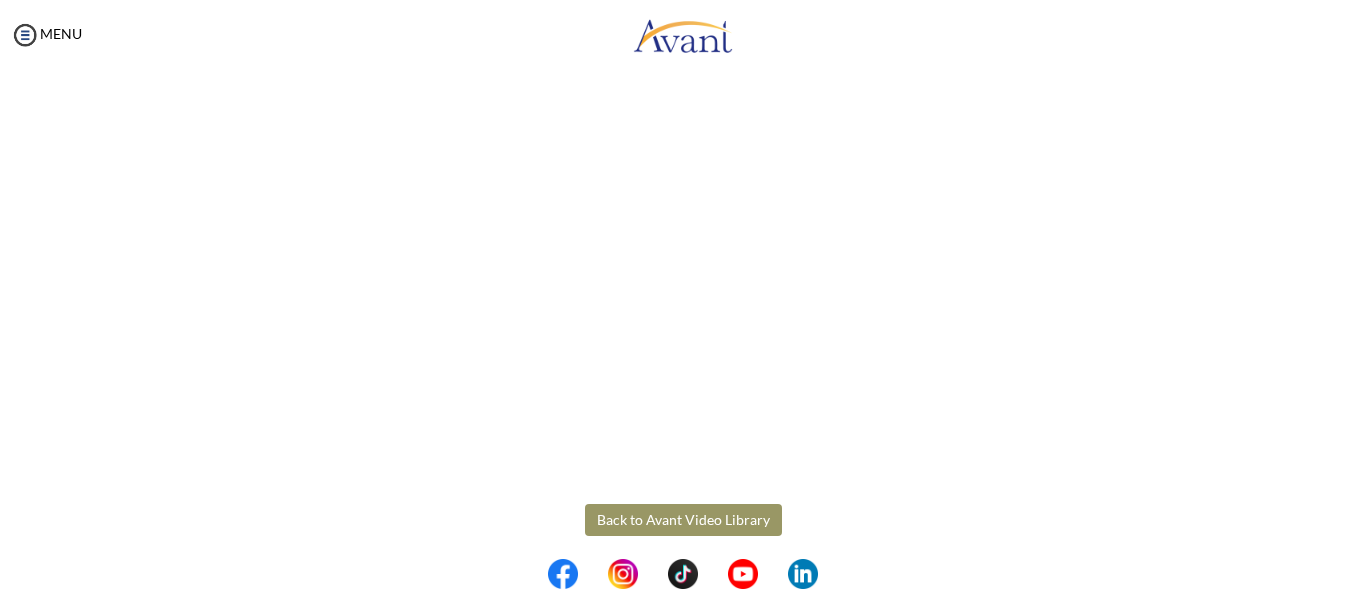 scroll, scrollTop: 608, scrollLeft: 0, axis: vertical 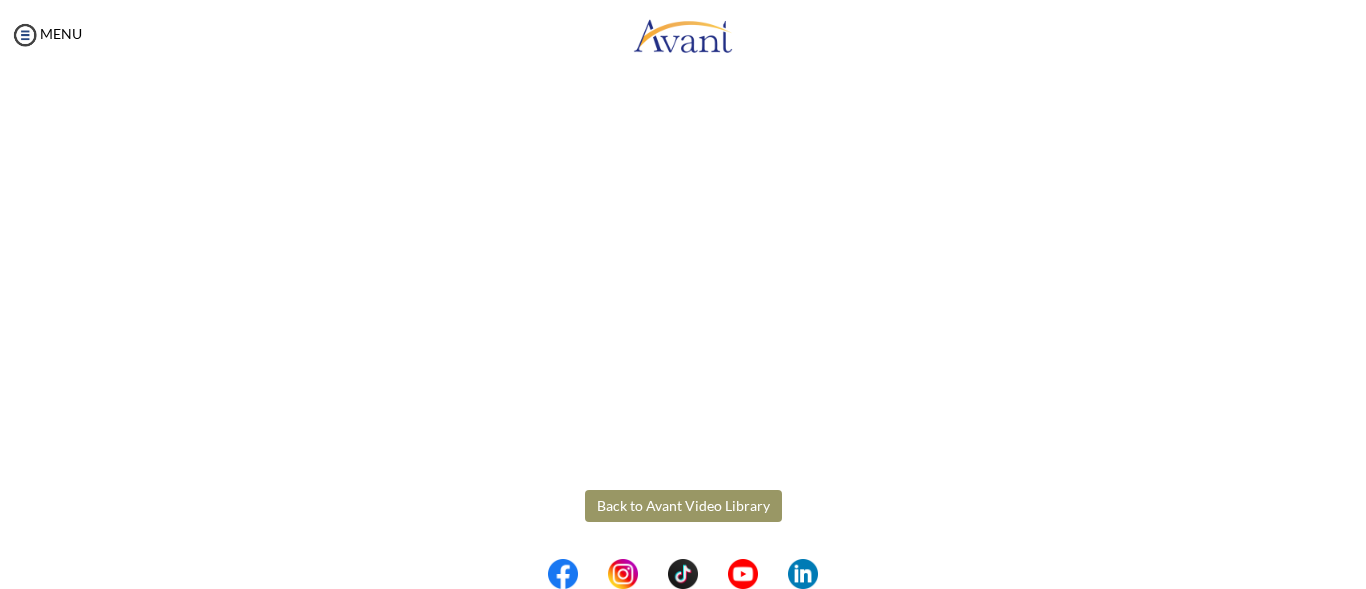 click on "Maintenance break. Please come back in 2 hours.
MENU
My Status
What is the next step?
We would like you to watch the introductory video Begin with Avant
We would like you to watch the program video Watch Program Video
We would like you to complete English exam Take Language Test
We would like you to complete clinical assessment Take Clinical Test
We would like you to complete qualification survey Take Qualification Survey
We would like you to watch expectations video Watch Expectations Video
You will be contacted by recruiter to schedule a call.
Your application is being reviewed. Please check your email regularly.
Process Overview
Check off each step as you go to track your progress!
1" at bounding box center (683, 294) 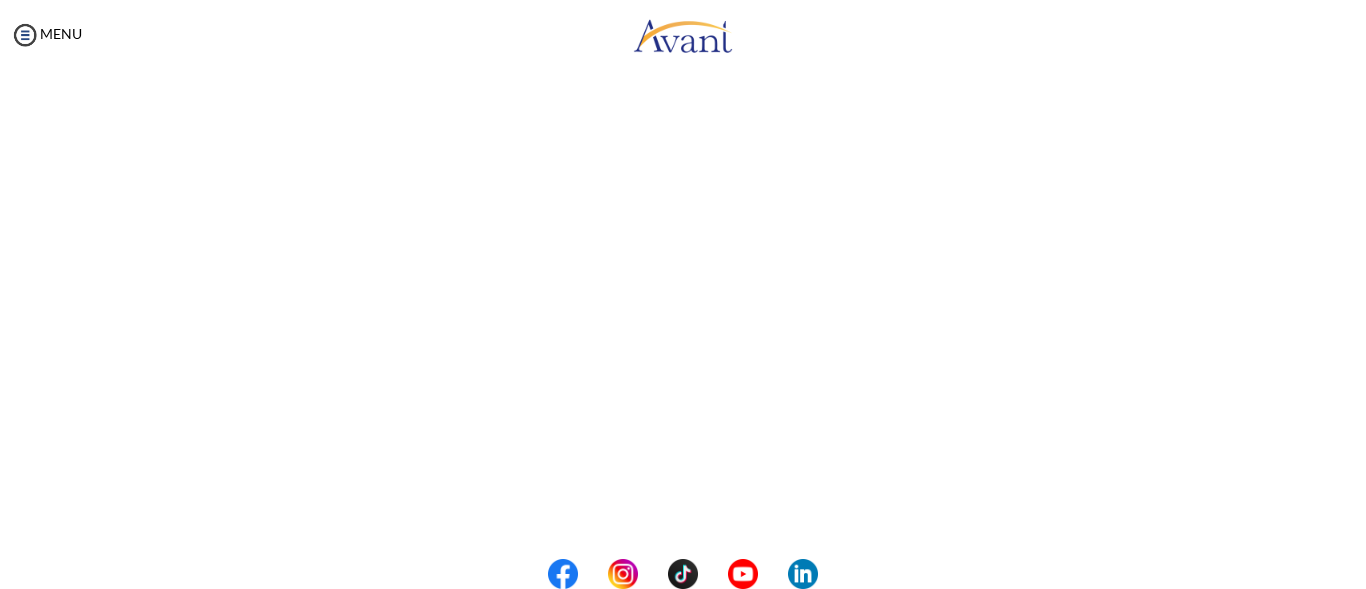 scroll, scrollTop: 408, scrollLeft: 0, axis: vertical 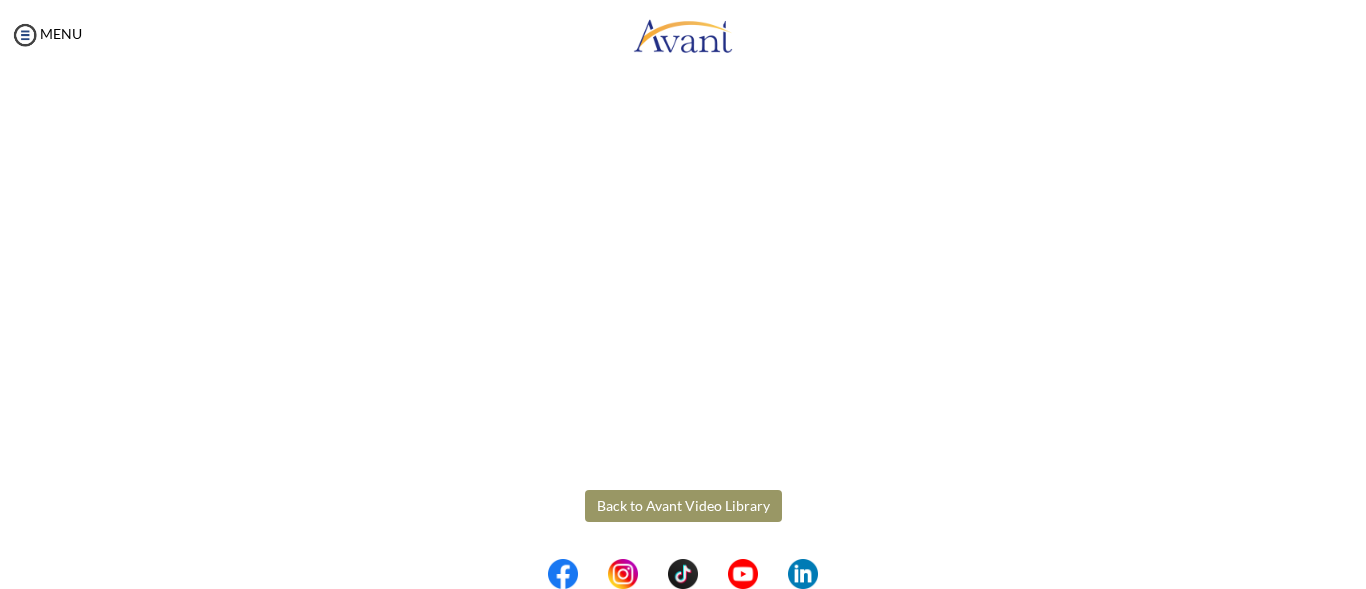 click on "Back to Avant Video Library" at bounding box center [683, 506] 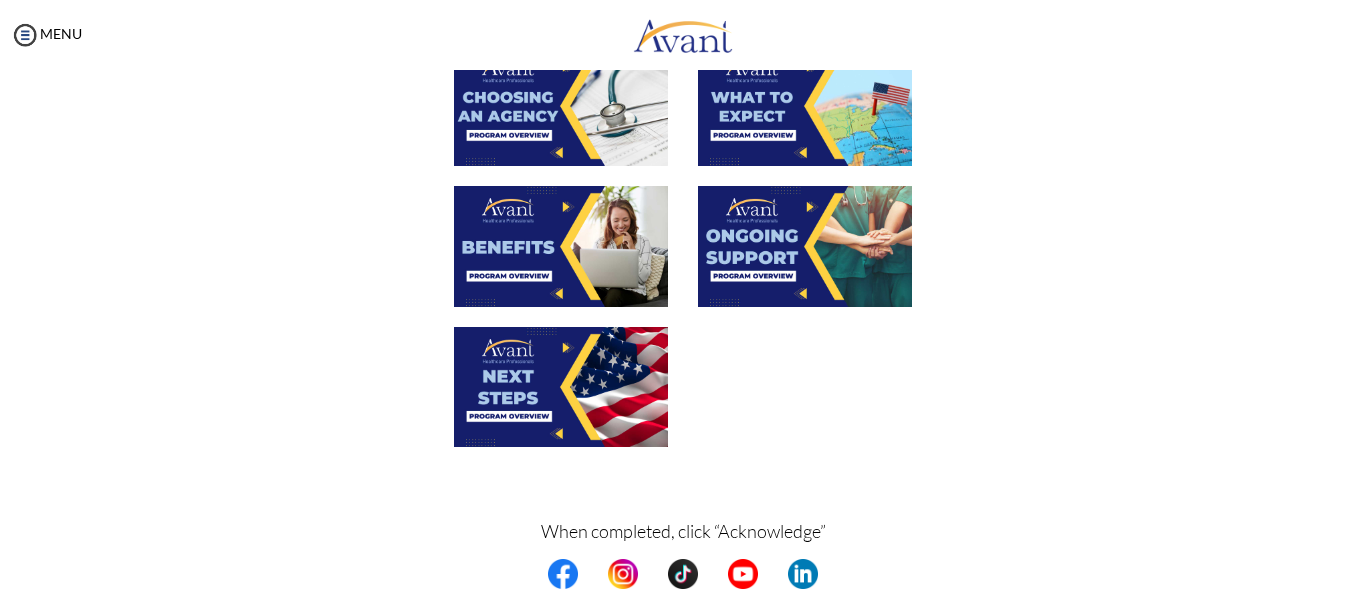 scroll, scrollTop: 700, scrollLeft: 0, axis: vertical 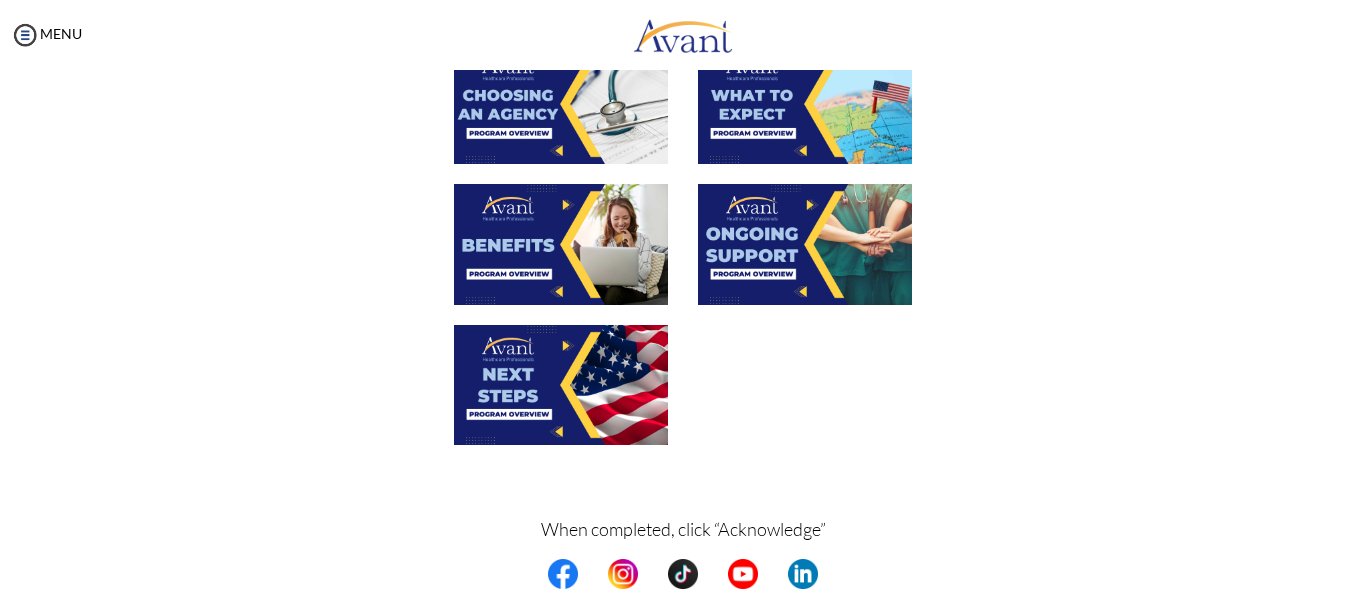 click at bounding box center (805, 244) 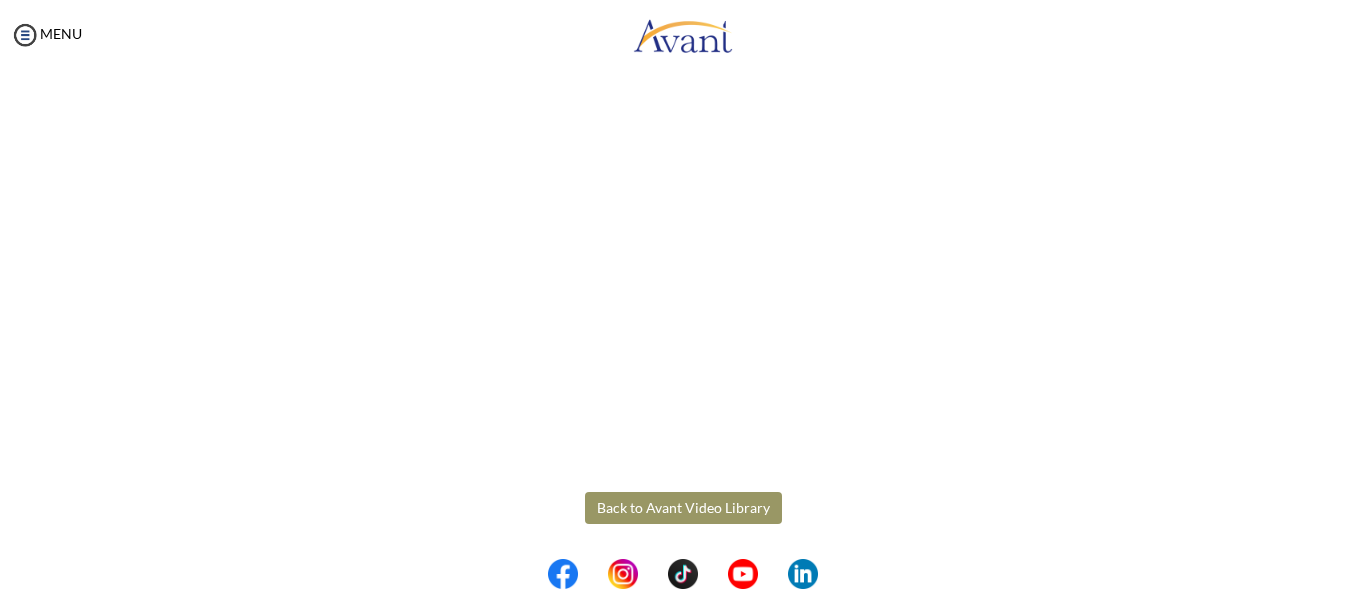scroll, scrollTop: 608, scrollLeft: 0, axis: vertical 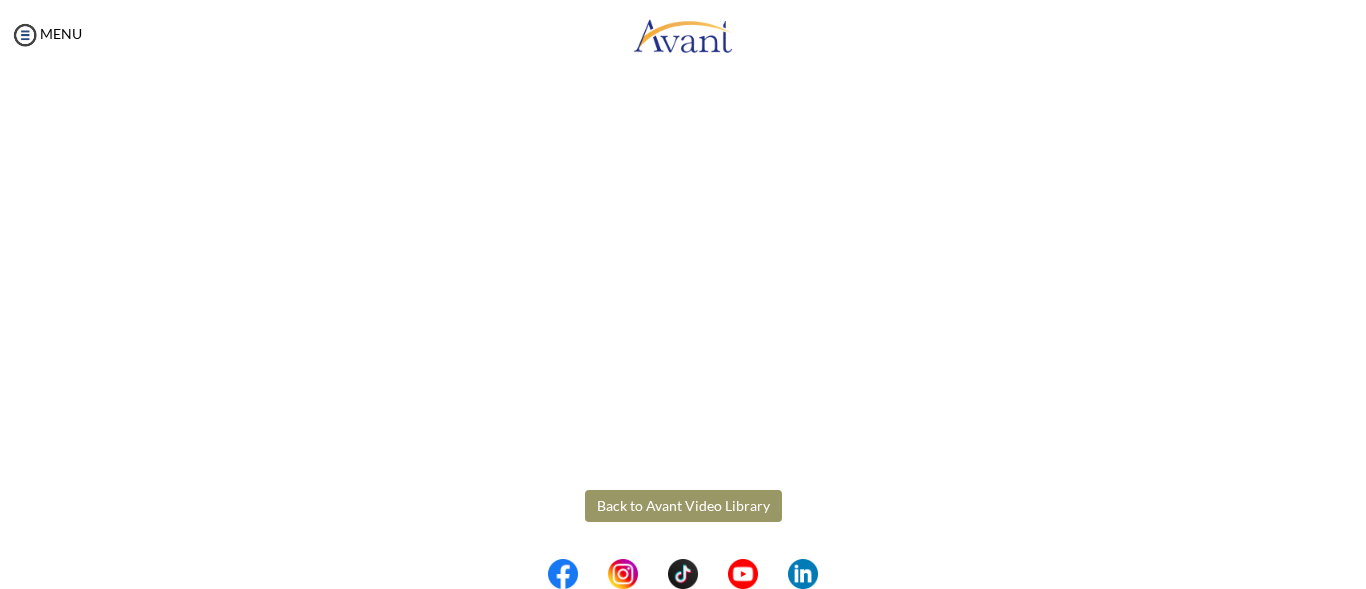 click on "Maintenance break. Please come back in 2 hours.
MENU
My Status
What is the next step?
We would like you to watch the introductory video Begin with Avant
We would like you to watch the program video Watch Program Video
We would like you to complete English exam Take Language Test
We would like you to complete clinical assessment Take Clinical Test
We would like you to complete qualification survey Take Qualification Survey
We would like you to watch expectations video Watch Expectations Video
You will be contacted by recruiter to schedule a call.
Your application is being reviewed. Please check your email regularly.
Process Overview
Check off each step as you go to track your progress!
1" at bounding box center [683, 294] 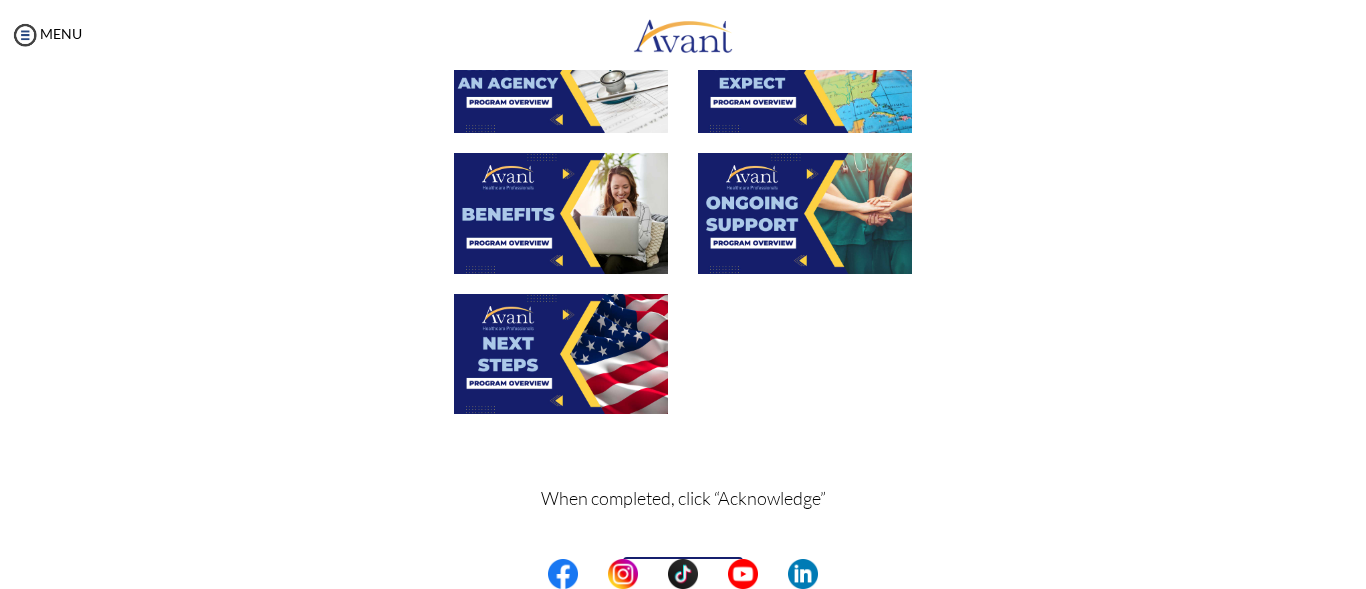 scroll, scrollTop: 686, scrollLeft: 0, axis: vertical 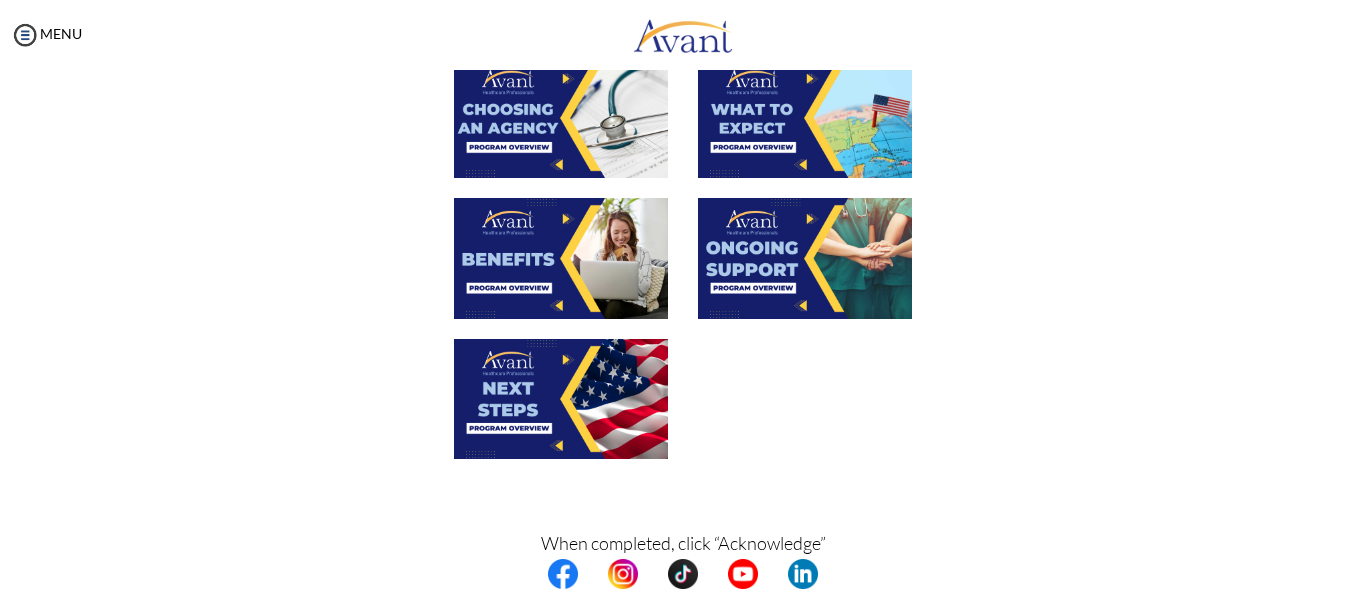 click at bounding box center (561, 399) 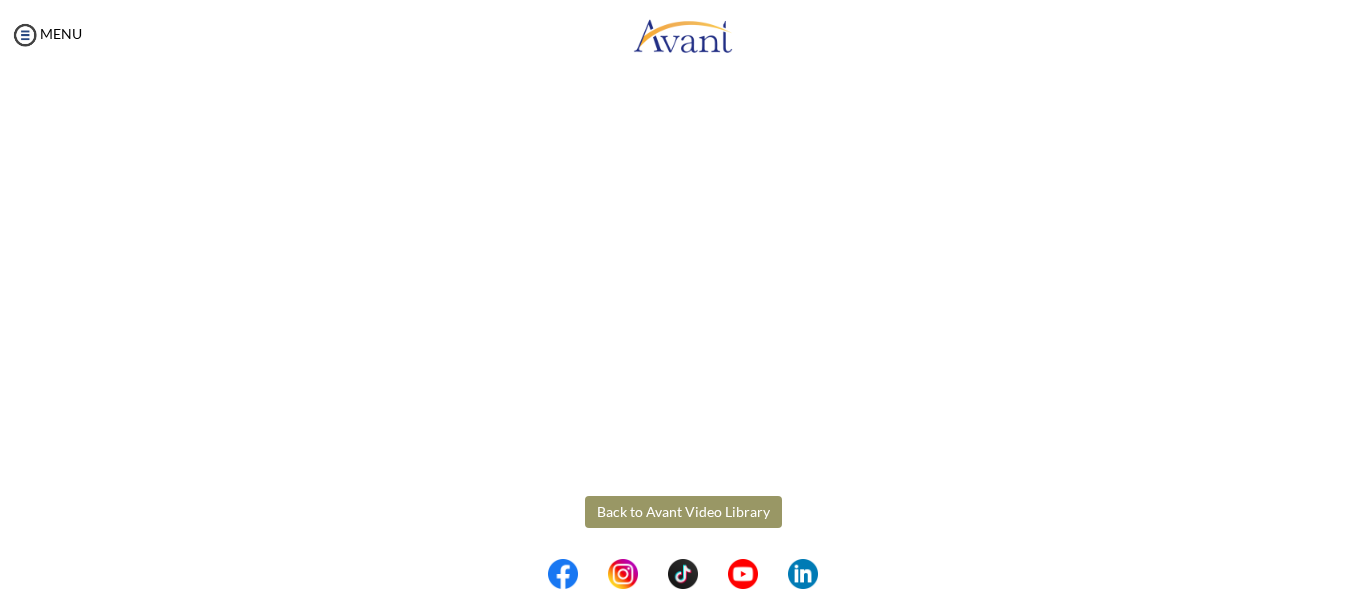 scroll, scrollTop: 608, scrollLeft: 0, axis: vertical 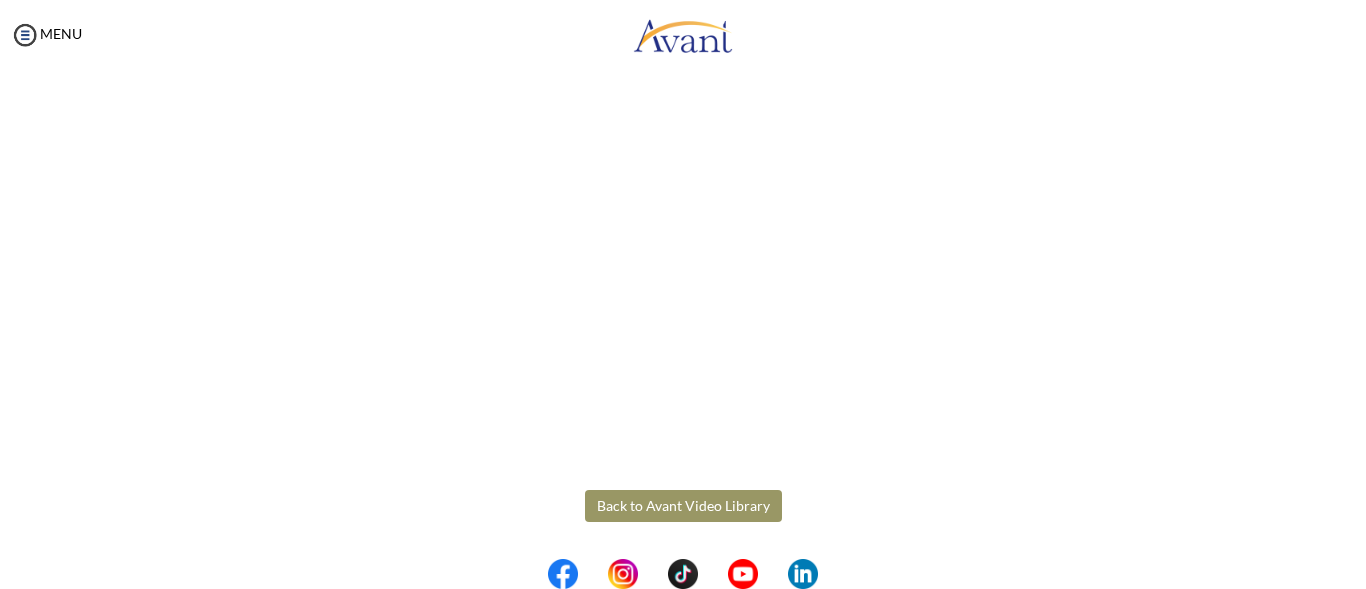 click on "Maintenance break. Please come back in 2 hours.
MENU
My Status
What is the next step?
We would like you to watch the introductory video Begin with Avant
We would like you to watch the program video Watch Program Video
We would like you to complete English exam Take Language Test
We would like you to complete clinical assessment Take Clinical Test
We would like you to complete qualification survey Take Qualification Survey
We would like you to watch expectations video Watch Expectations Video
You will be contacted by recruiter to schedule a call.
Your application is being reviewed. Please check your email regularly.
Process Overview
Check off each step as you go to track your progress!
1" at bounding box center (683, 294) 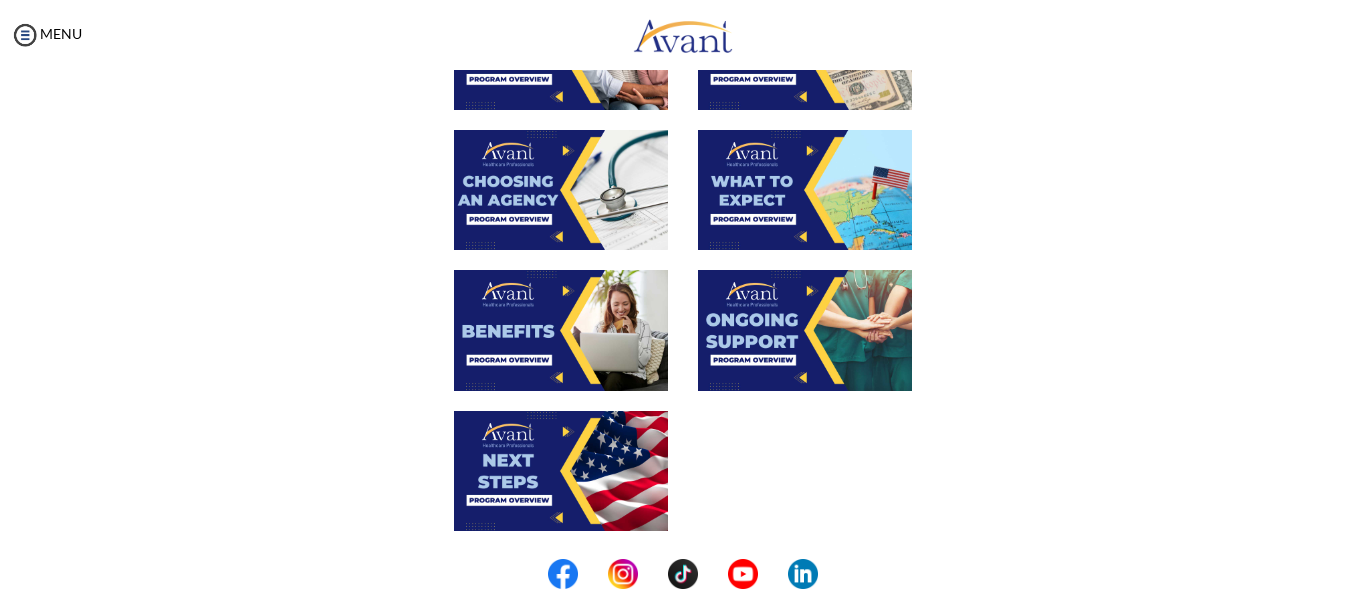 scroll, scrollTop: 786, scrollLeft: 0, axis: vertical 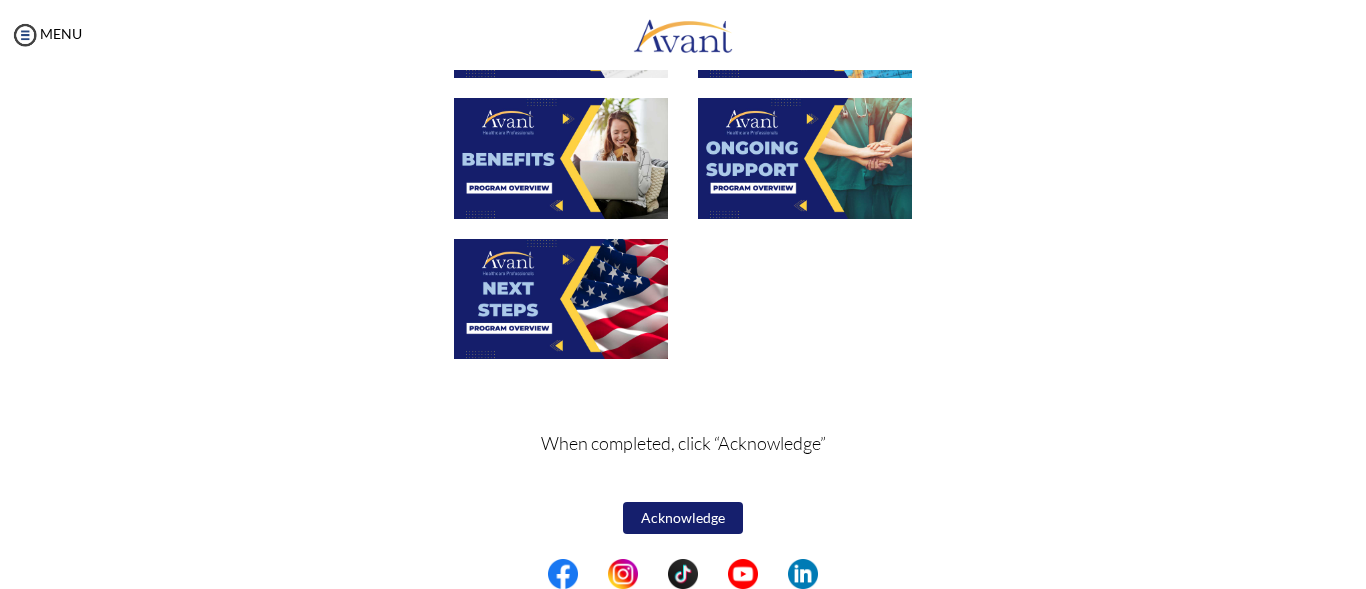 click on "Acknowledge" at bounding box center (683, 518) 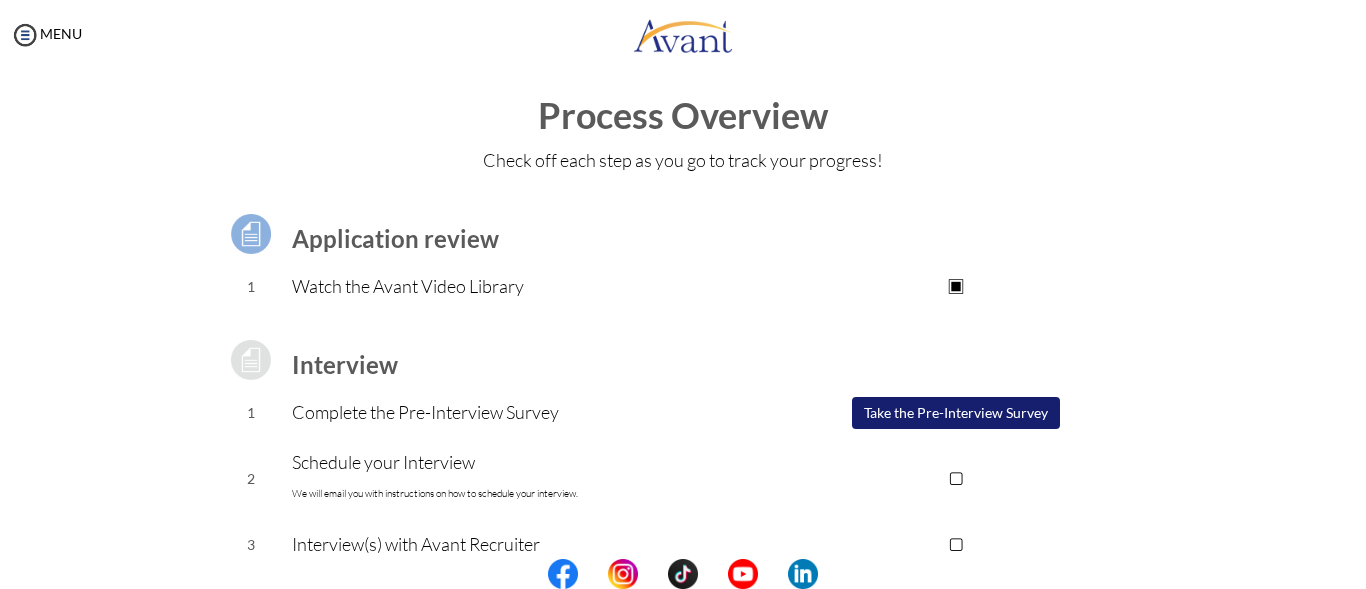 scroll, scrollTop: 0, scrollLeft: 0, axis: both 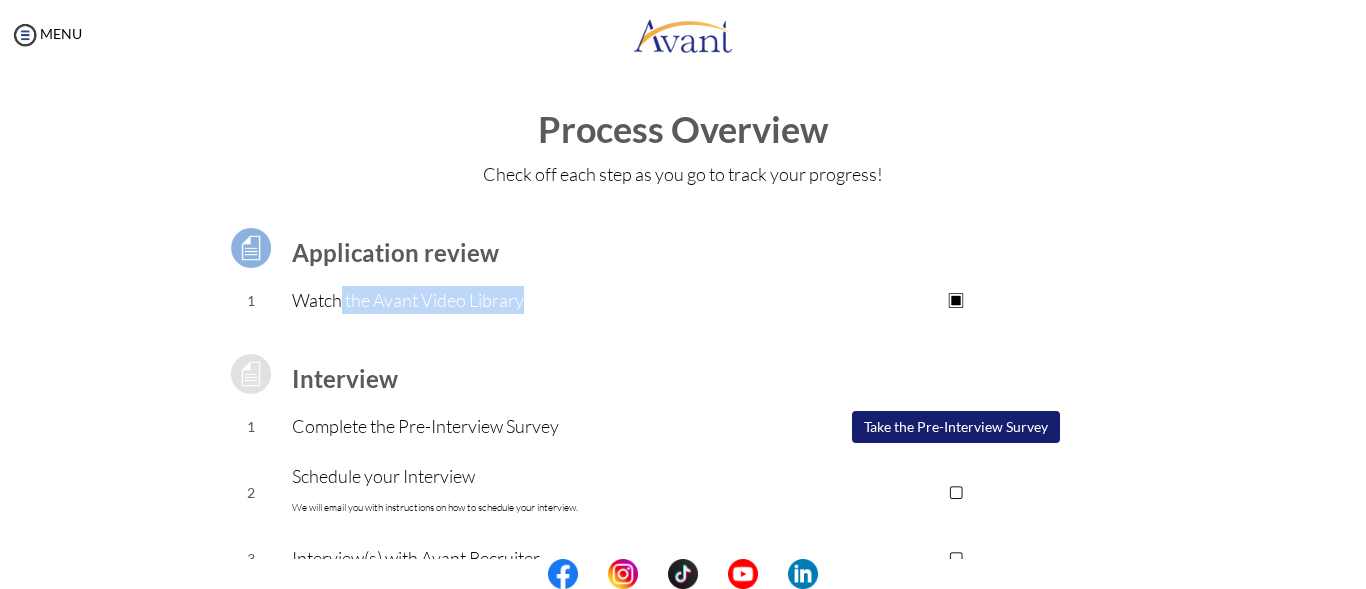 drag, startPoint x: 335, startPoint y: 298, endPoint x: 714, endPoint y: 293, distance: 379.033 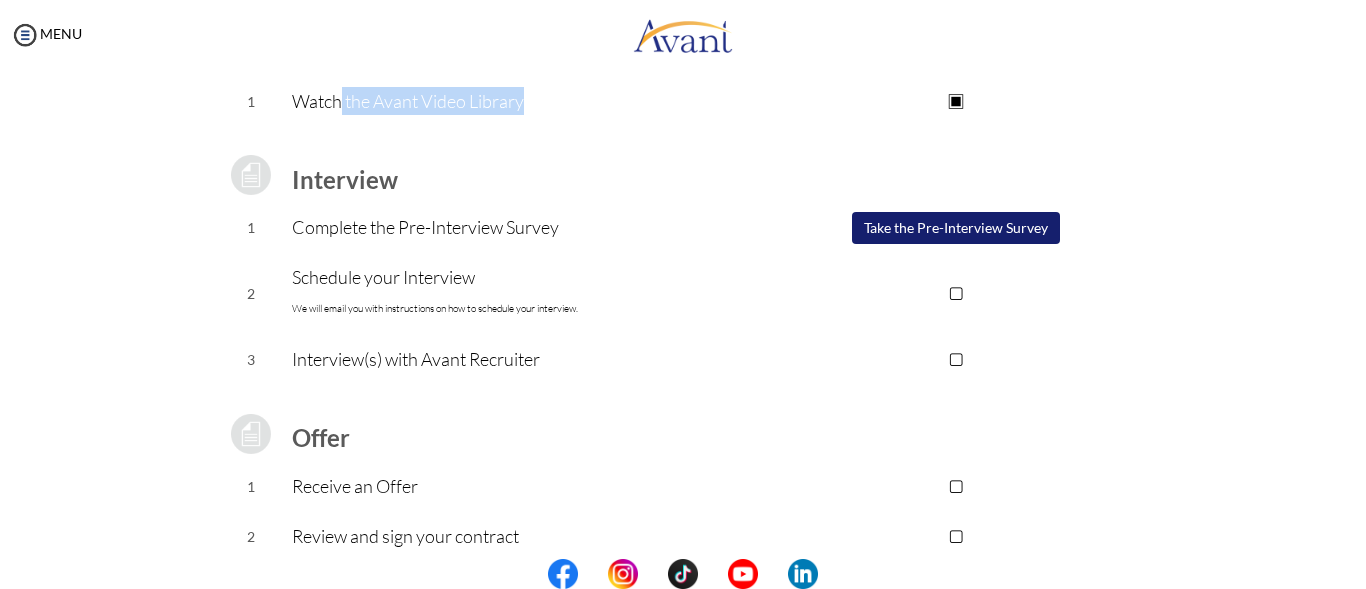 scroll, scrollTop: 200, scrollLeft: 0, axis: vertical 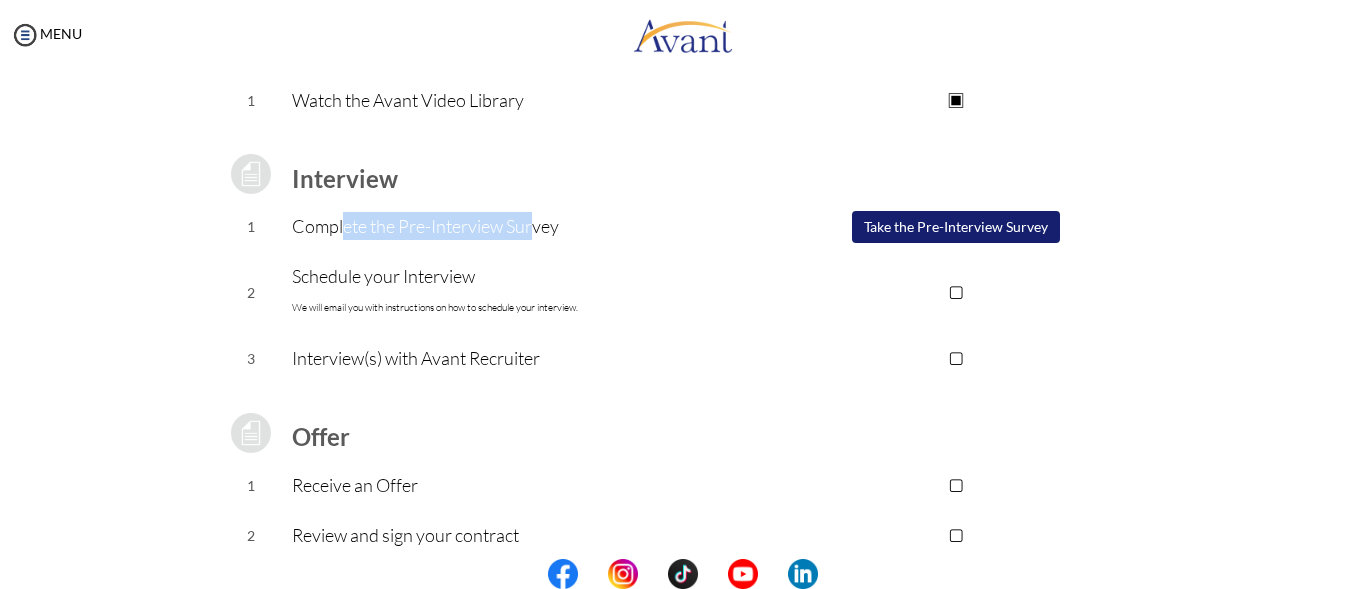 drag, startPoint x: 337, startPoint y: 230, endPoint x: 524, endPoint y: 226, distance: 187.04277 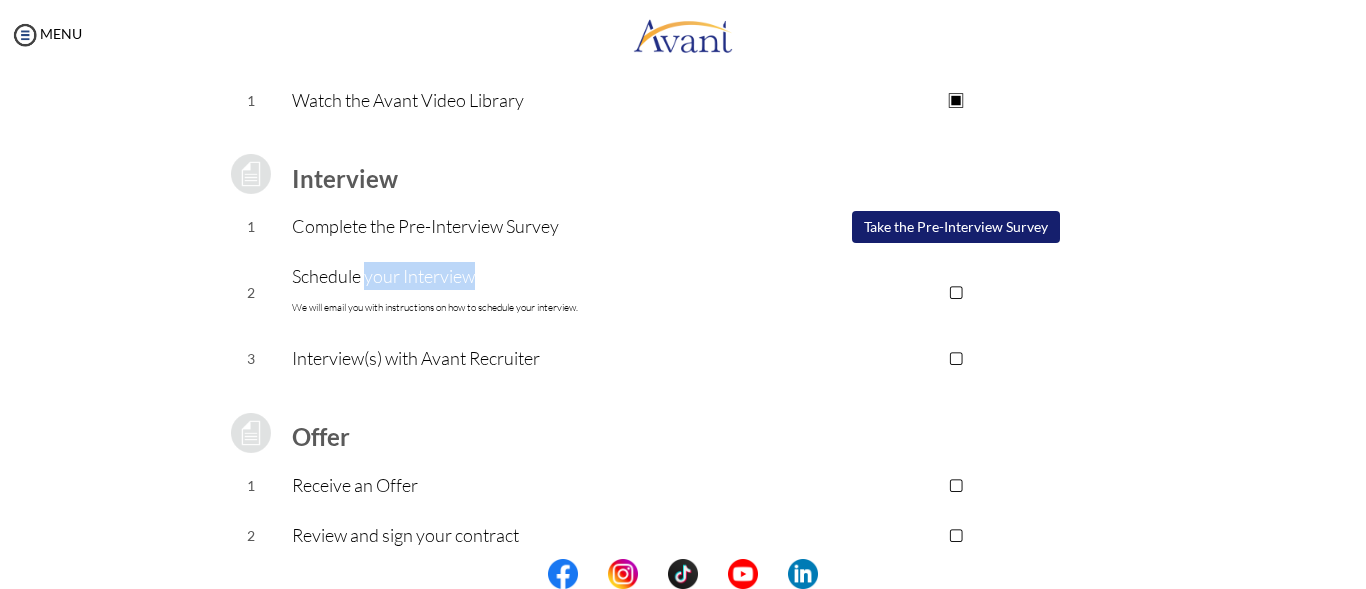 drag, startPoint x: 356, startPoint y: 283, endPoint x: 507, endPoint y: 283, distance: 151 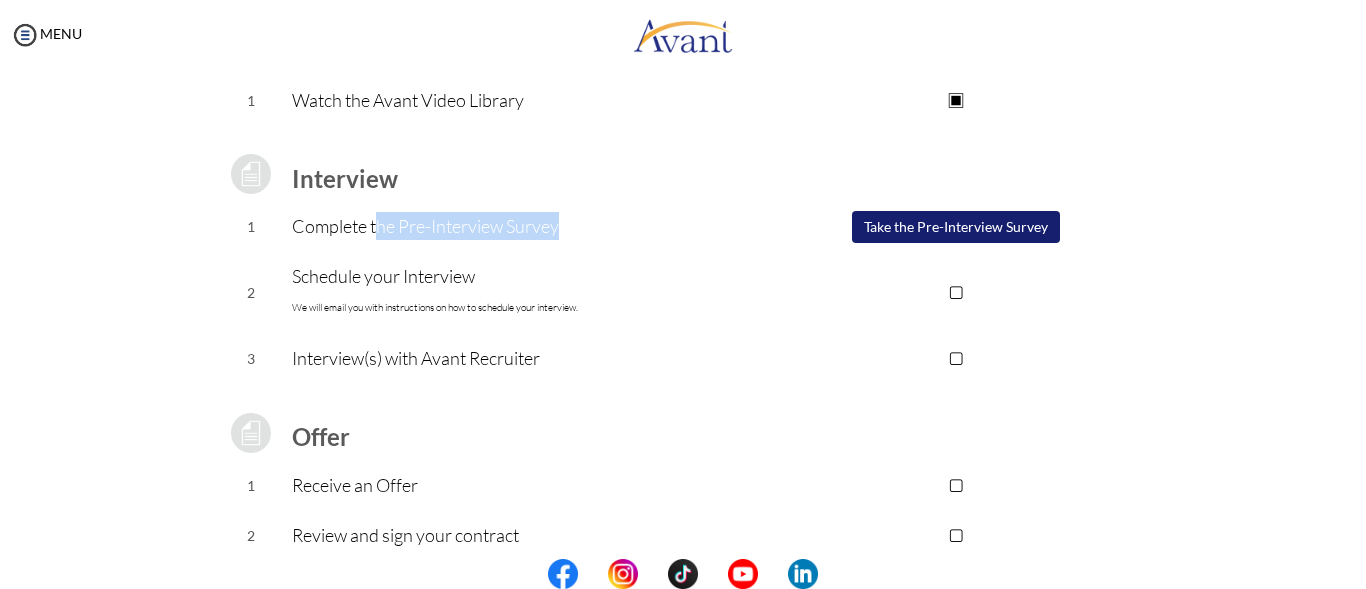 drag, startPoint x: 371, startPoint y: 229, endPoint x: 722, endPoint y: 229, distance: 351 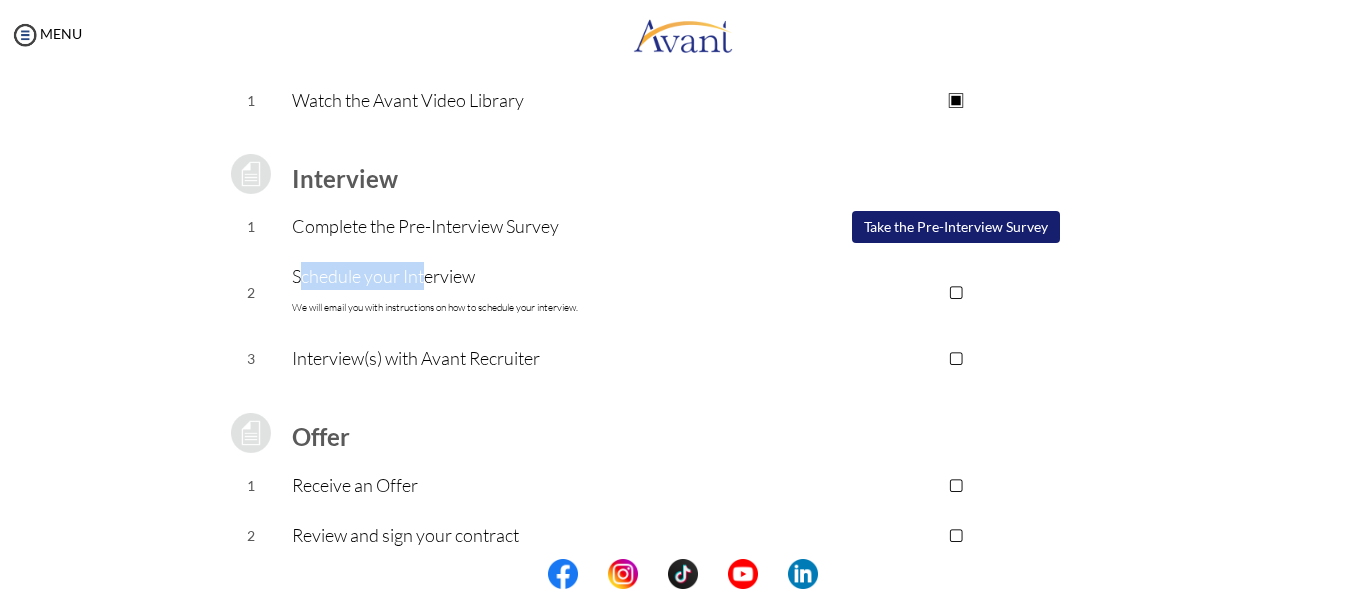 drag, startPoint x: 293, startPoint y: 279, endPoint x: 416, endPoint y: 288, distance: 123.32883 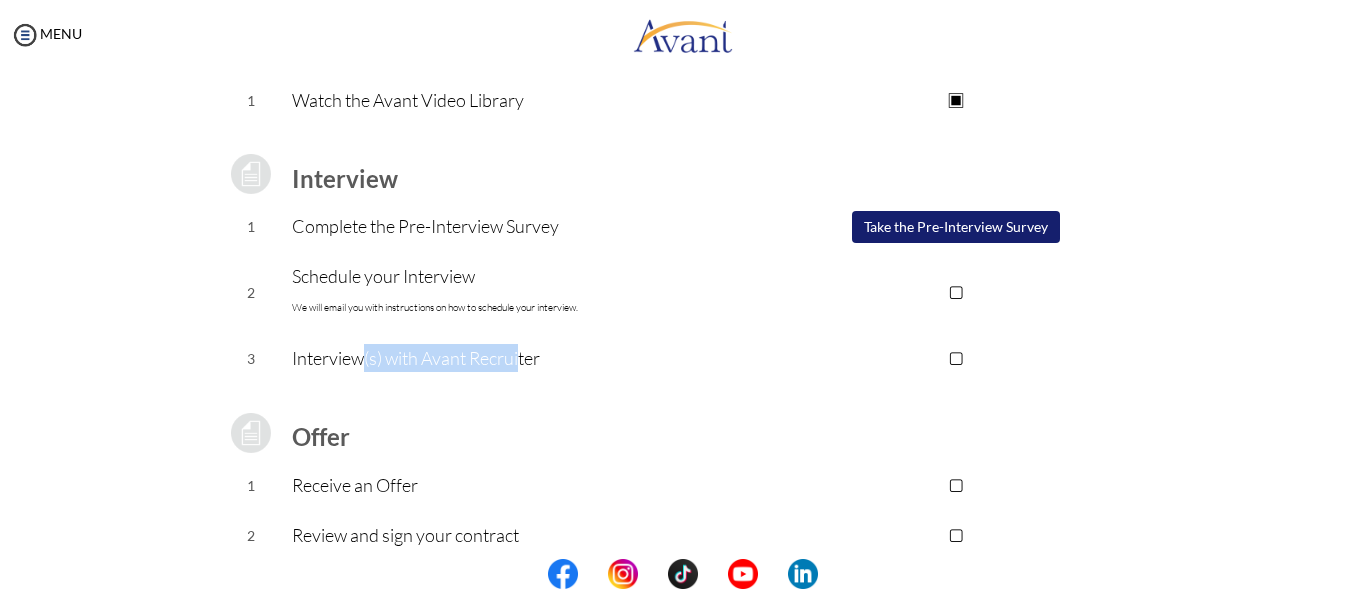 drag, startPoint x: 351, startPoint y: 355, endPoint x: 515, endPoint y: 356, distance: 164.00305 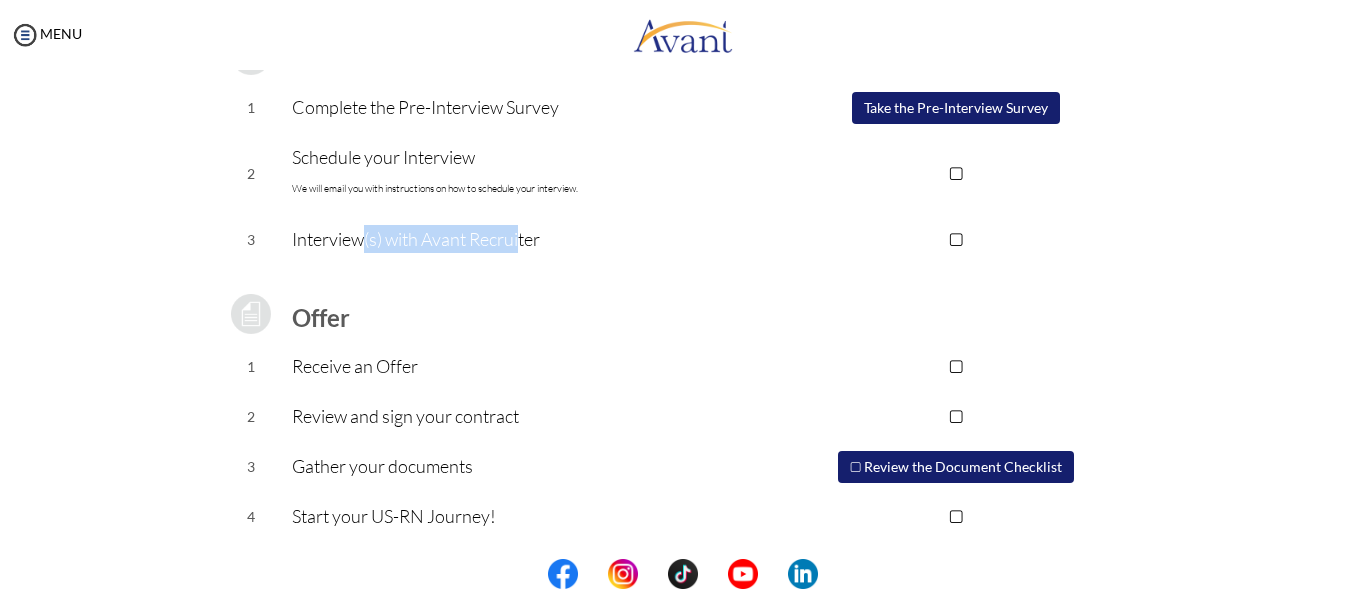 scroll, scrollTop: 321, scrollLeft: 0, axis: vertical 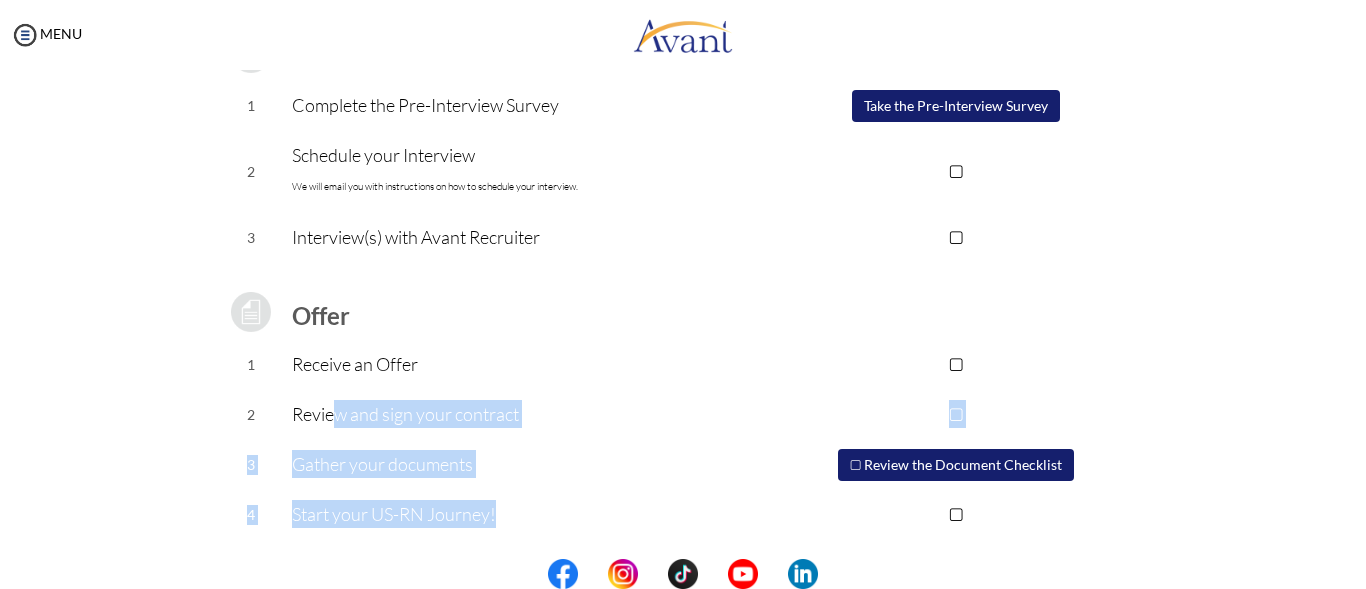 drag, startPoint x: 326, startPoint y: 420, endPoint x: 499, endPoint y: 513, distance: 196.41283 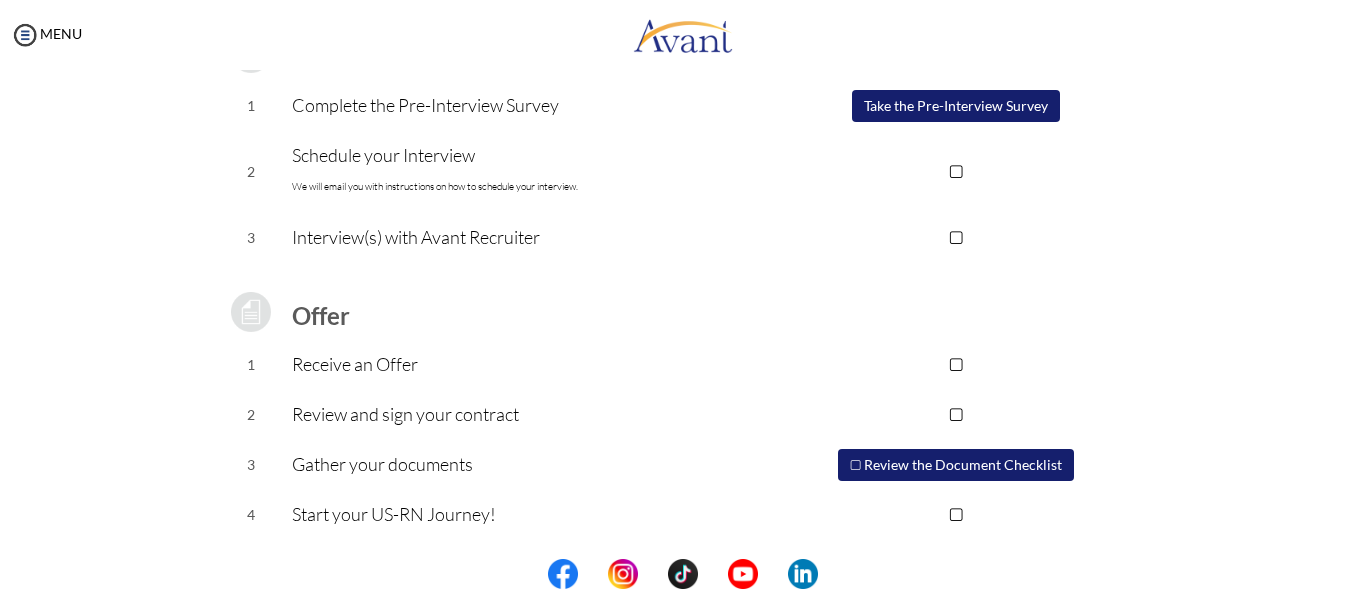 click on "Receive an Offer" at bounding box center [524, 364] 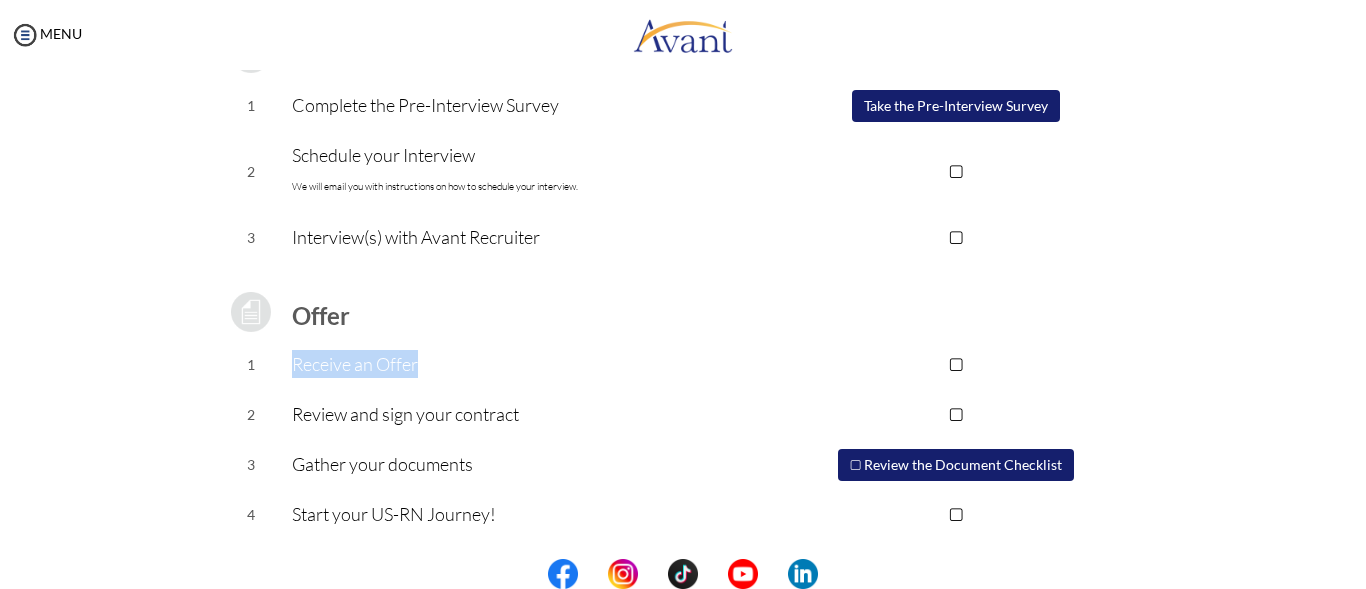drag, startPoint x: 284, startPoint y: 364, endPoint x: 409, endPoint y: 352, distance: 125.57468 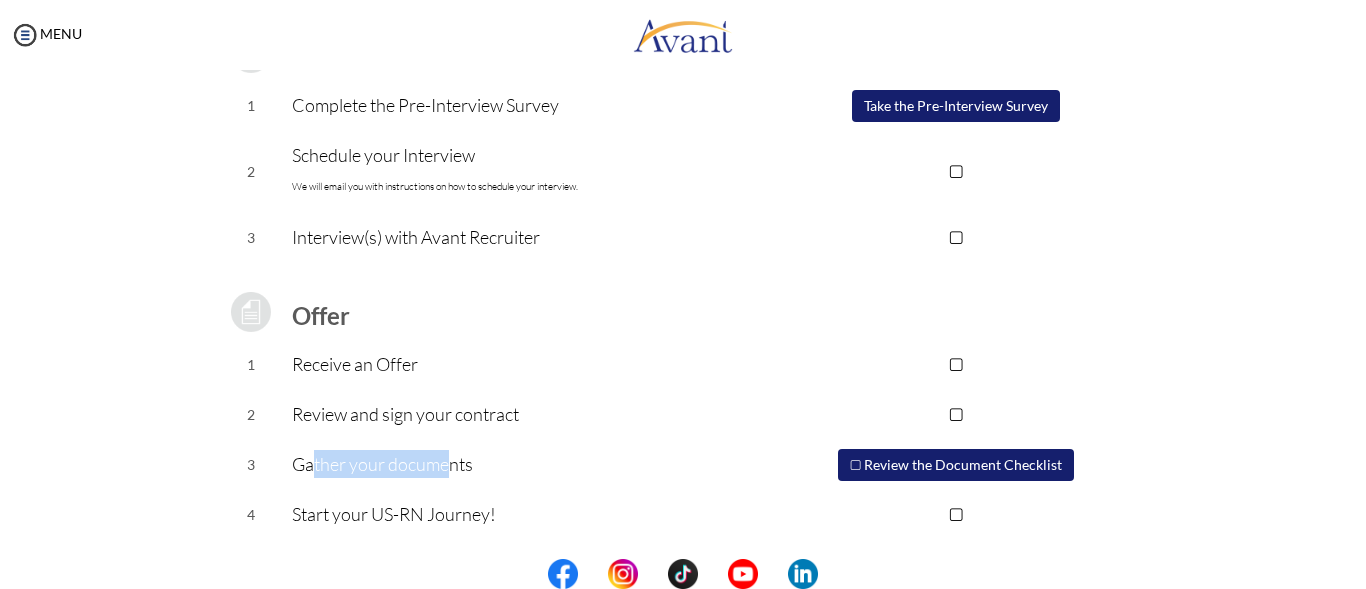 drag, startPoint x: 305, startPoint y: 463, endPoint x: 442, endPoint y: 460, distance: 137.03284 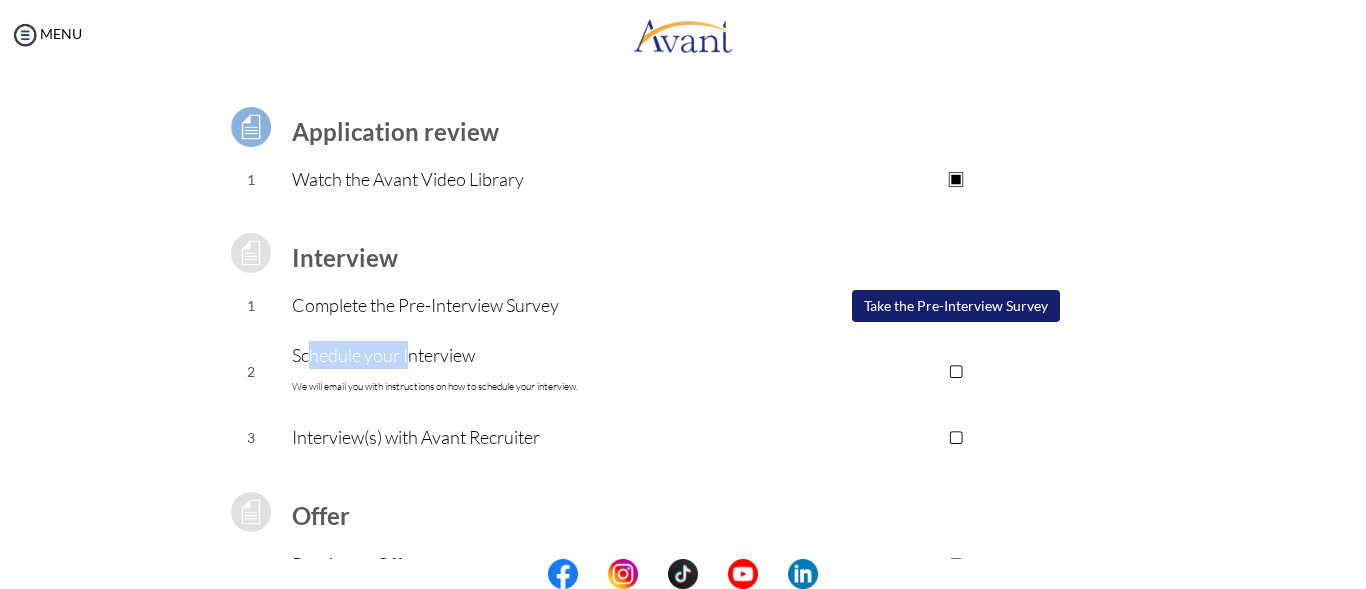 click on "Schedule your Interview We will email you with instructions on how to schedule your interview." at bounding box center [524, 371] 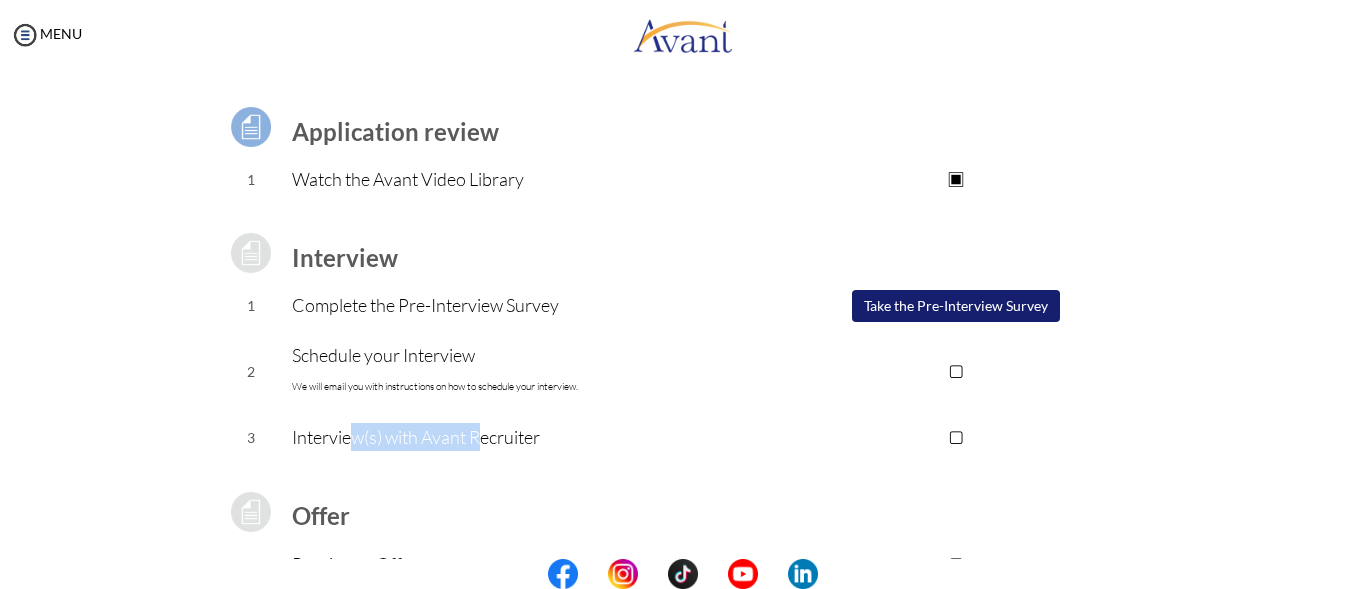 click on "Interview(s) with Avant Recruiter" at bounding box center [524, 437] 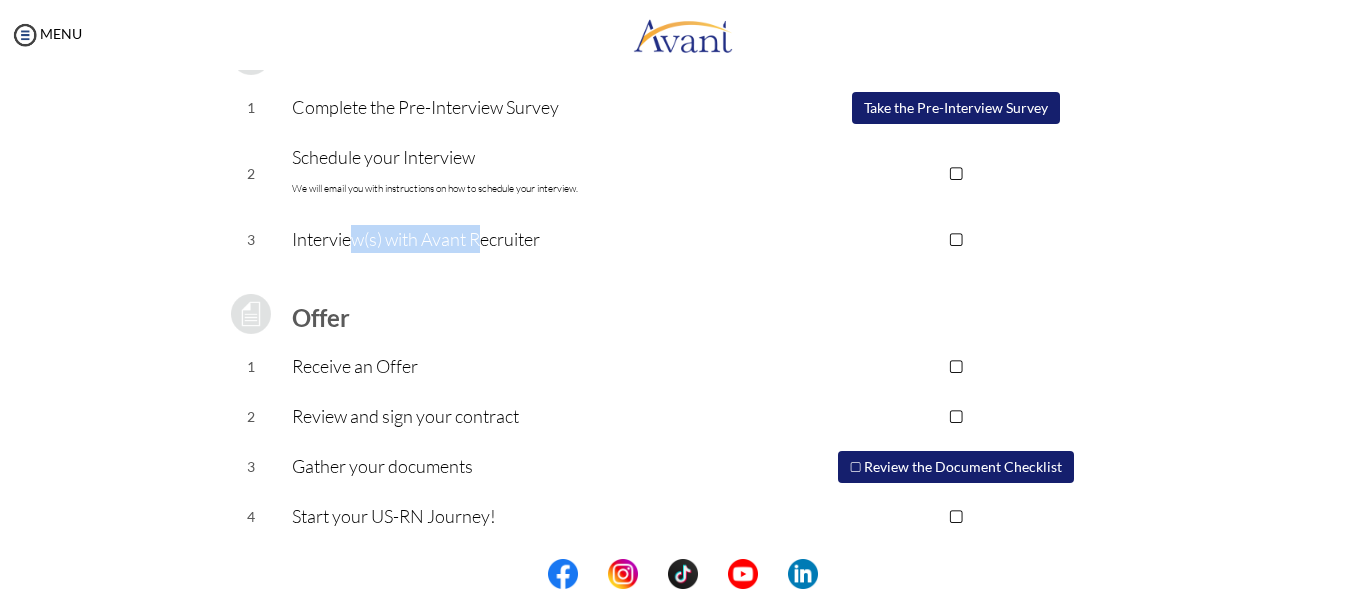scroll, scrollTop: 321, scrollLeft: 0, axis: vertical 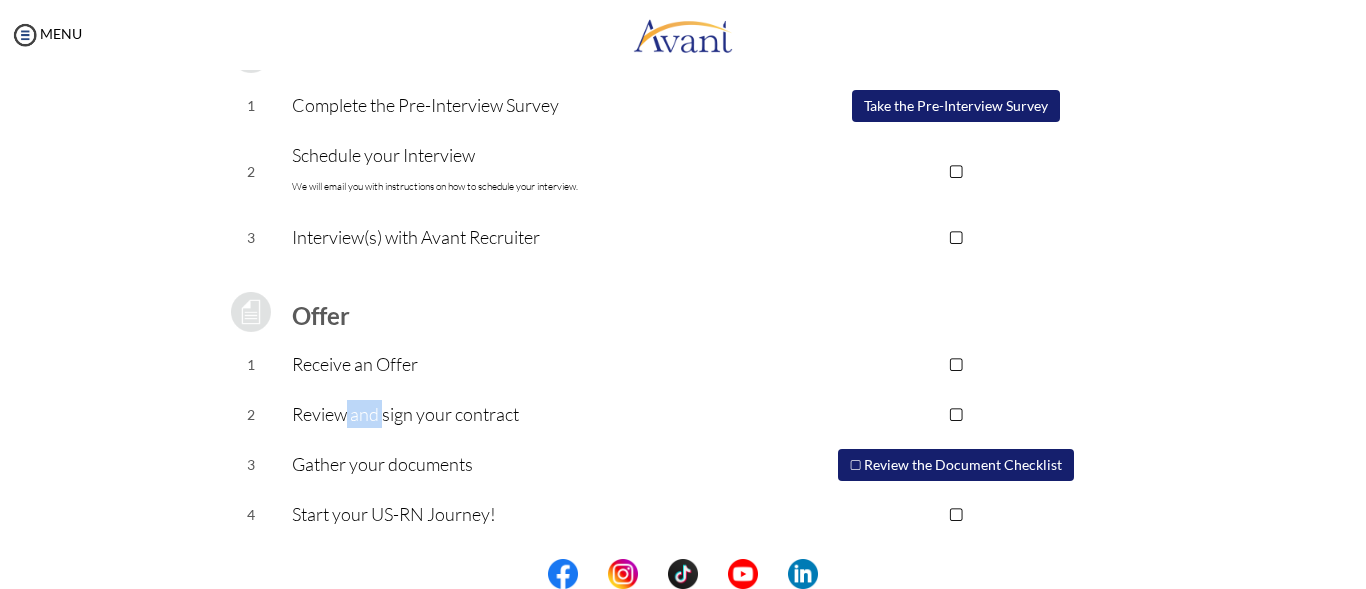 drag, startPoint x: 335, startPoint y: 420, endPoint x: 374, endPoint y: 427, distance: 39.623226 